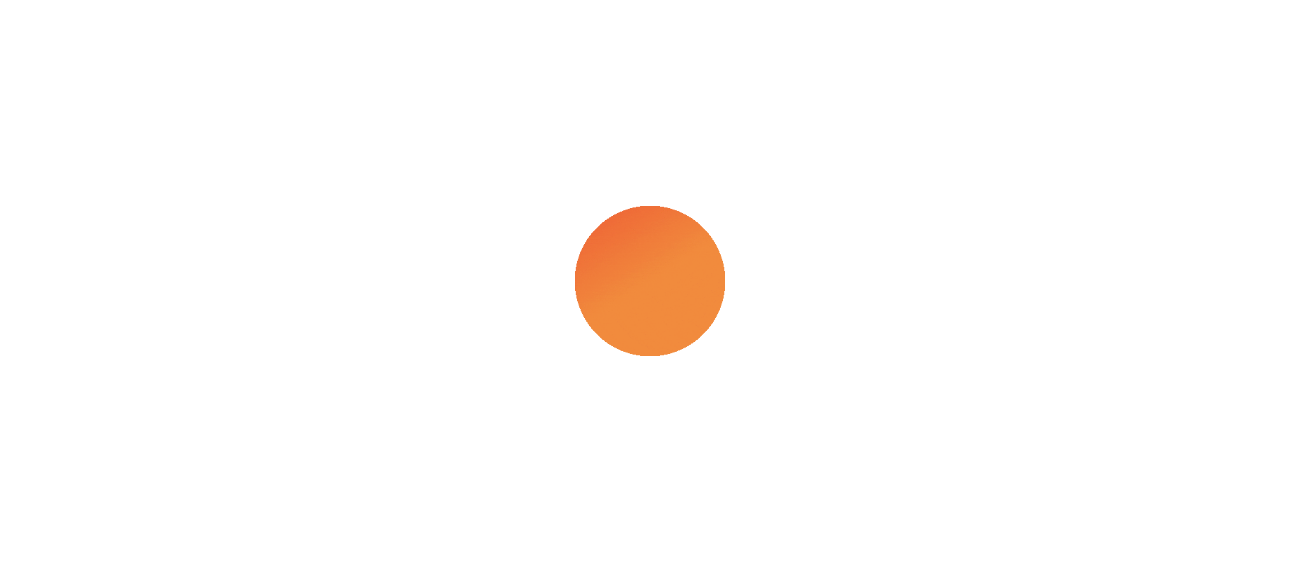scroll, scrollTop: 0, scrollLeft: 0, axis: both 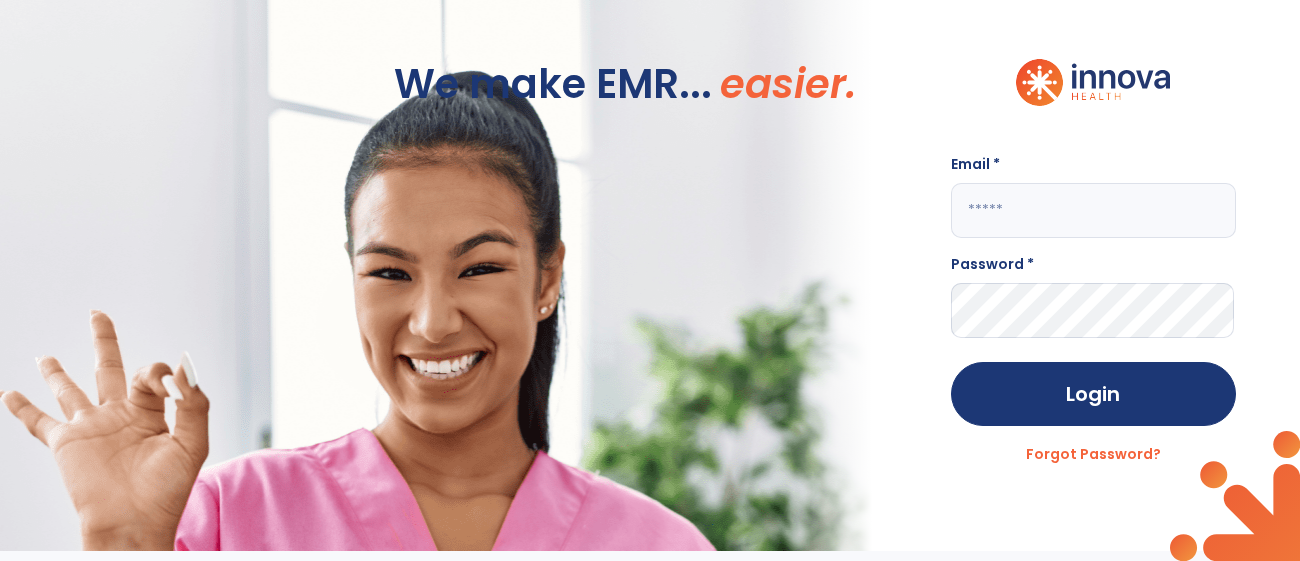 click 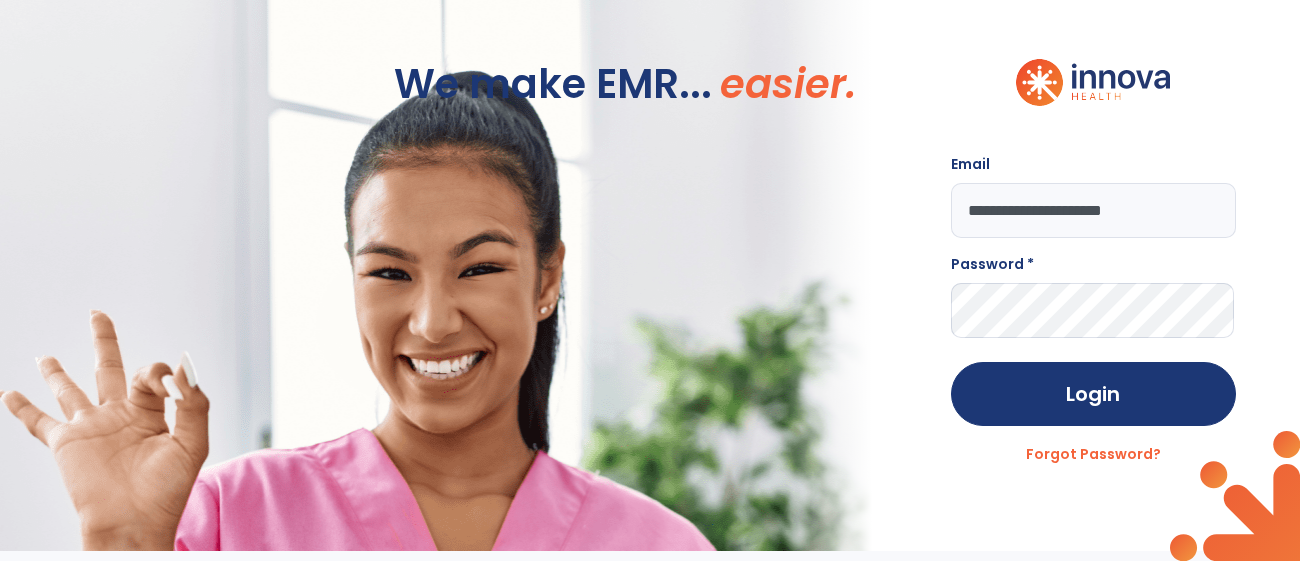 type on "**********" 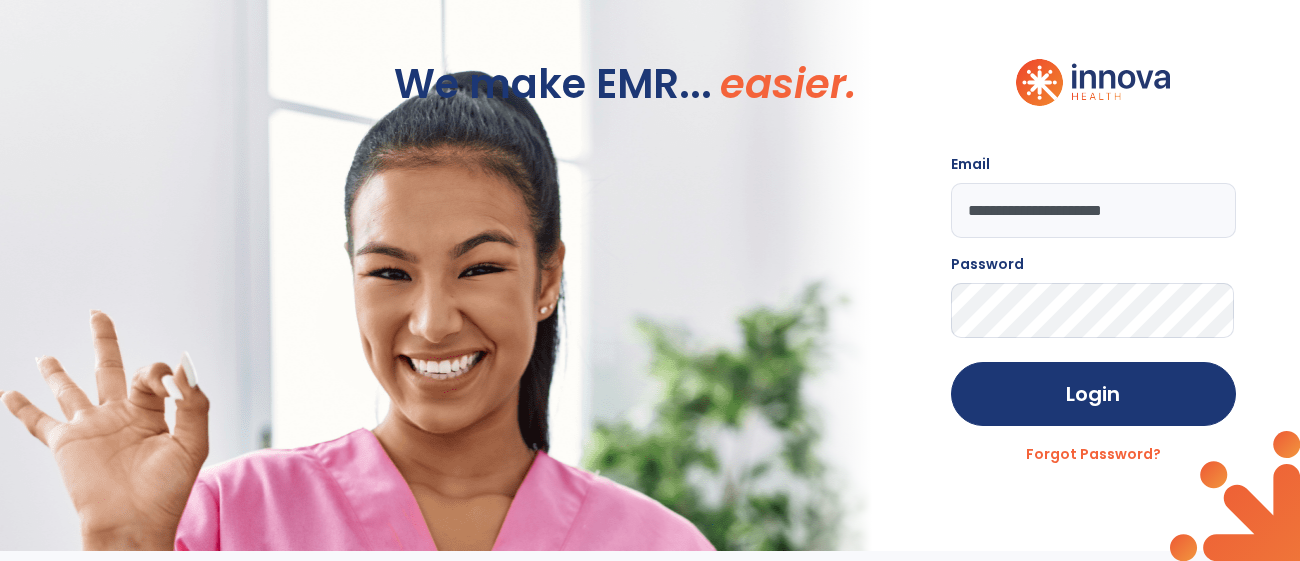 click on "Login" 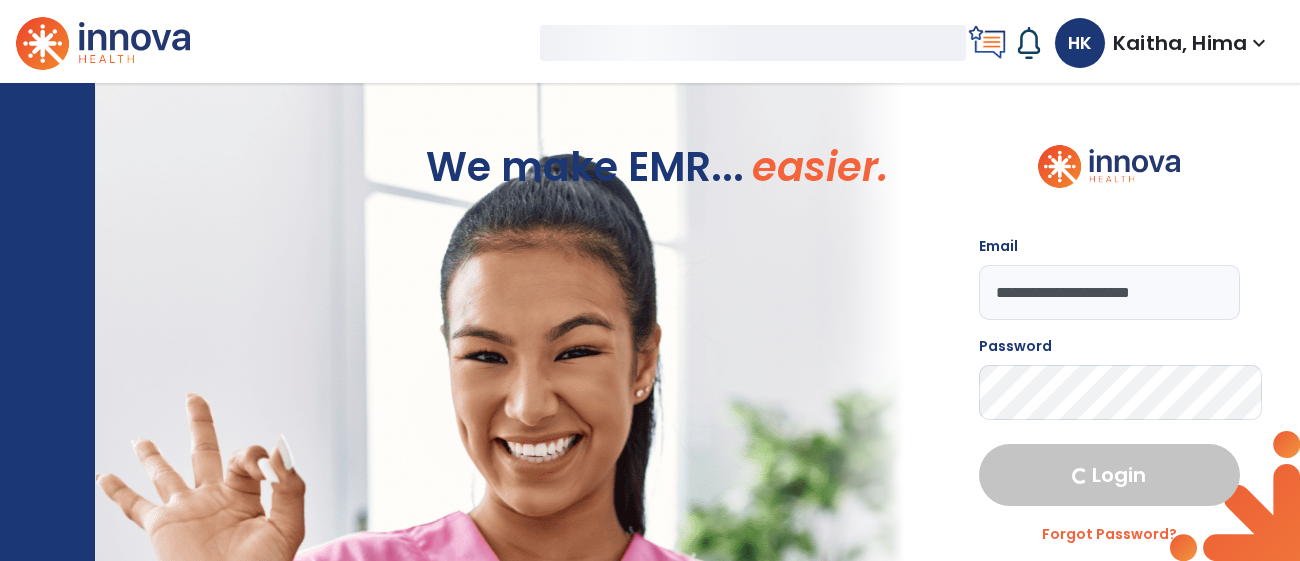 select on "****" 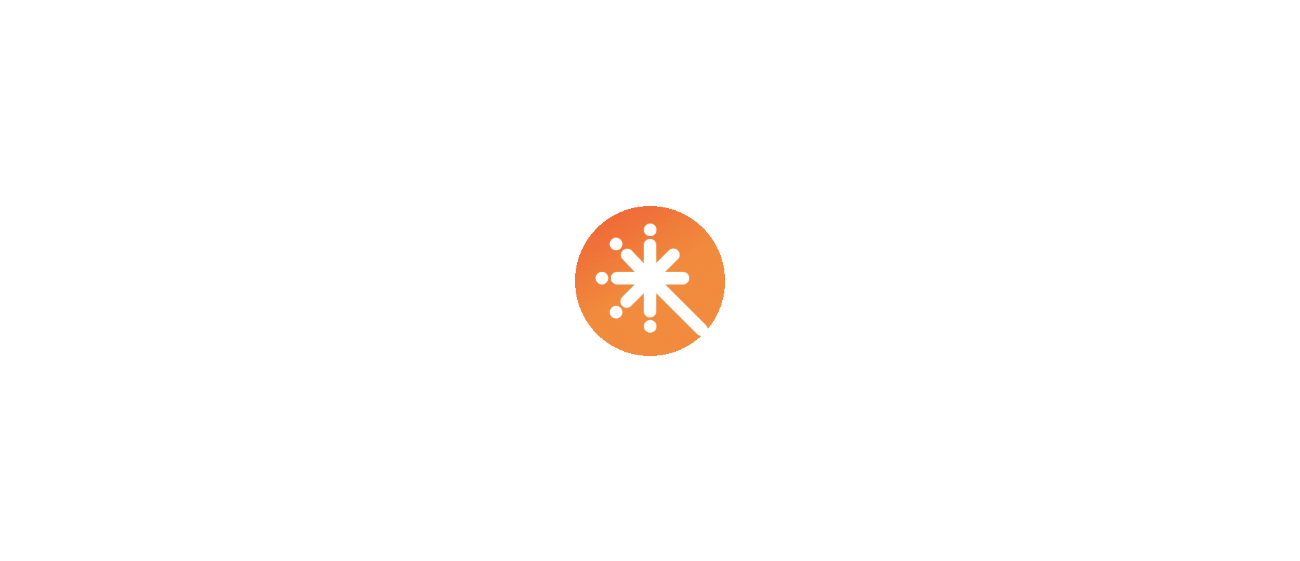 scroll, scrollTop: 0, scrollLeft: 0, axis: both 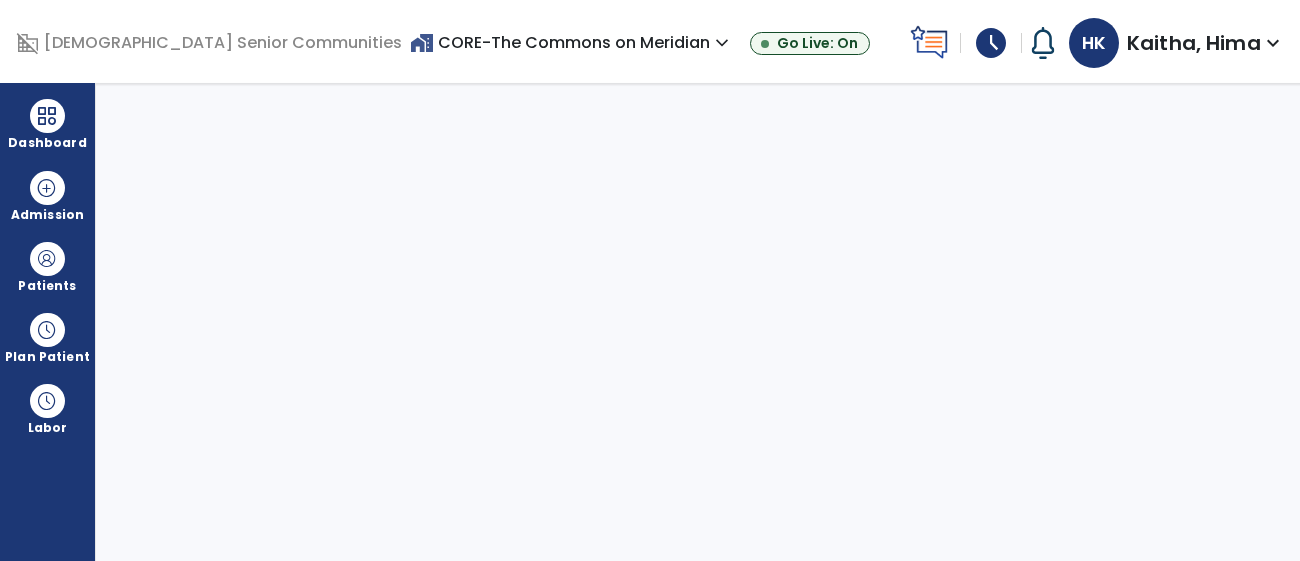 select on "****" 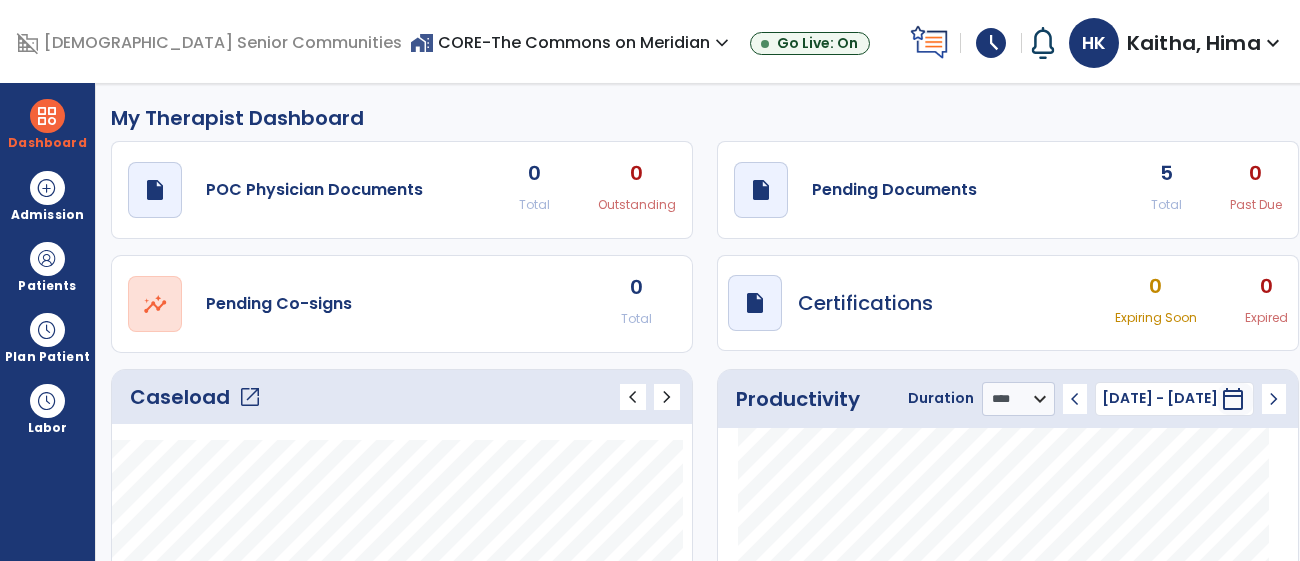 click on "Caseload   open_in_new" 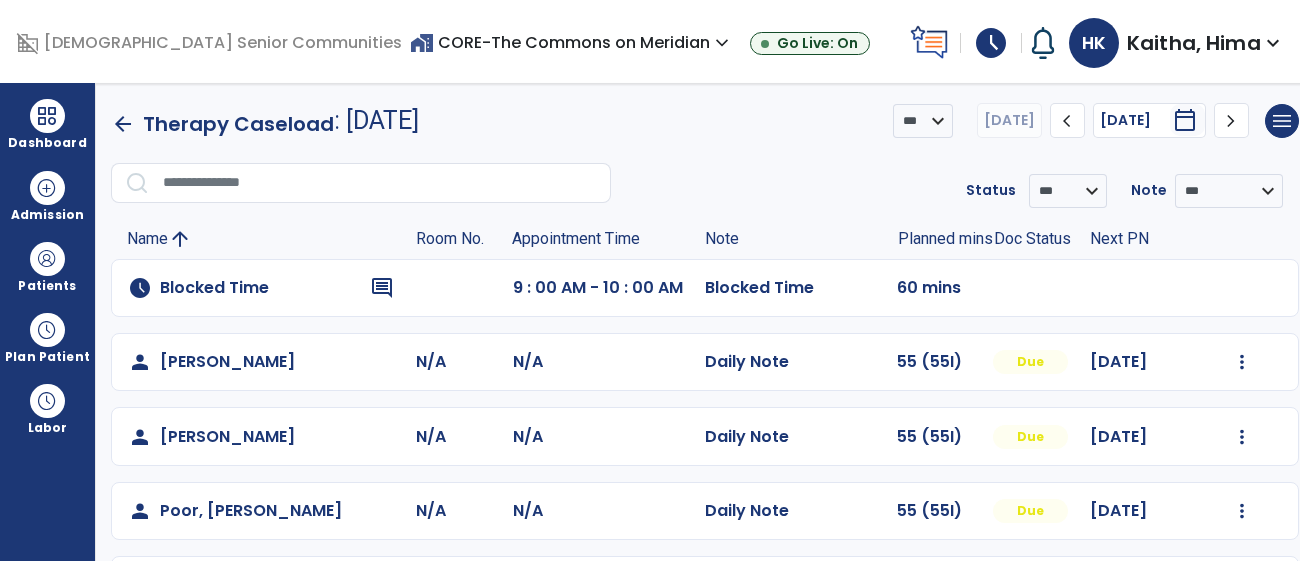 click on "home_work   CORE-The Commons on Meridian   expand_more" at bounding box center [572, 42] 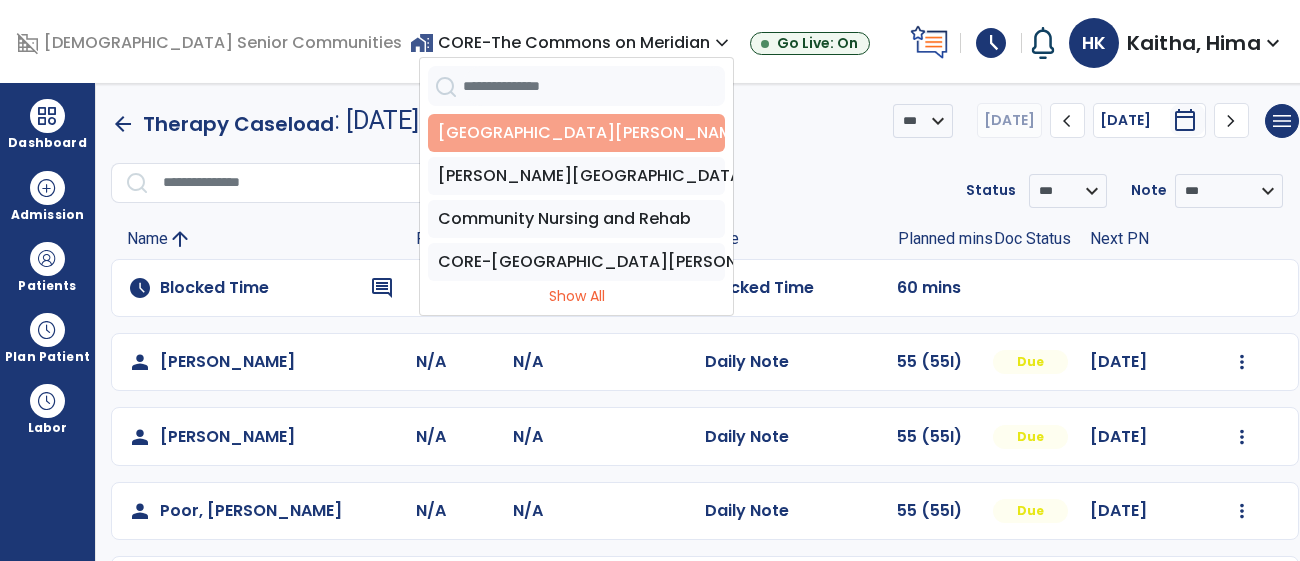 click on "Allisonville Meadows" at bounding box center (576, 133) 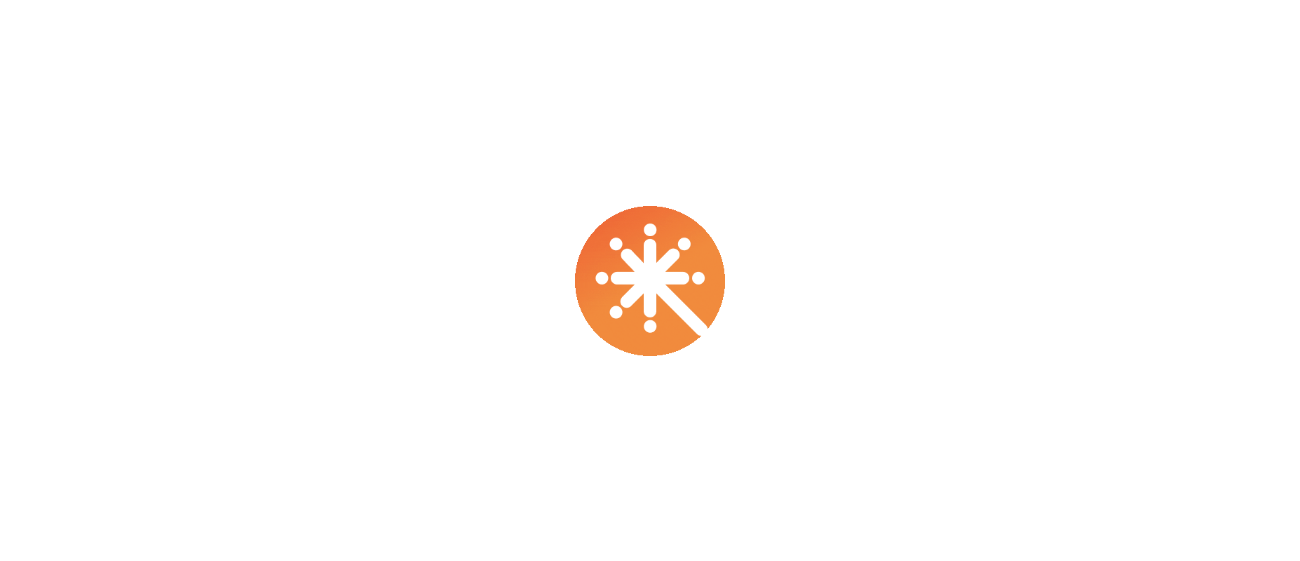 scroll, scrollTop: 0, scrollLeft: 0, axis: both 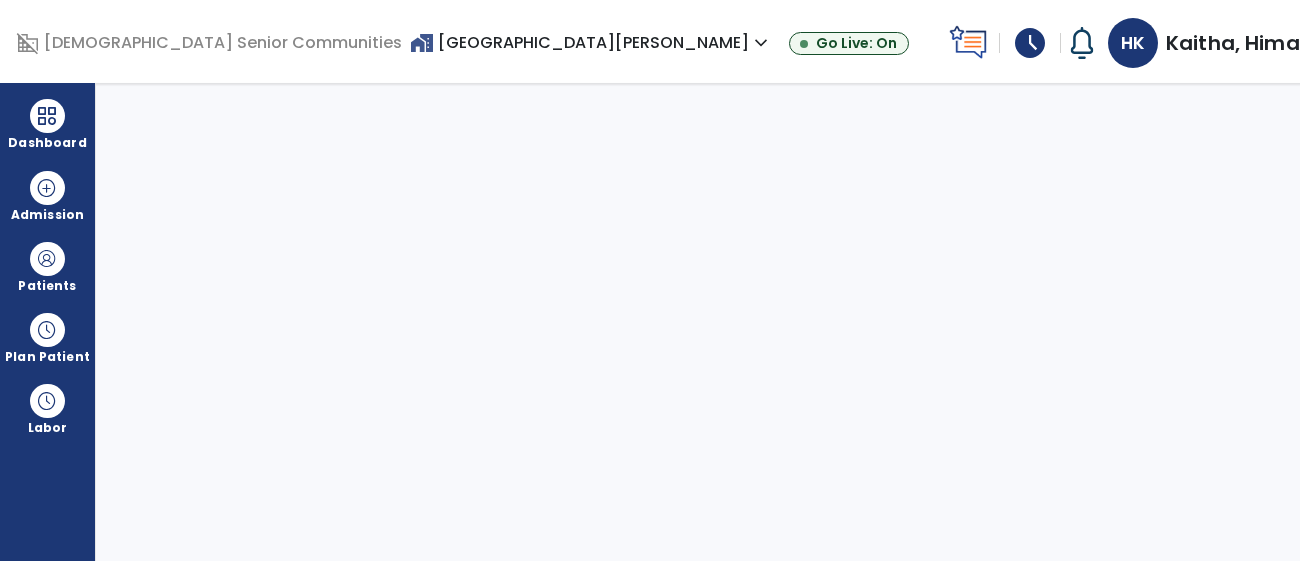 select on "****" 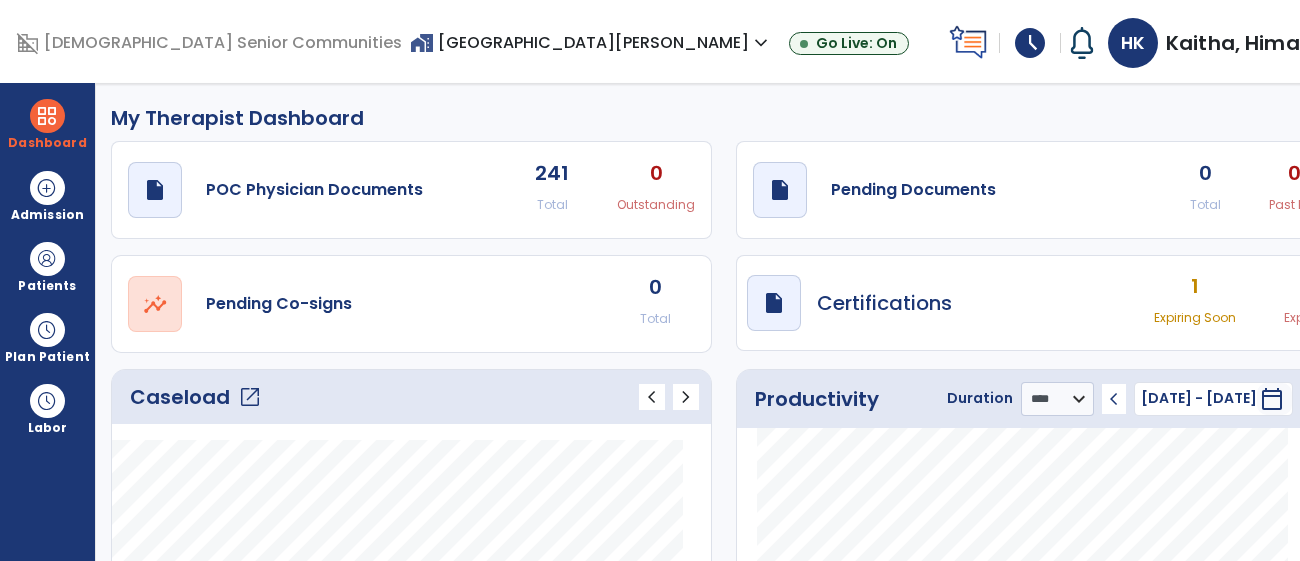 click on "Caseload   open_in_new" 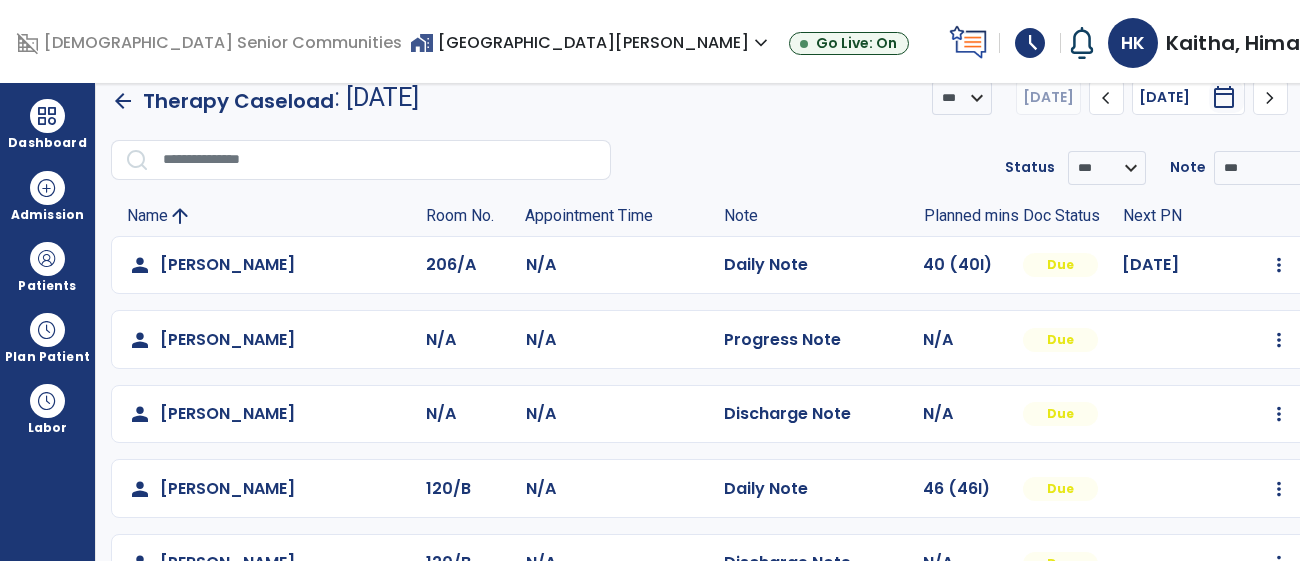 scroll, scrollTop: 0, scrollLeft: 0, axis: both 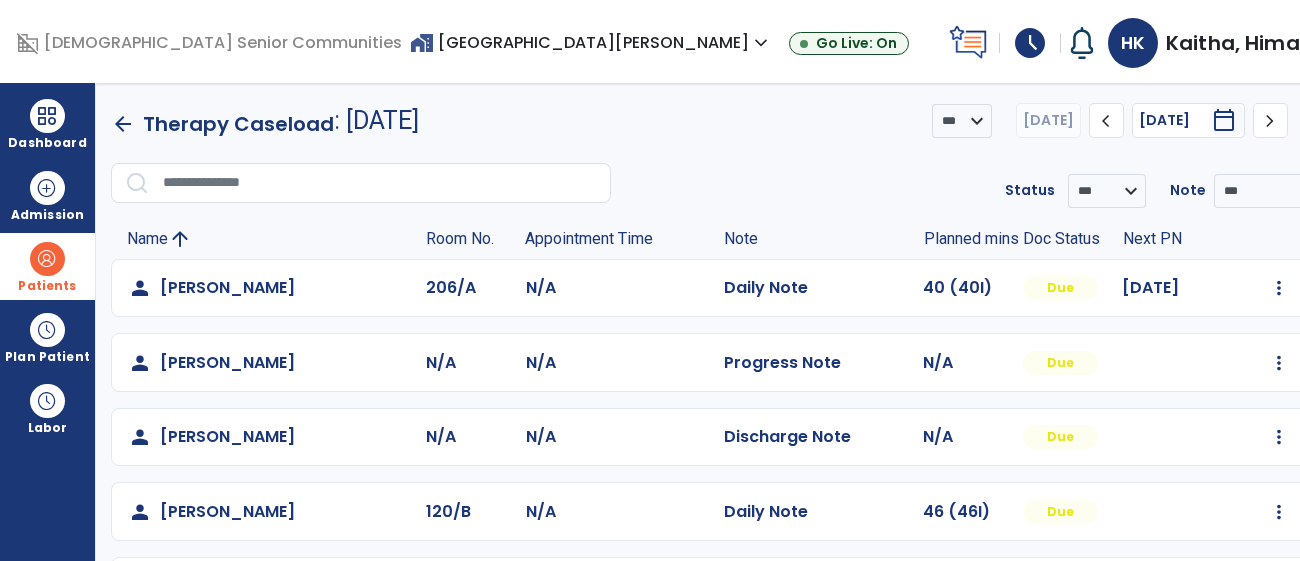 click at bounding box center (47, 259) 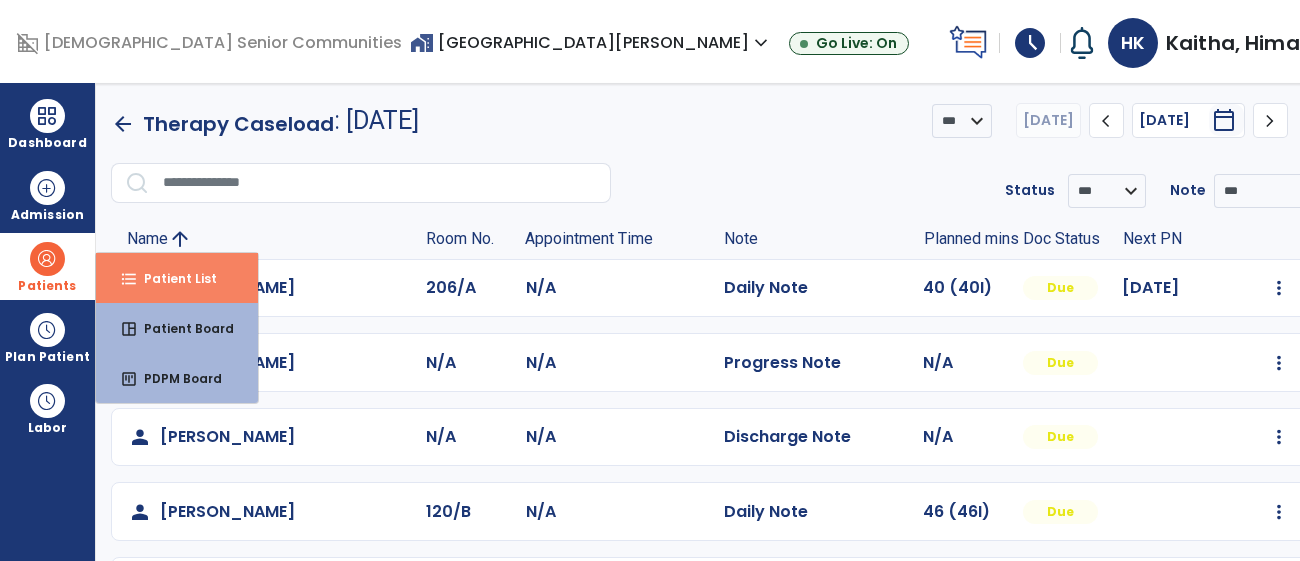 click on "Patient List" at bounding box center (172, 278) 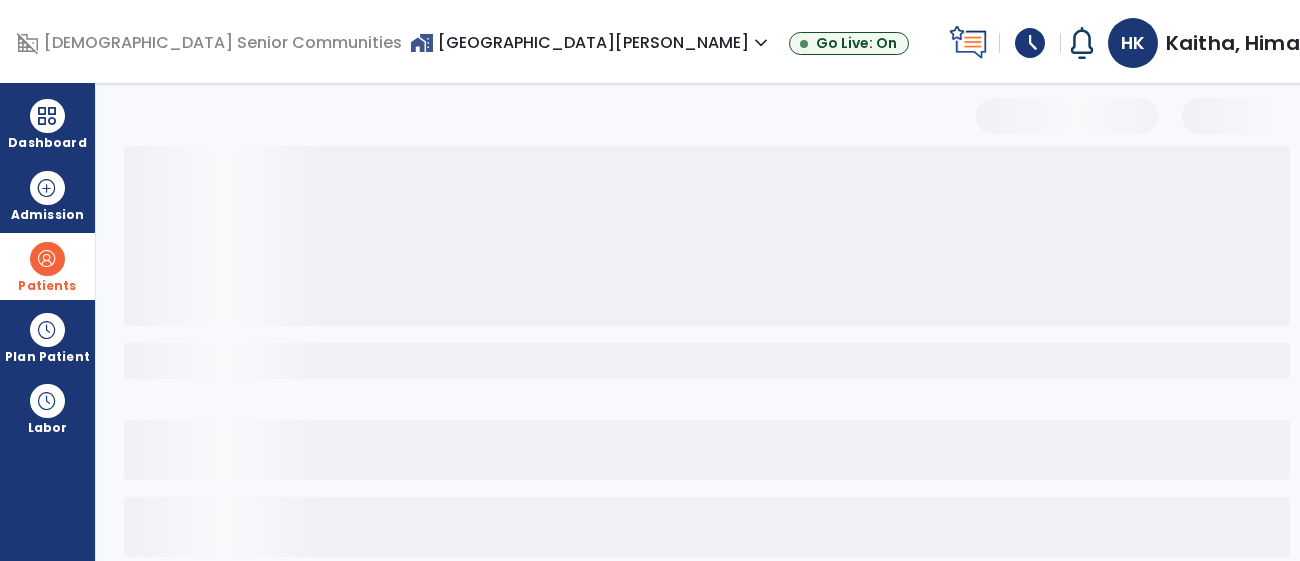 select on "***" 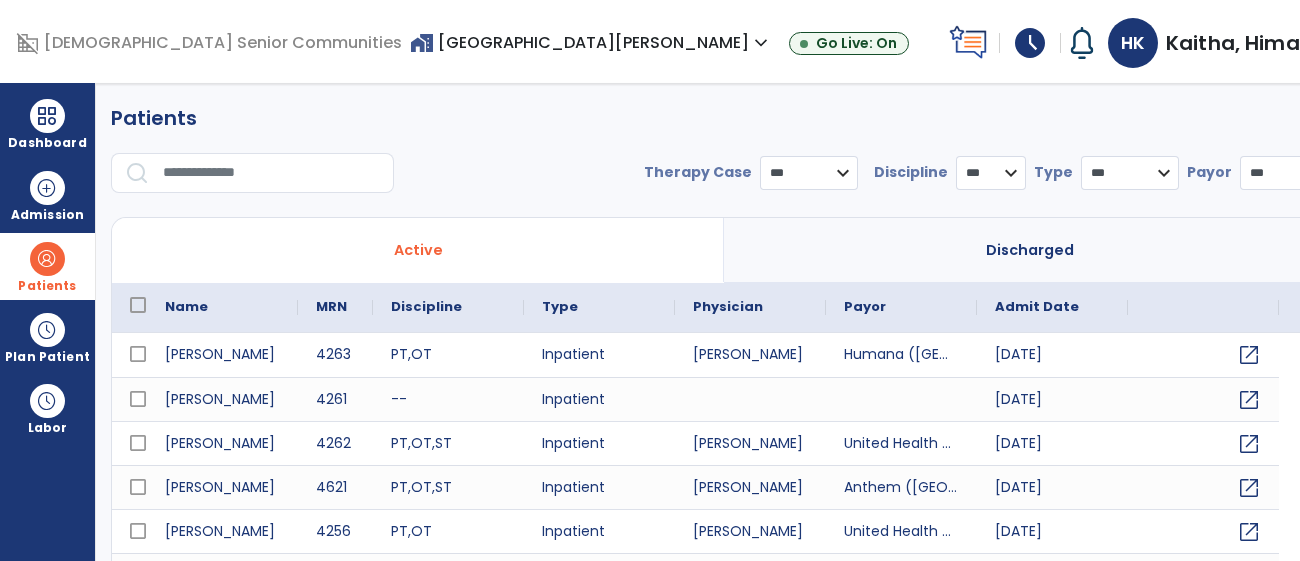 click at bounding box center [271, 173] 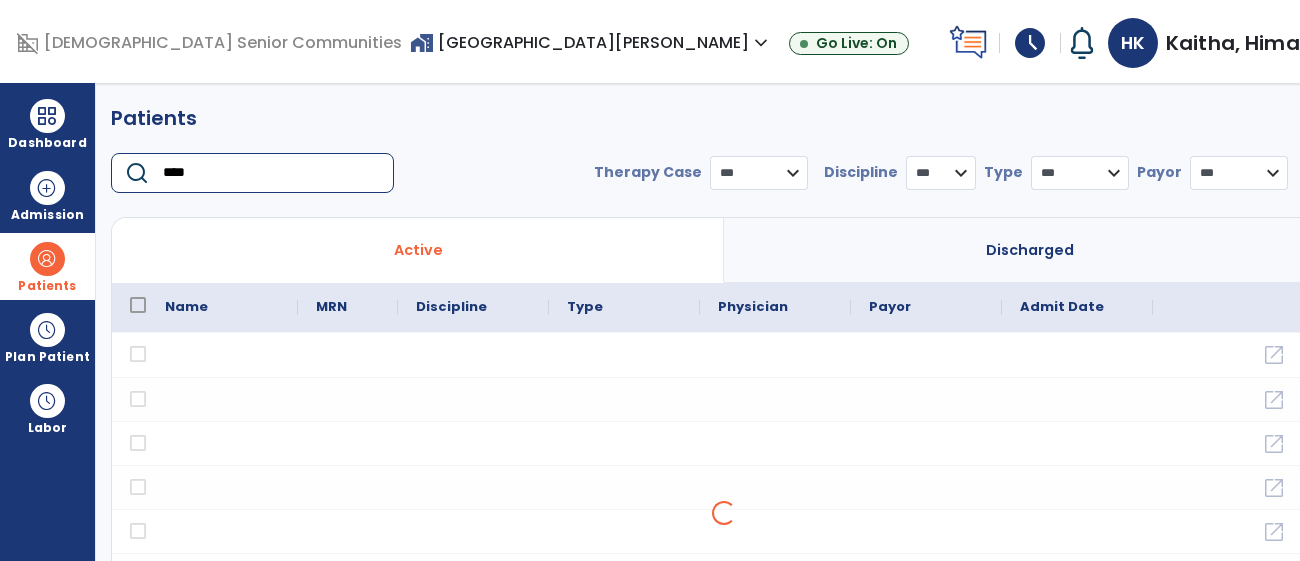 type on "*****" 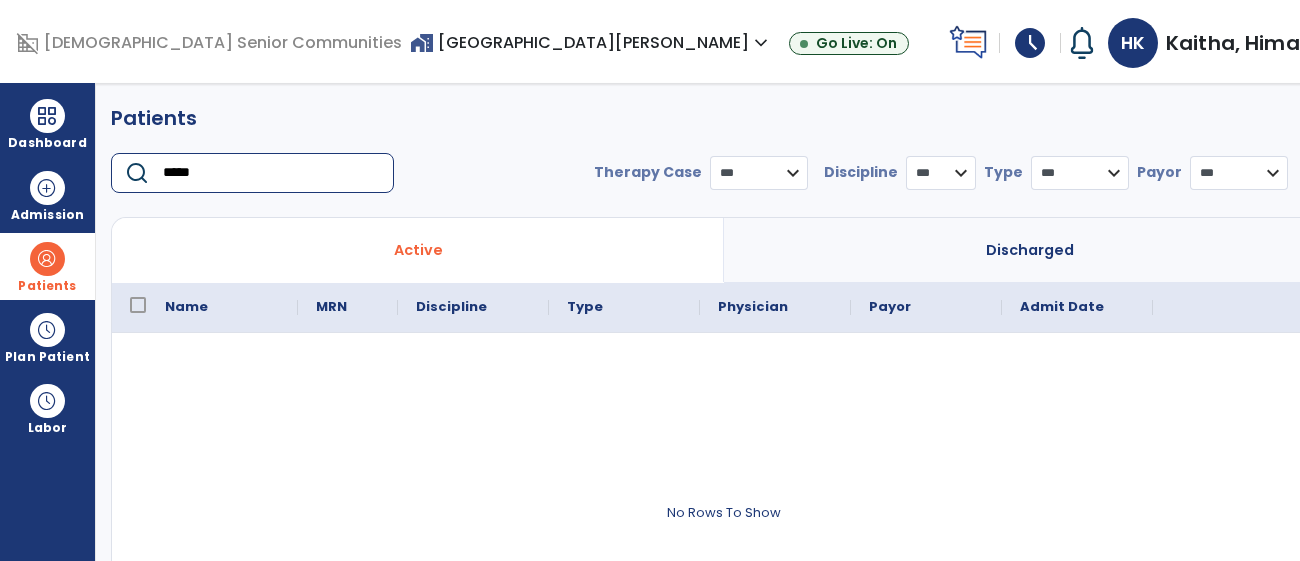 click on "*****" at bounding box center (271, 173) 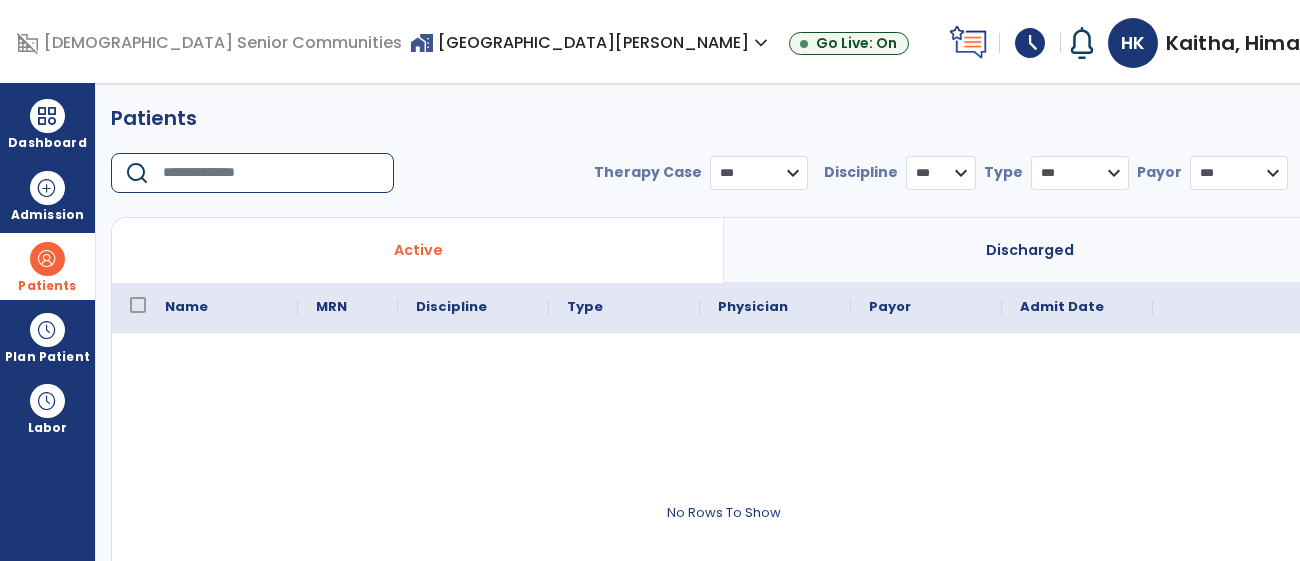 click at bounding box center [271, 173] 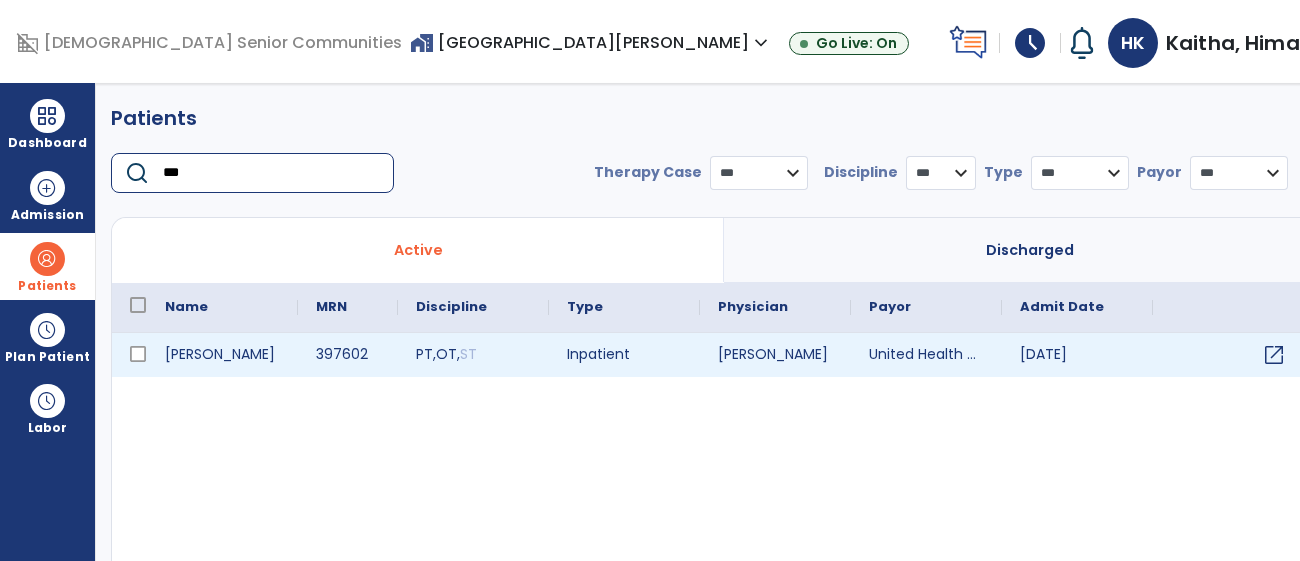 type on "***" 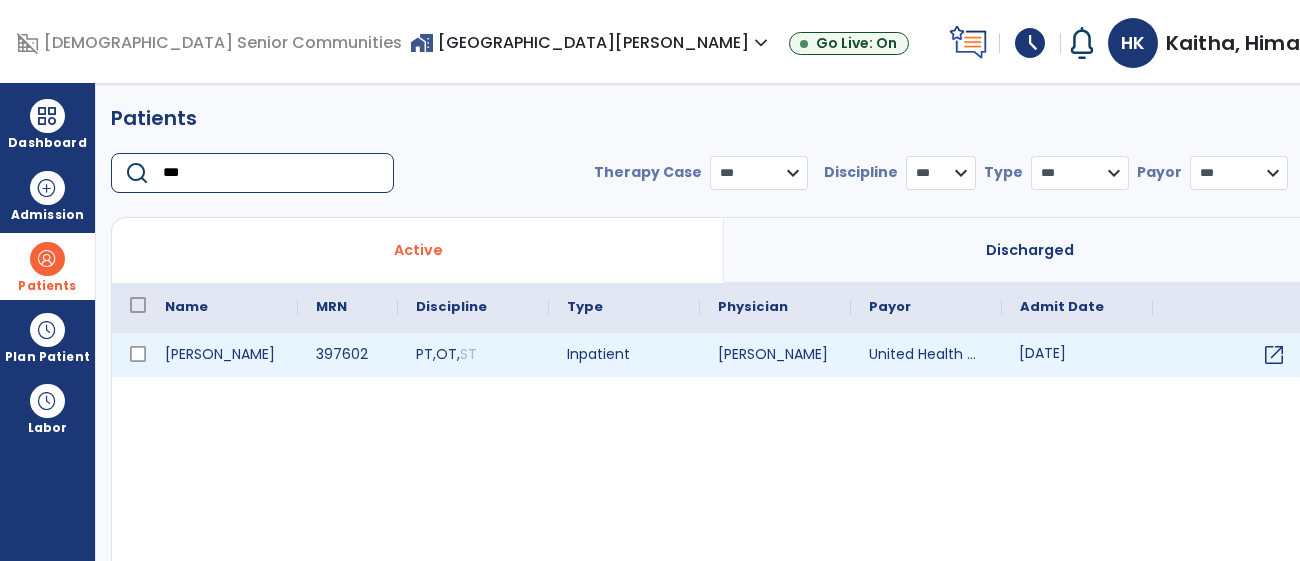 click on "06/20/2025" at bounding box center (1077, 355) 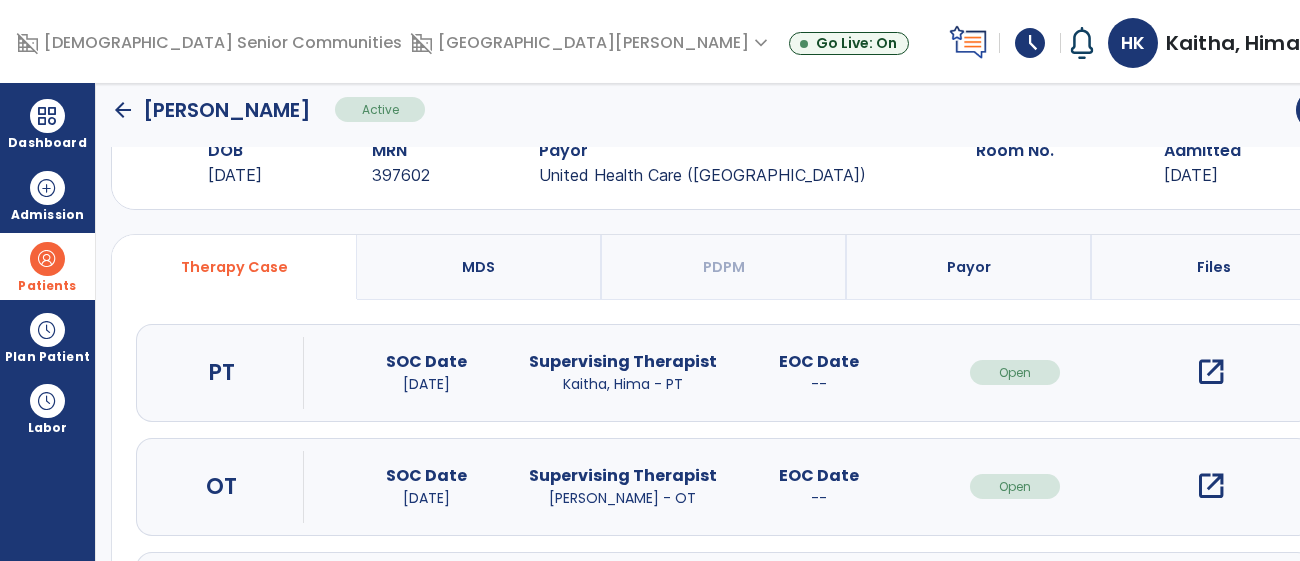 scroll, scrollTop: 61, scrollLeft: 0, axis: vertical 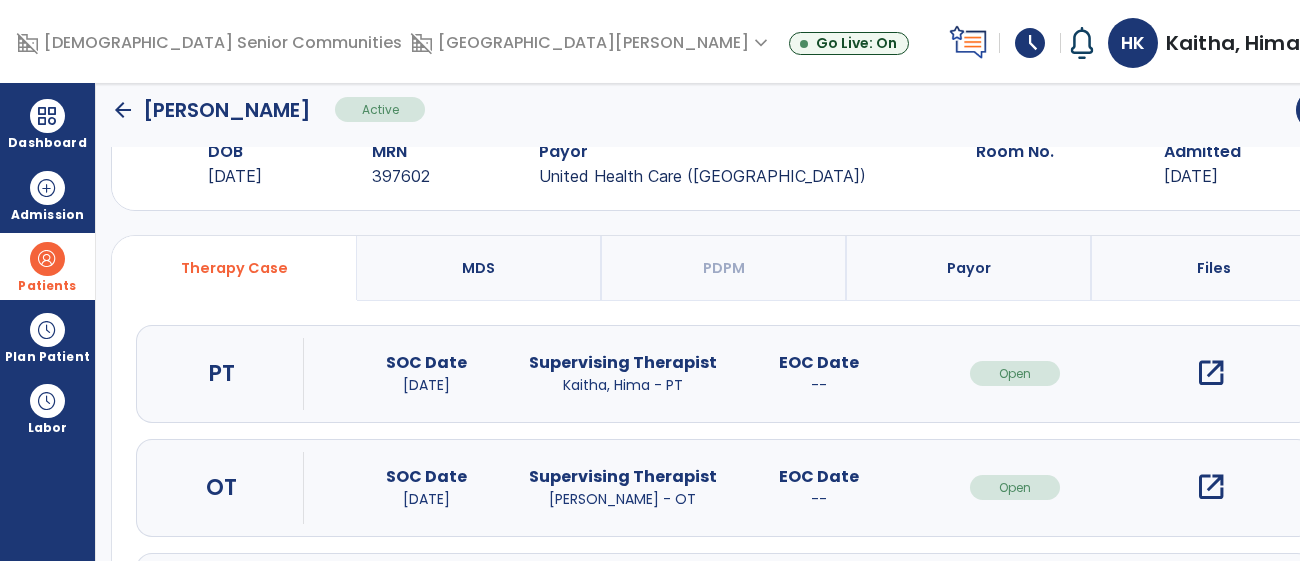 click on "open_in_new" at bounding box center (1211, 373) 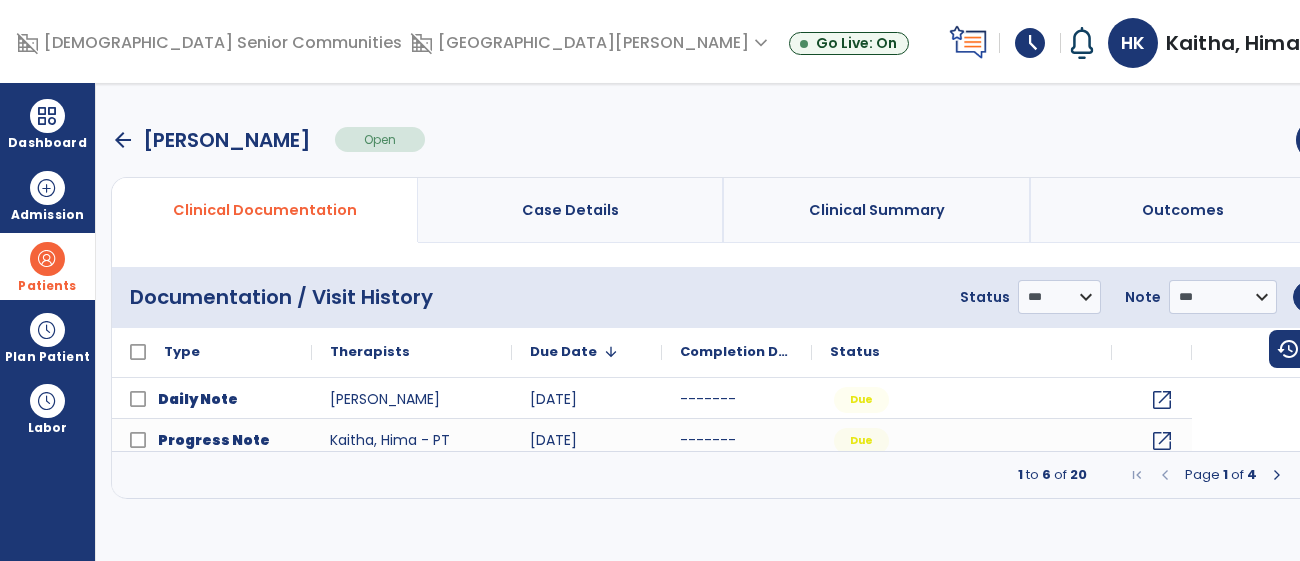 scroll, scrollTop: 0, scrollLeft: 0, axis: both 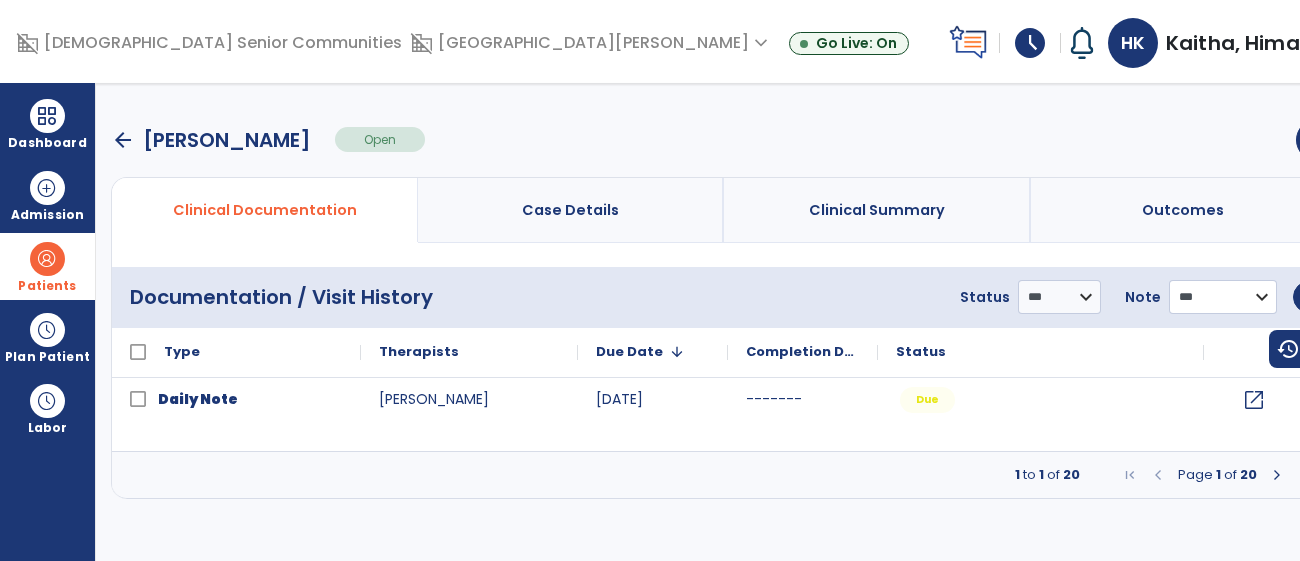 click on "**********" at bounding box center [1059, 297] 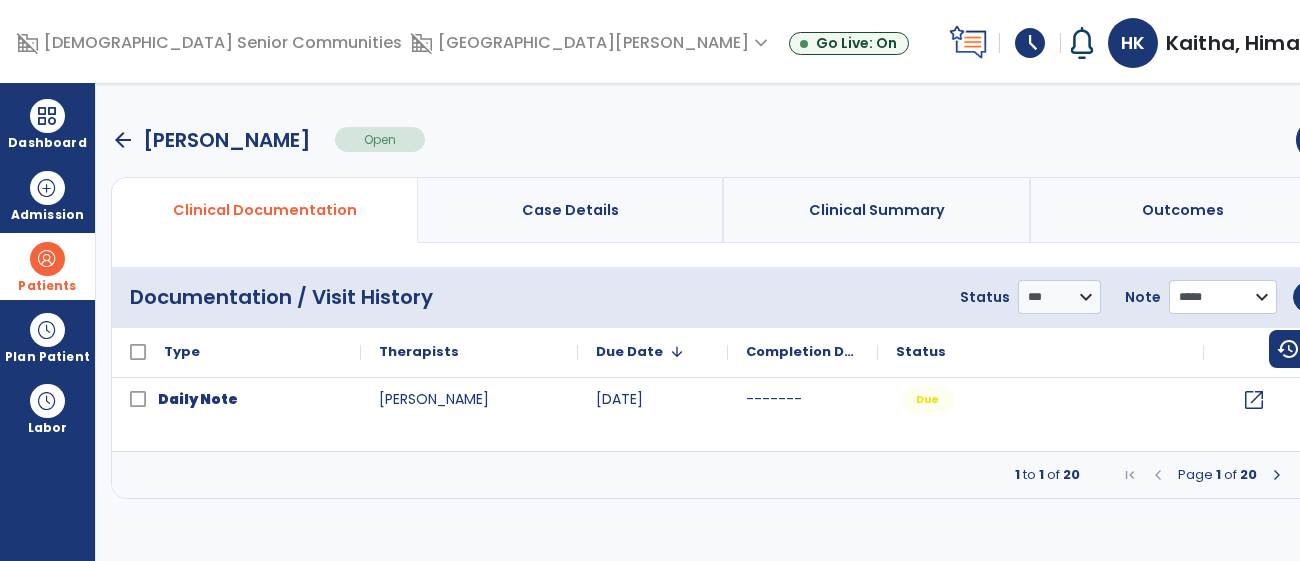 click on "**********" at bounding box center (1059, 297) 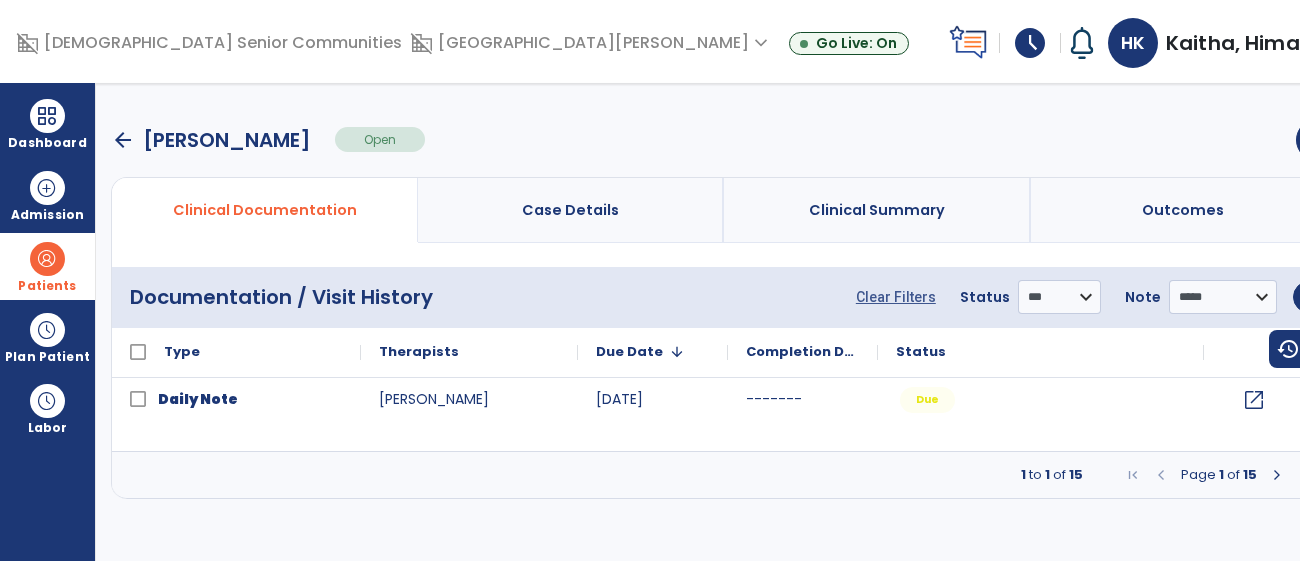 click at bounding box center [1277, 475] 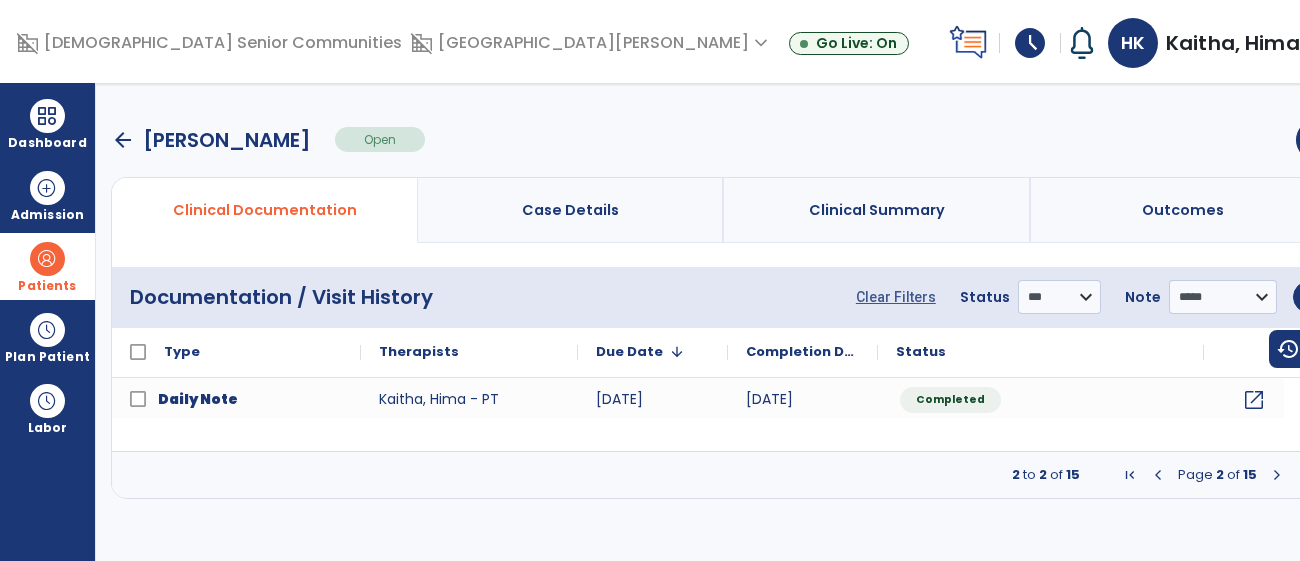 click at bounding box center [1158, 475] 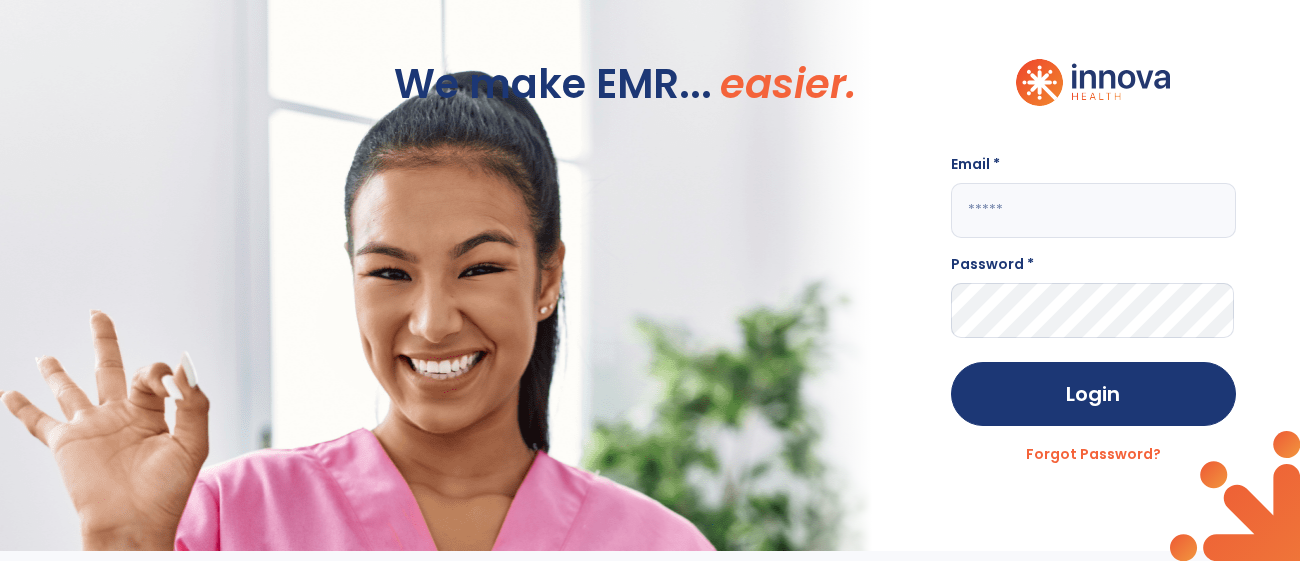 click 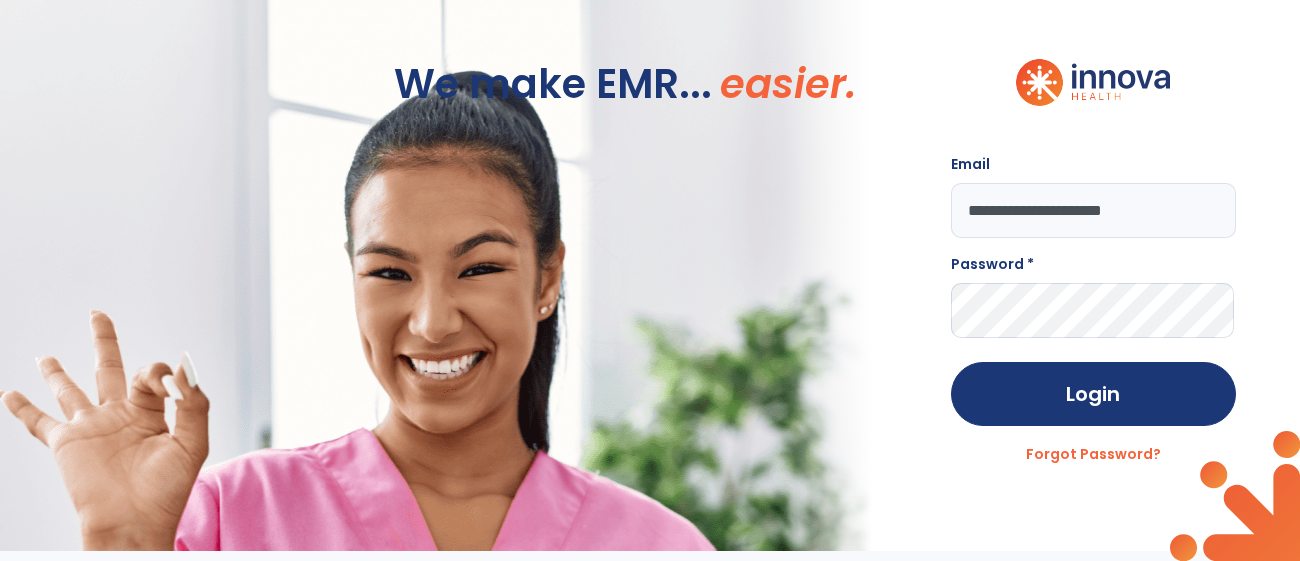 type on "**********" 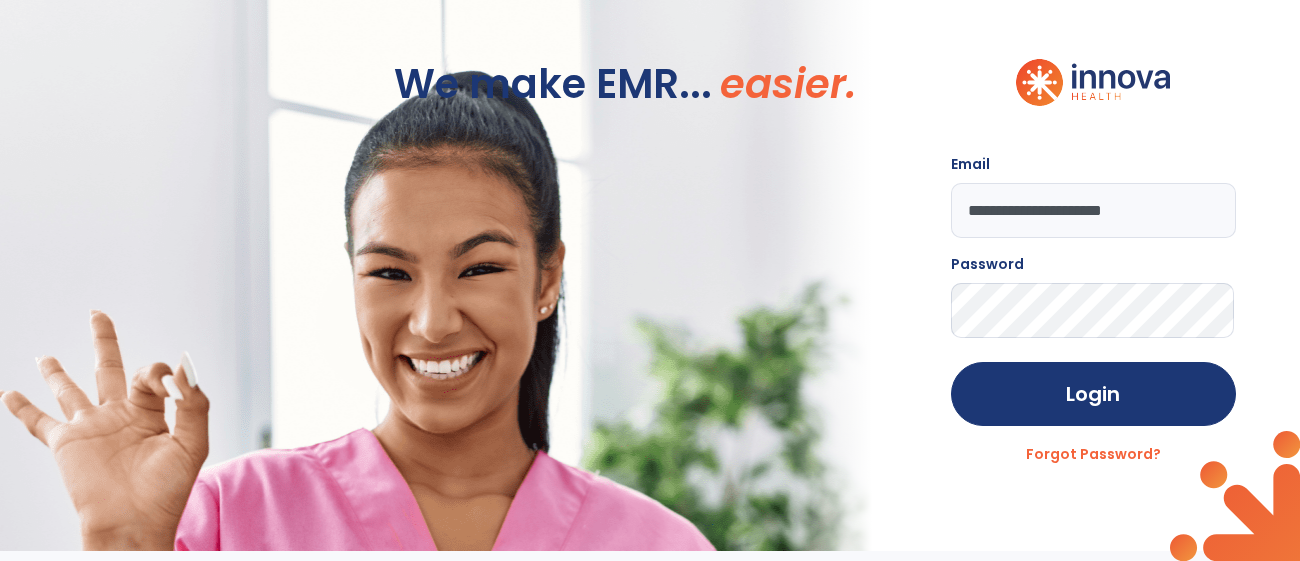 click on "Login" 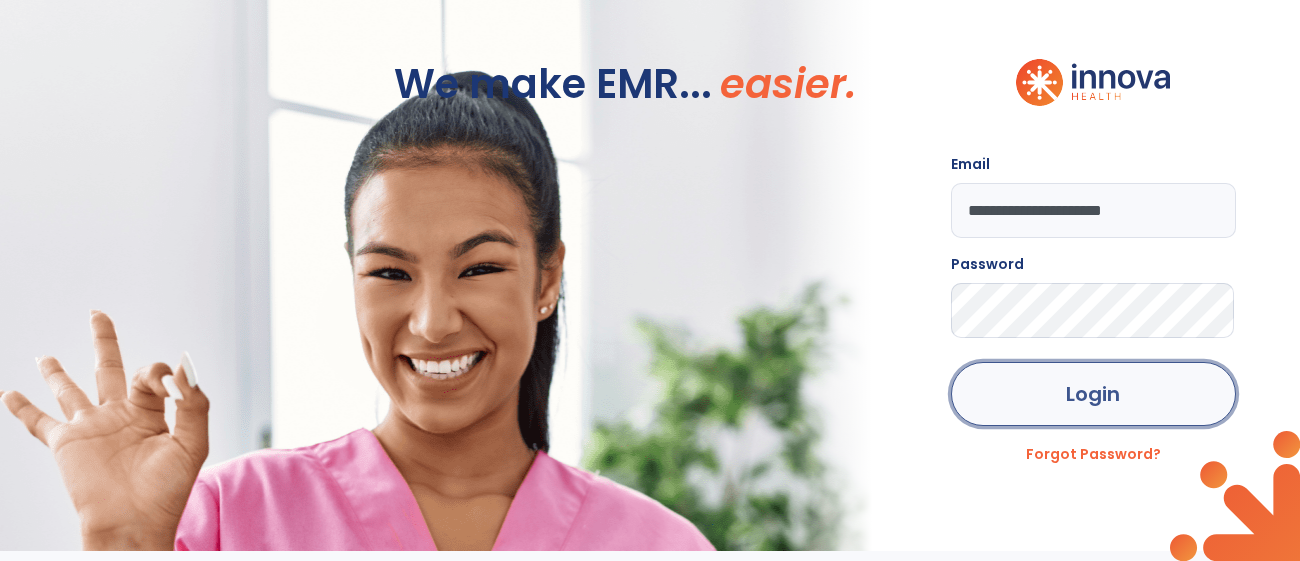 click on "Login" 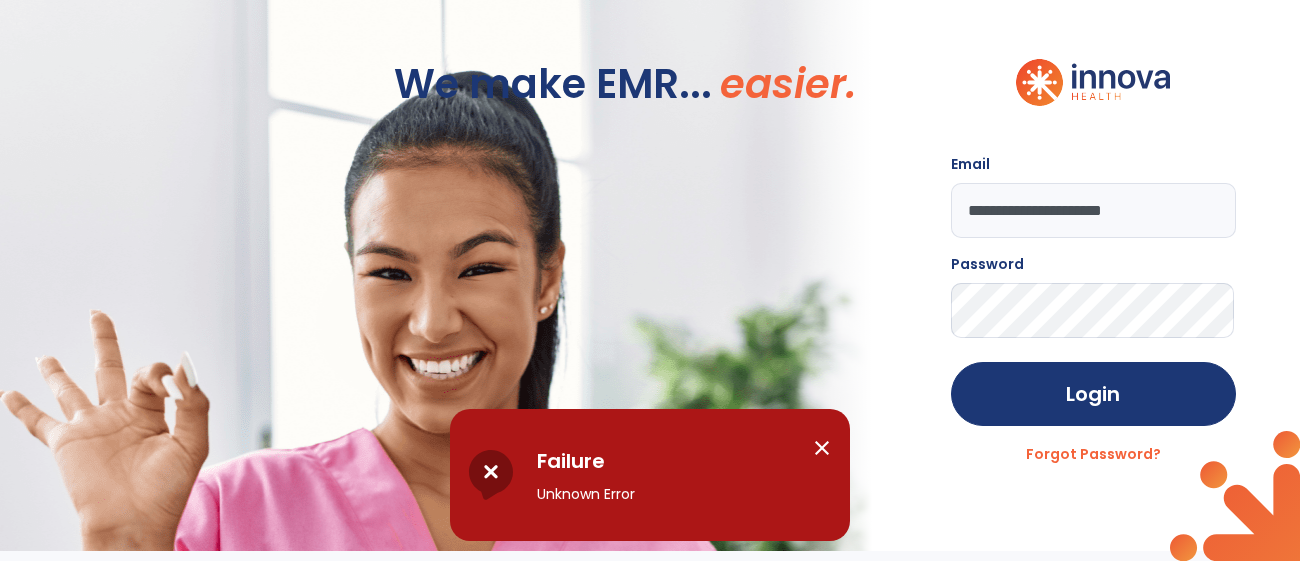 click on "**********" 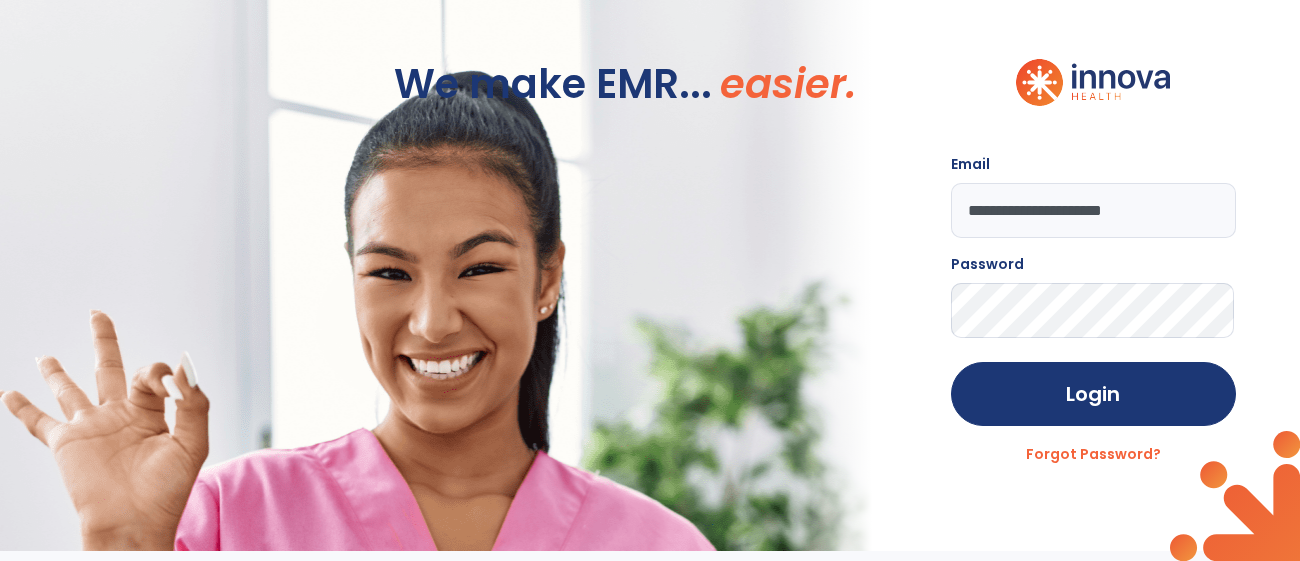 click on "Login" 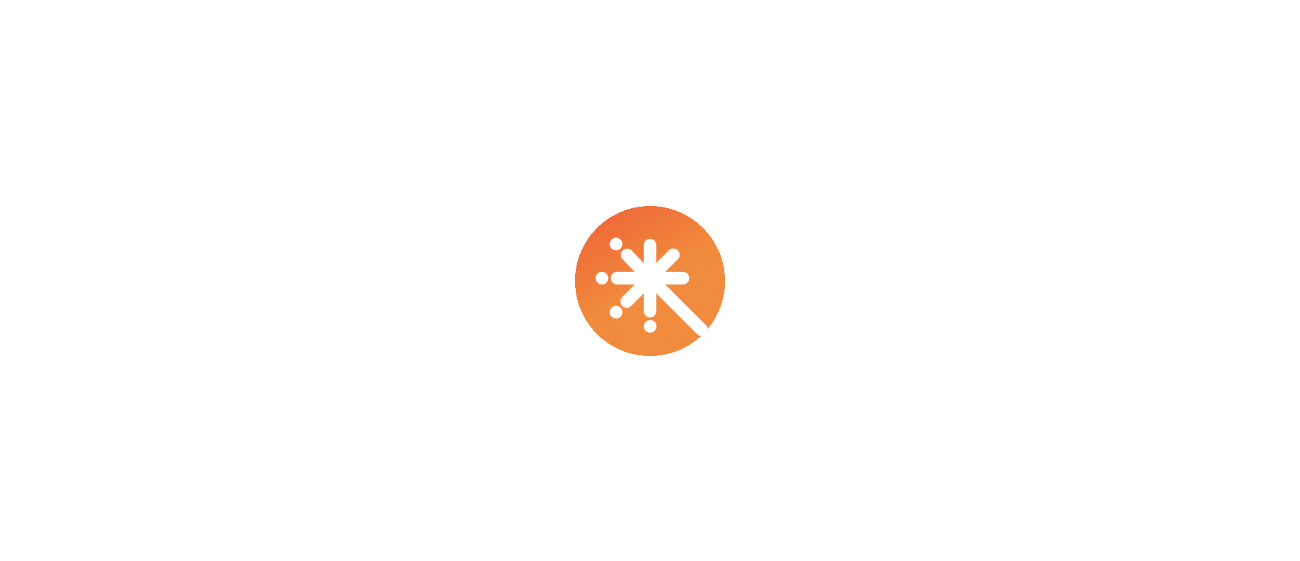 scroll, scrollTop: 0, scrollLeft: 0, axis: both 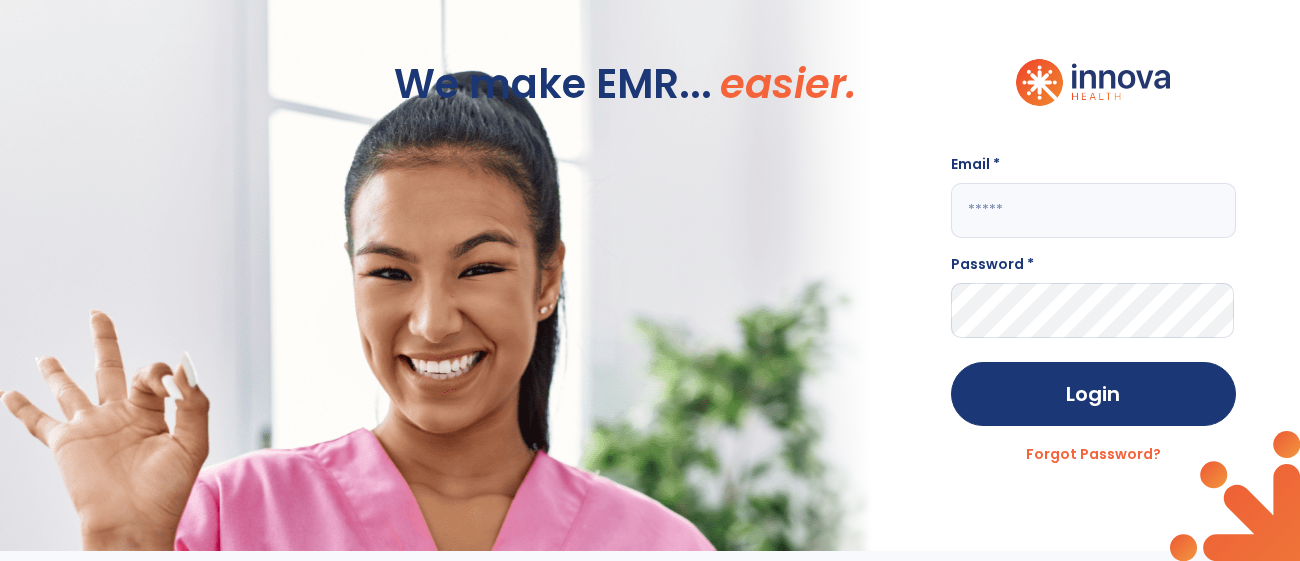 click 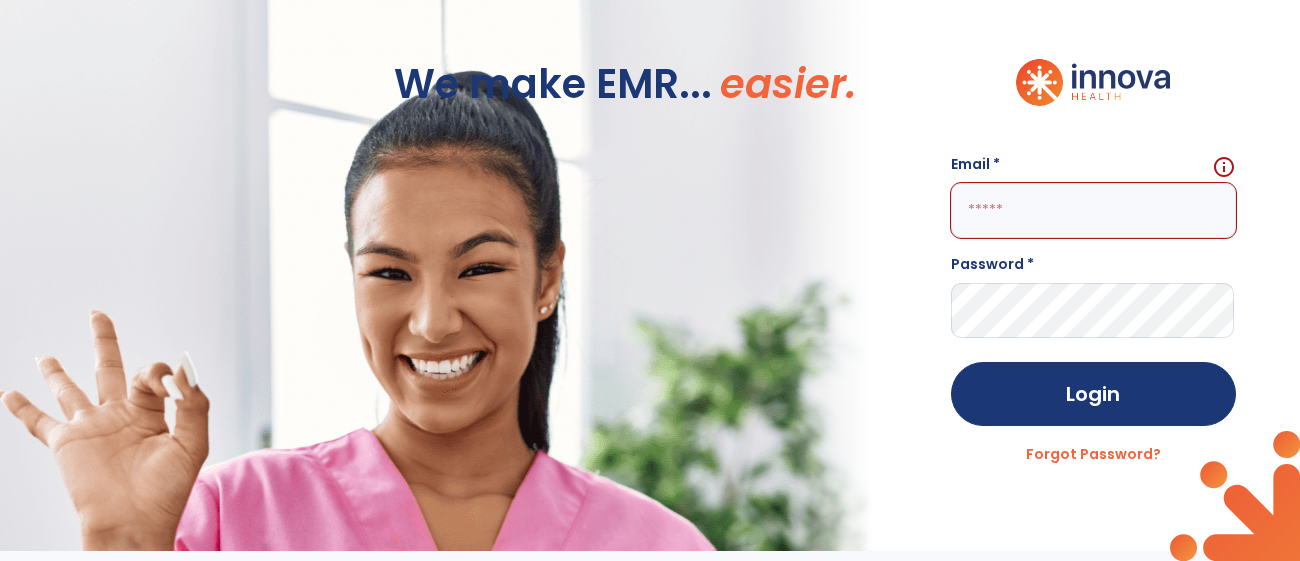 click 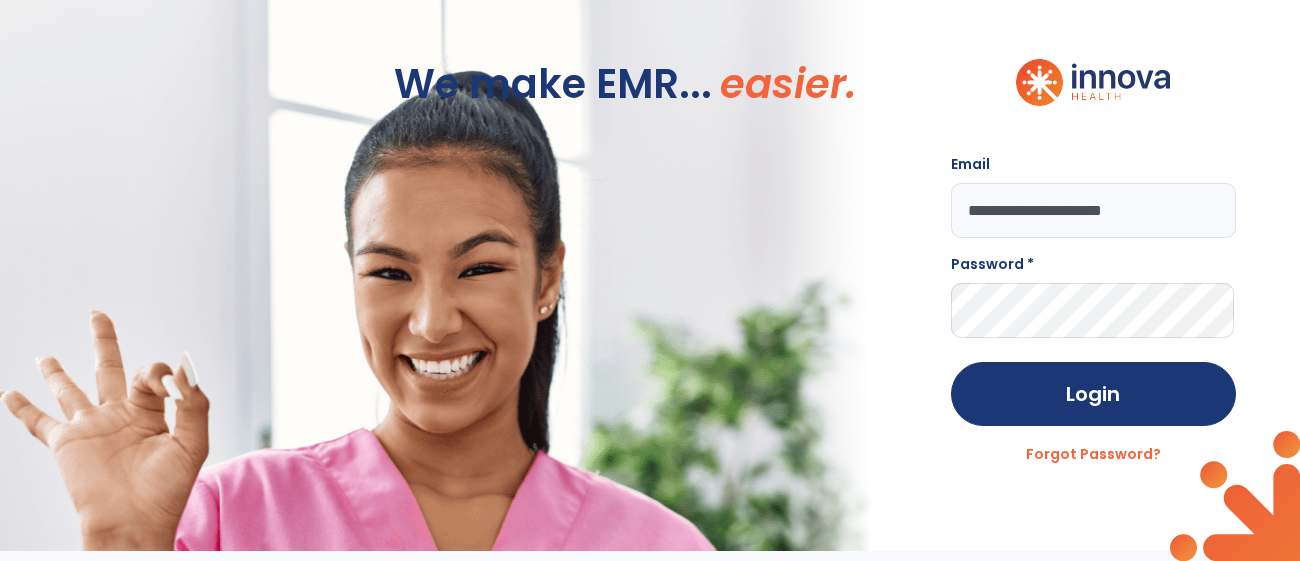 type on "**********" 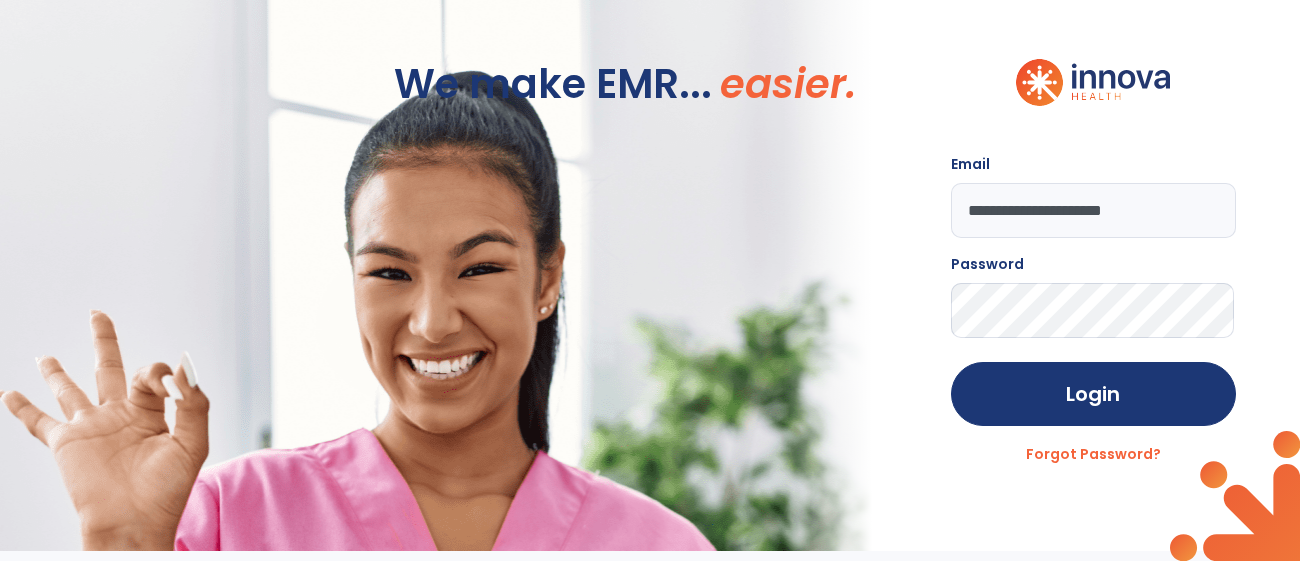 click on "Login" 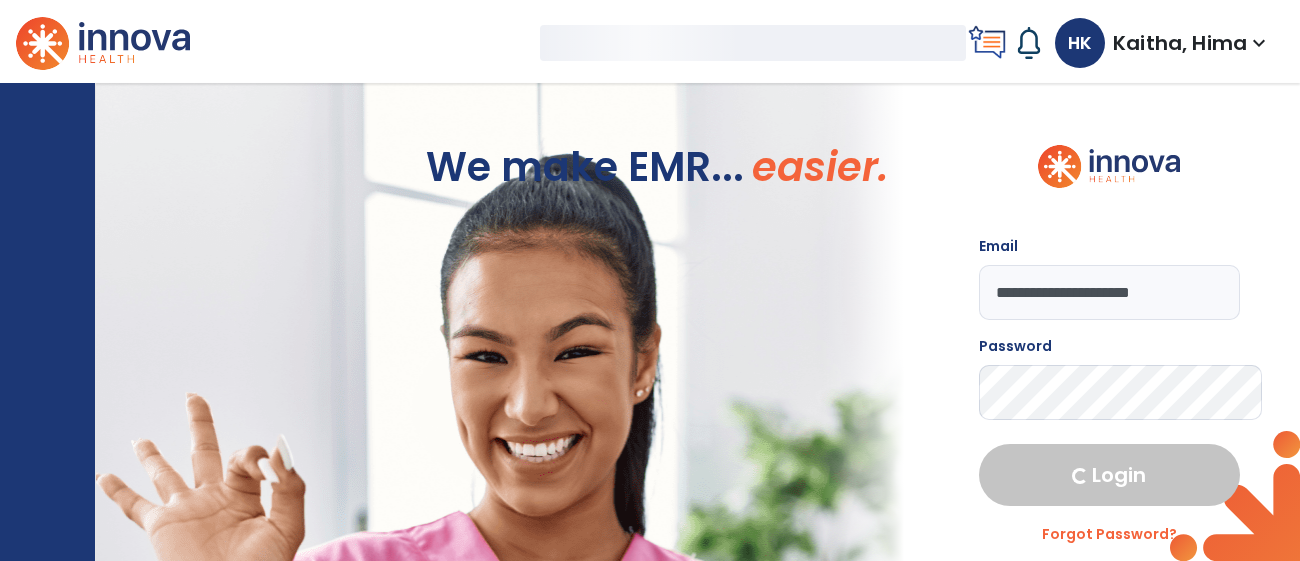 select on "****" 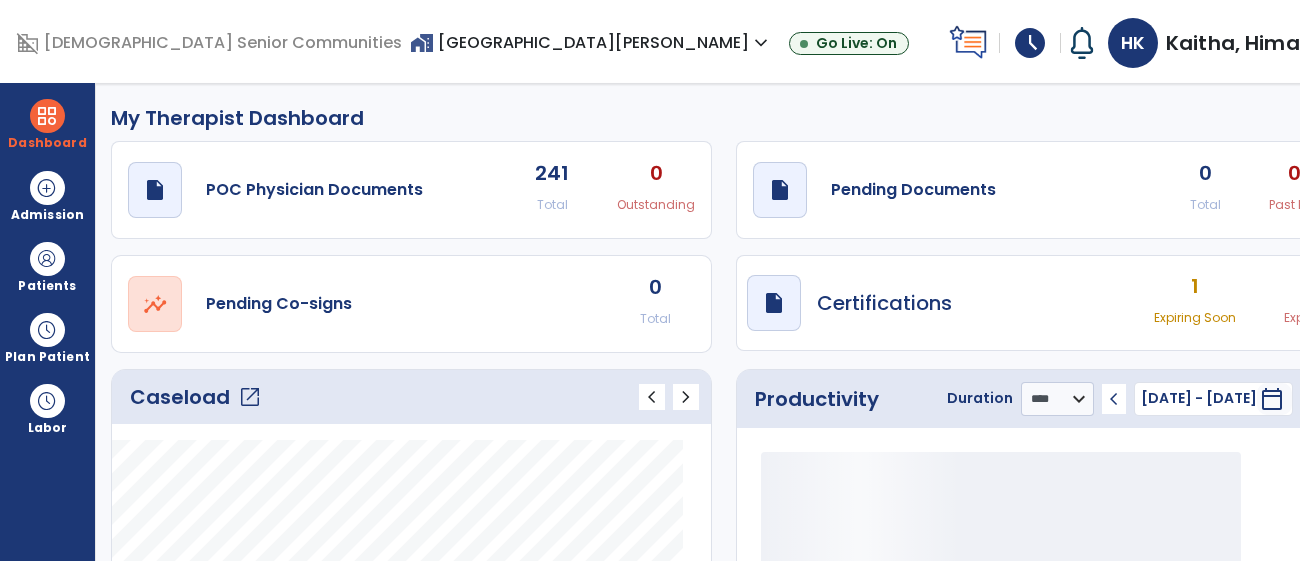 click on "Caseload   open_in_new" 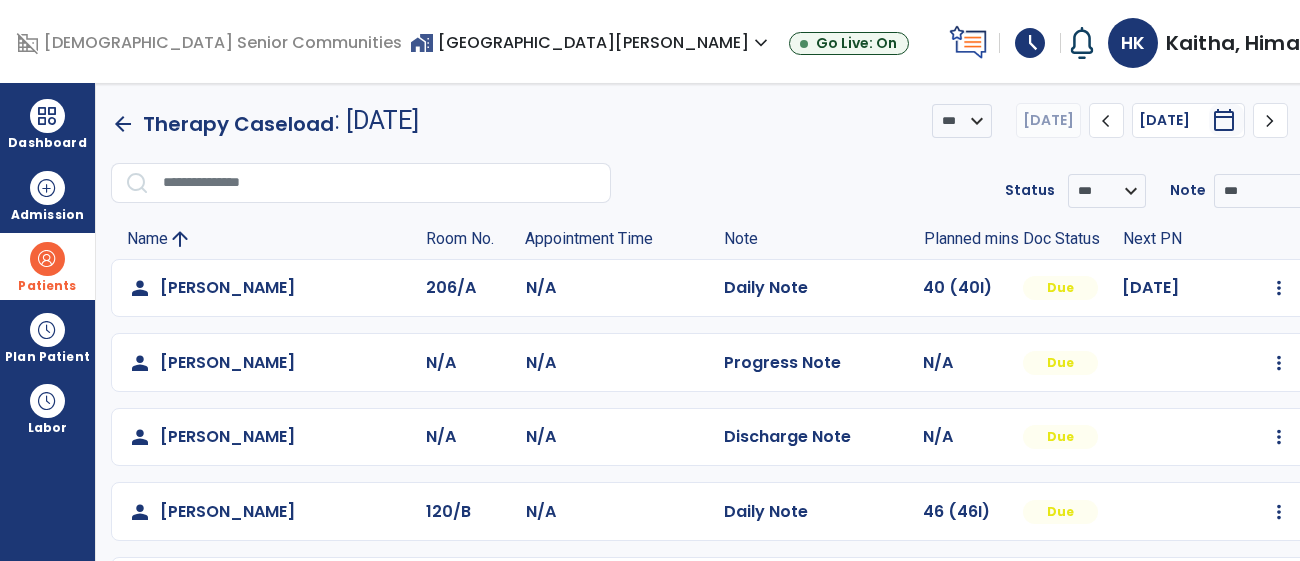 click at bounding box center (47, 259) 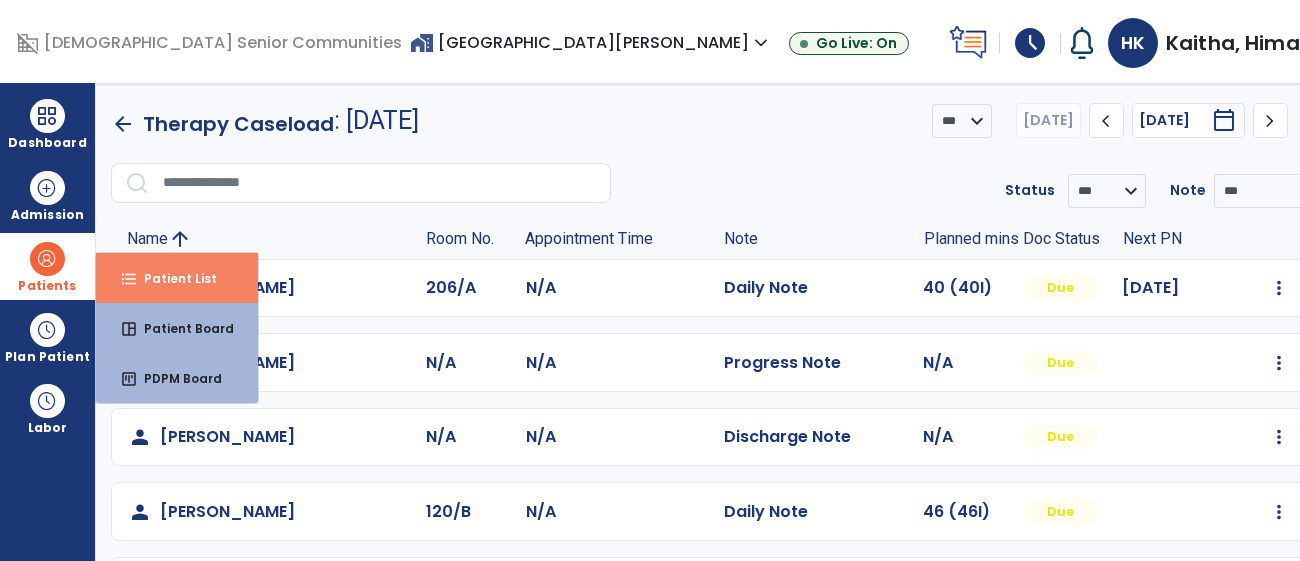 click on "Patient List" at bounding box center [172, 278] 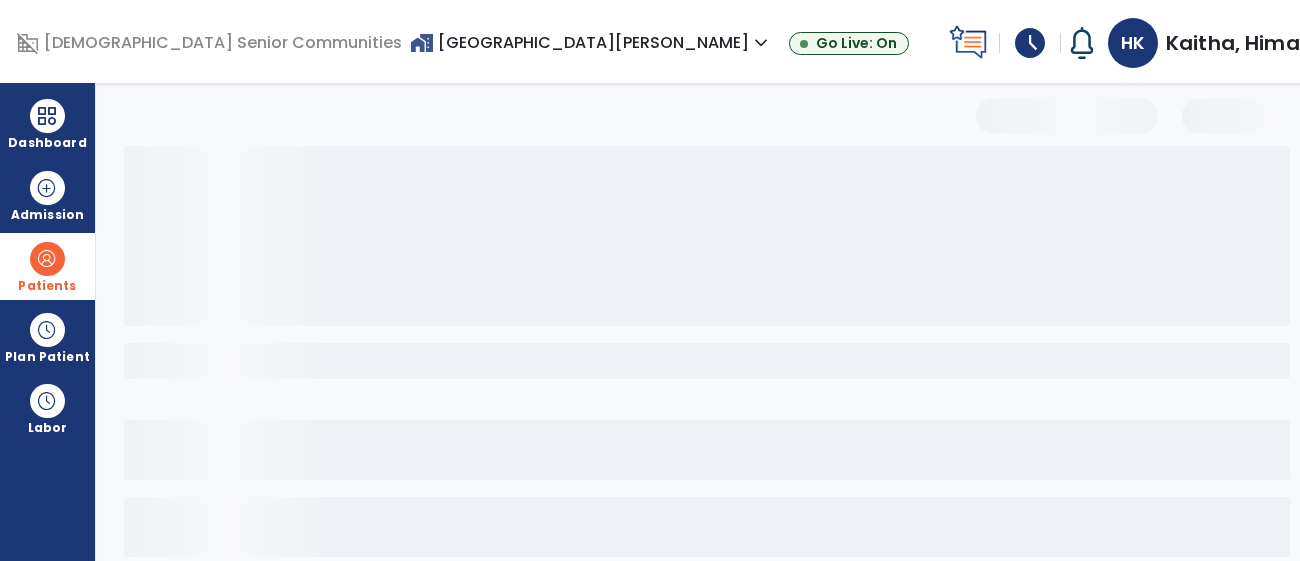 select on "***" 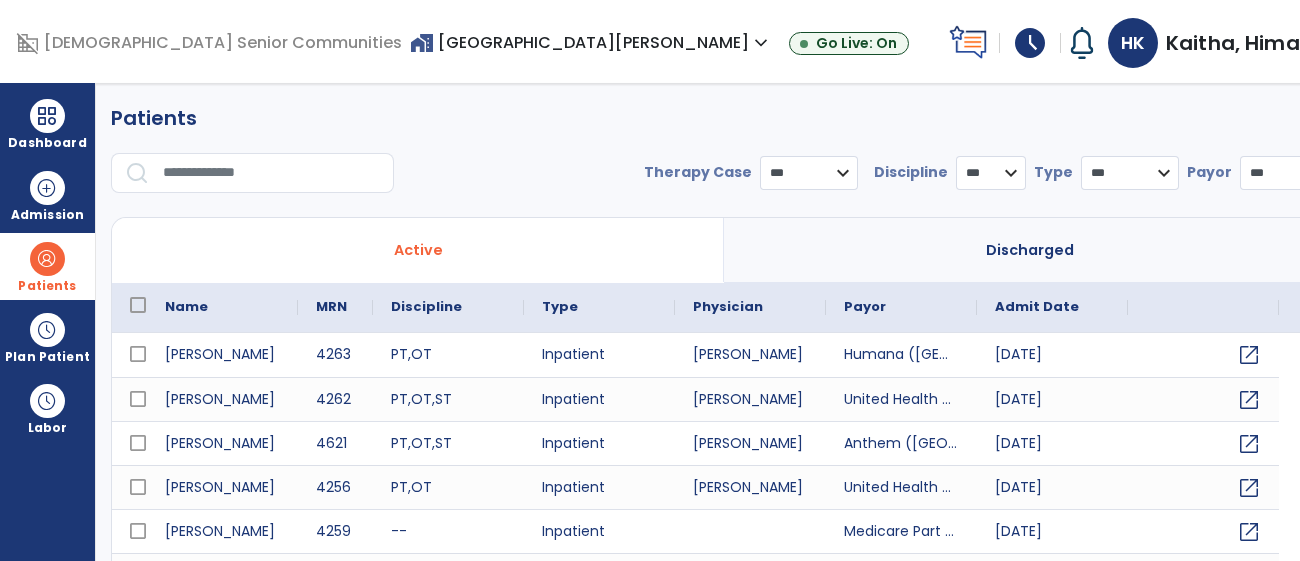 click at bounding box center [271, 173] 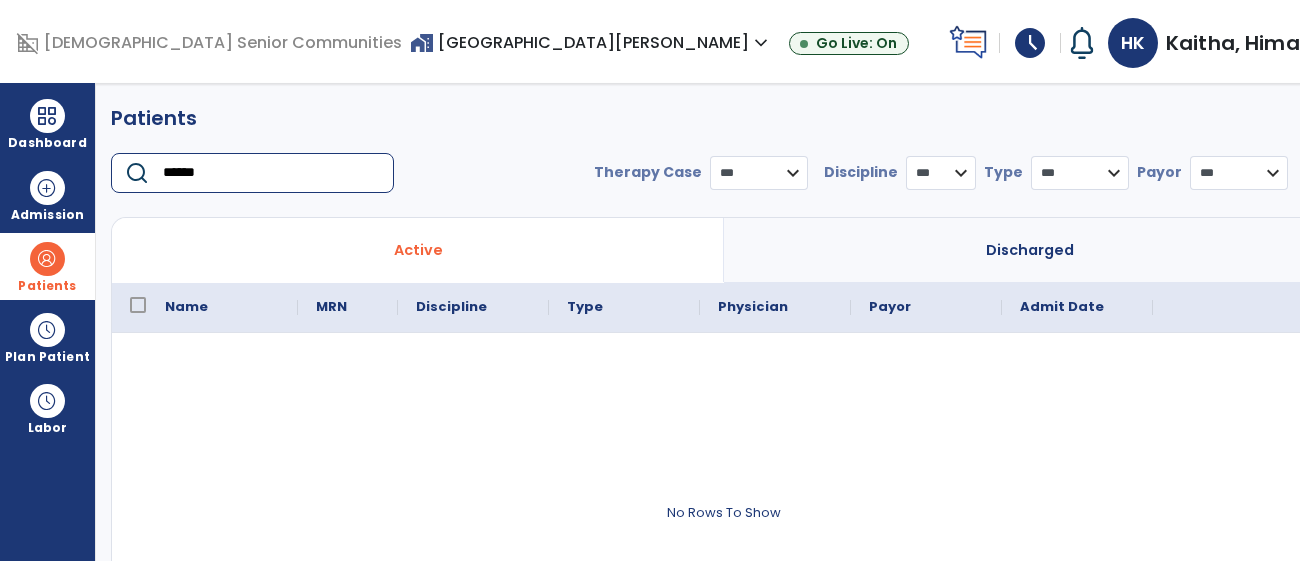 type on "****" 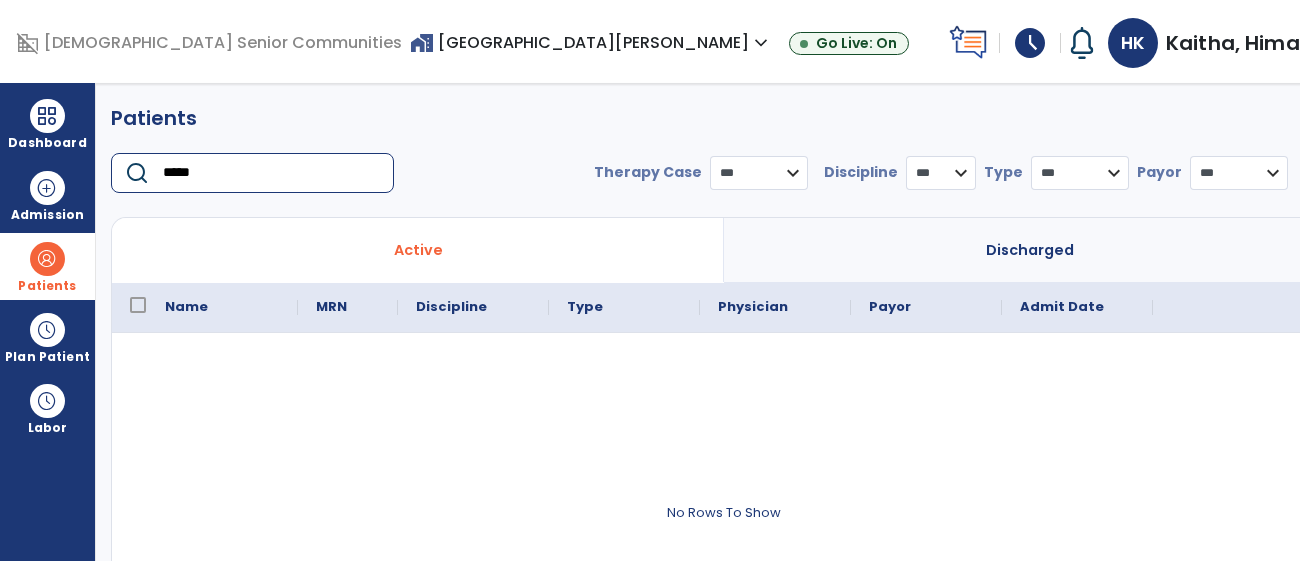 click on "****" at bounding box center [271, 173] 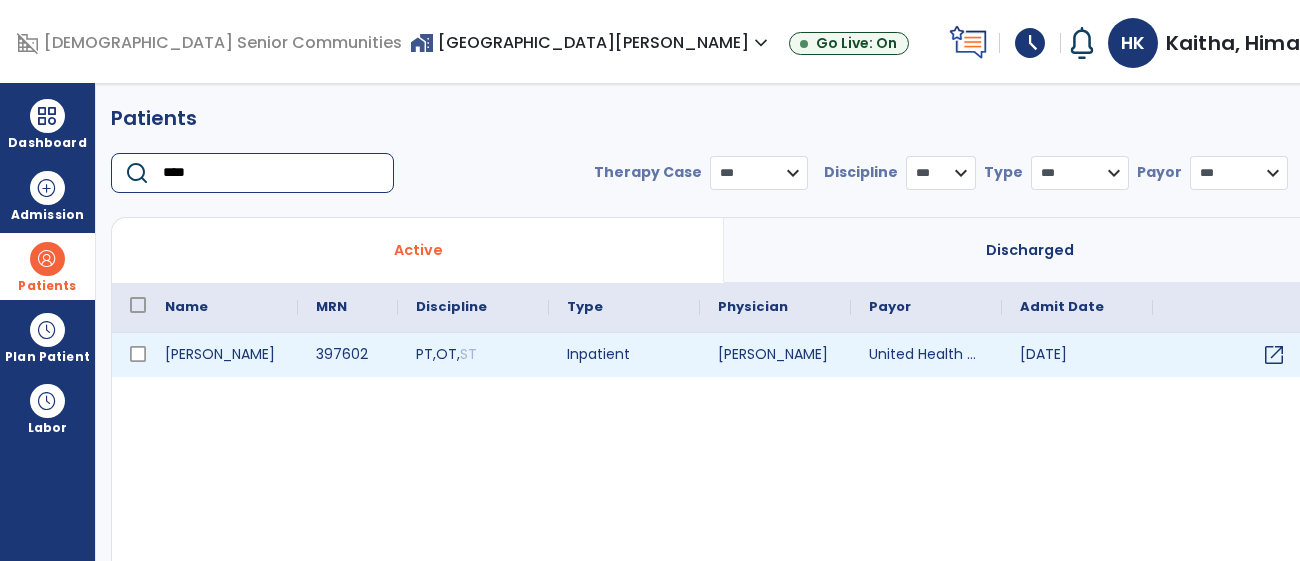 type on "****" 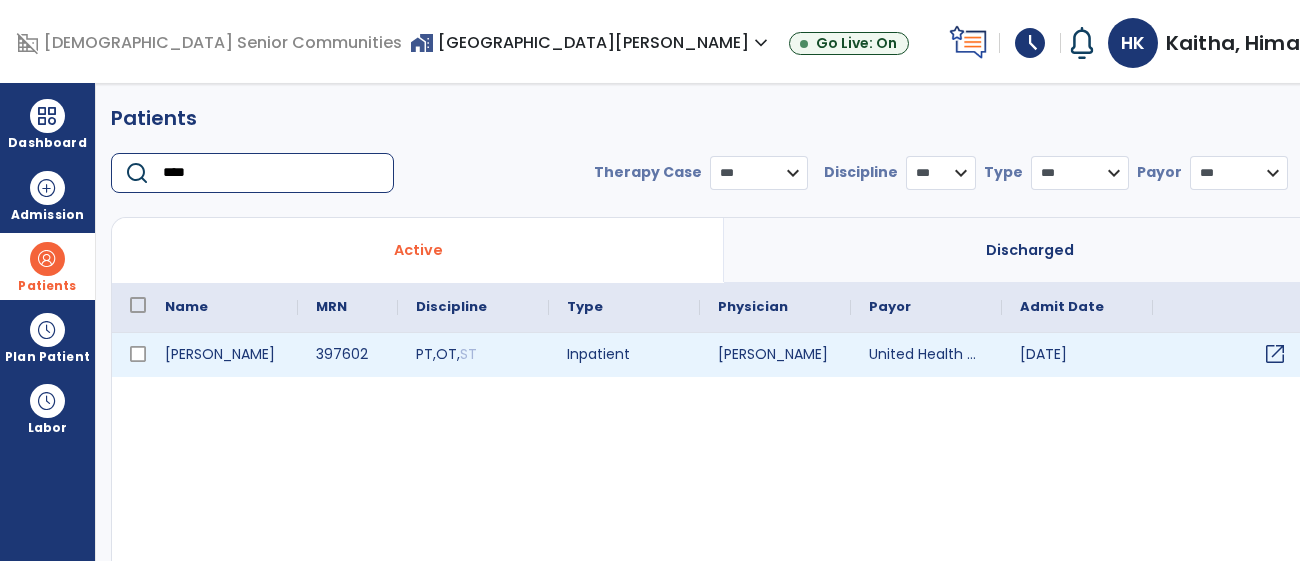 click on "open_in_new" at bounding box center [1275, 354] 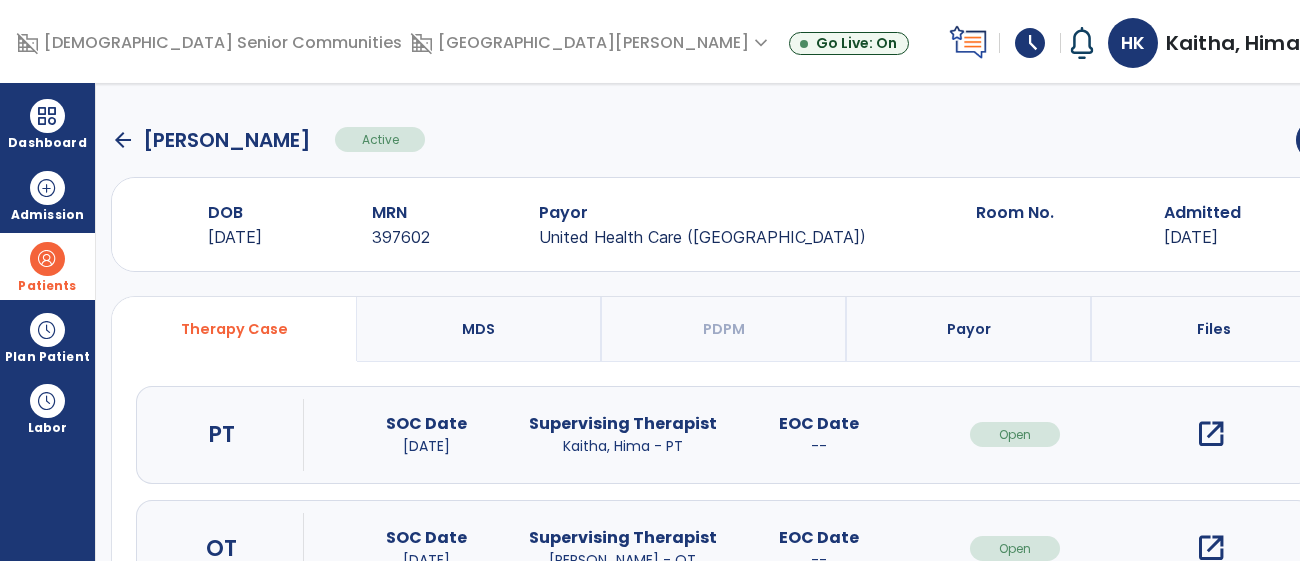 click on "open_in_new" at bounding box center [1211, 434] 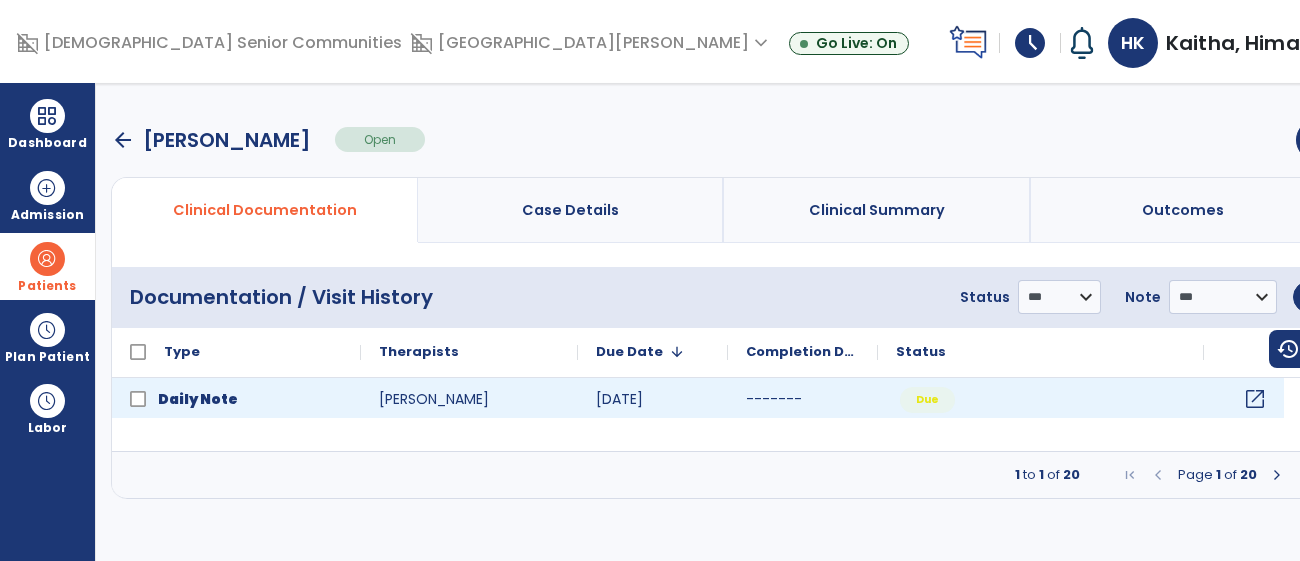 click on "open_in_new" 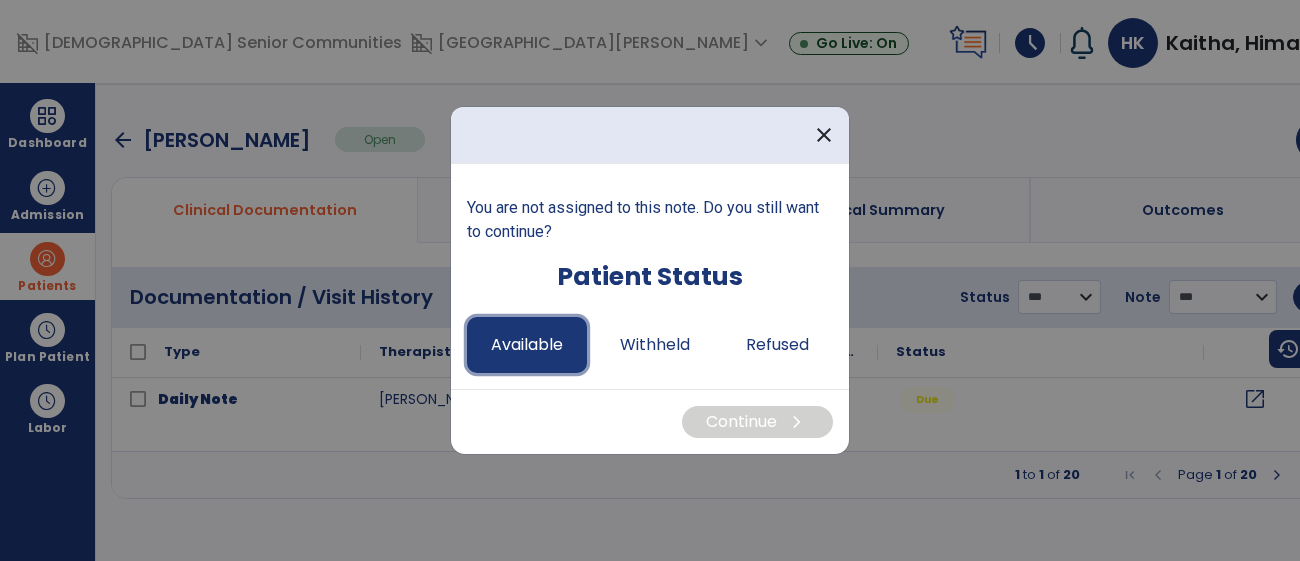 click on "Available" at bounding box center [527, 345] 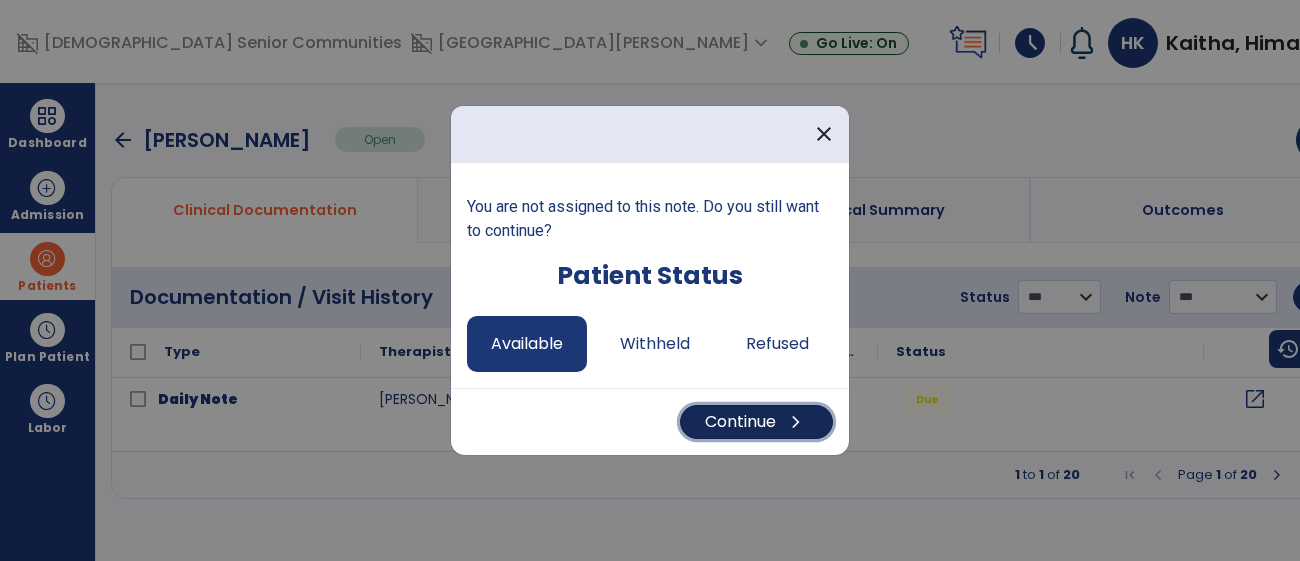 click on "Continue   chevron_right" at bounding box center [756, 422] 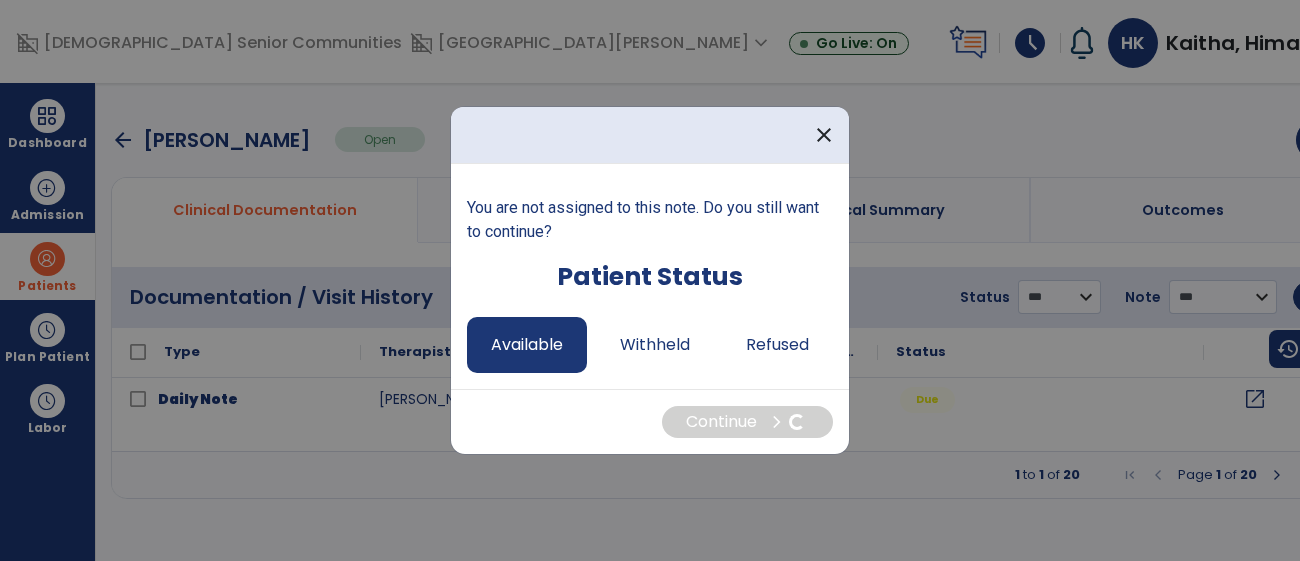 select on "*" 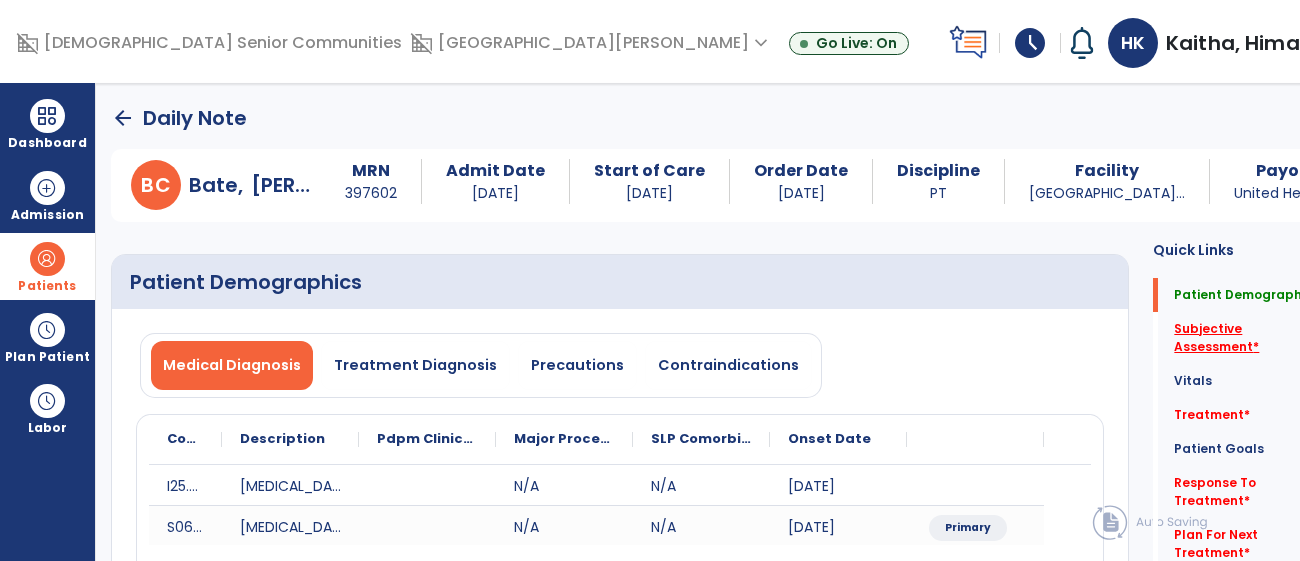 click on "Subjective Assessment   *" 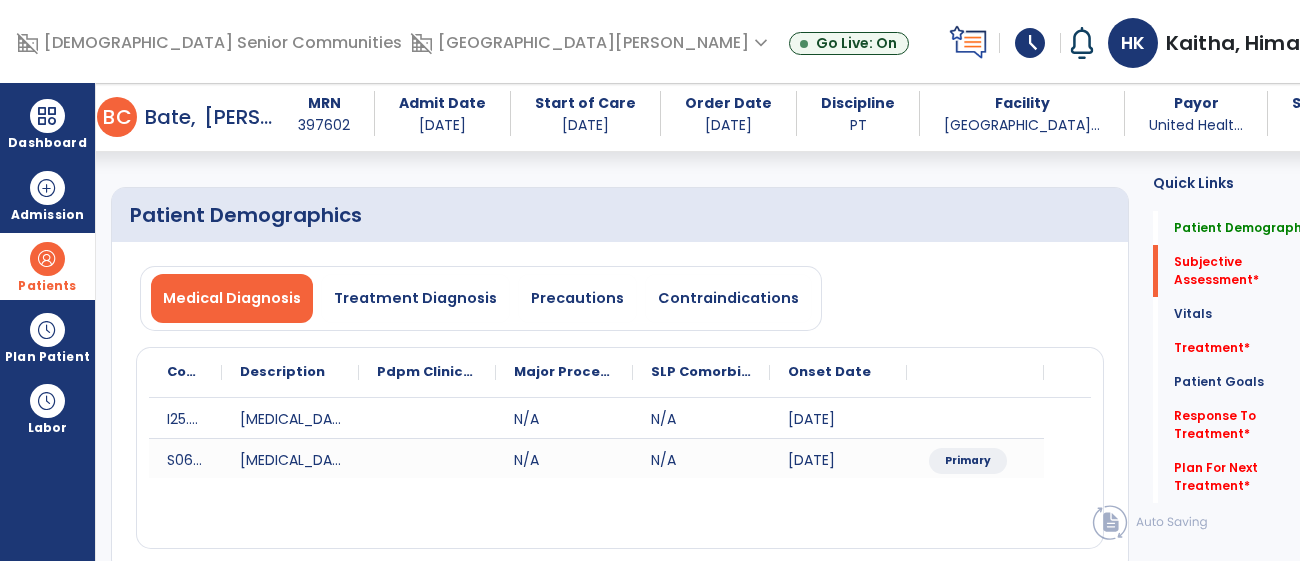 scroll, scrollTop: 475, scrollLeft: 0, axis: vertical 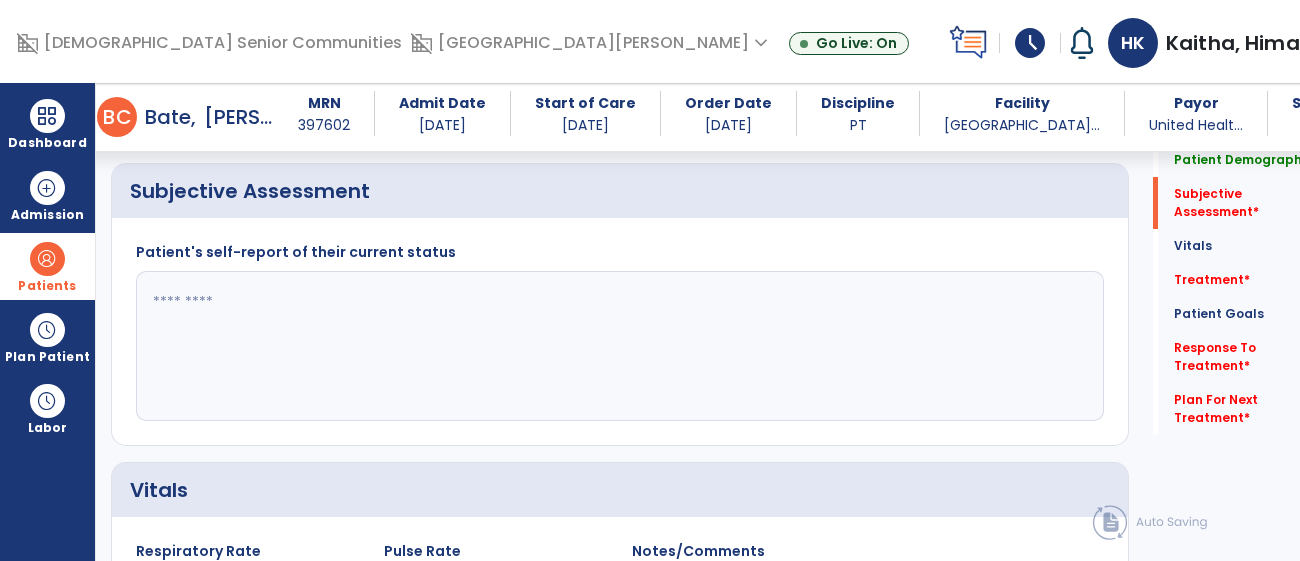click 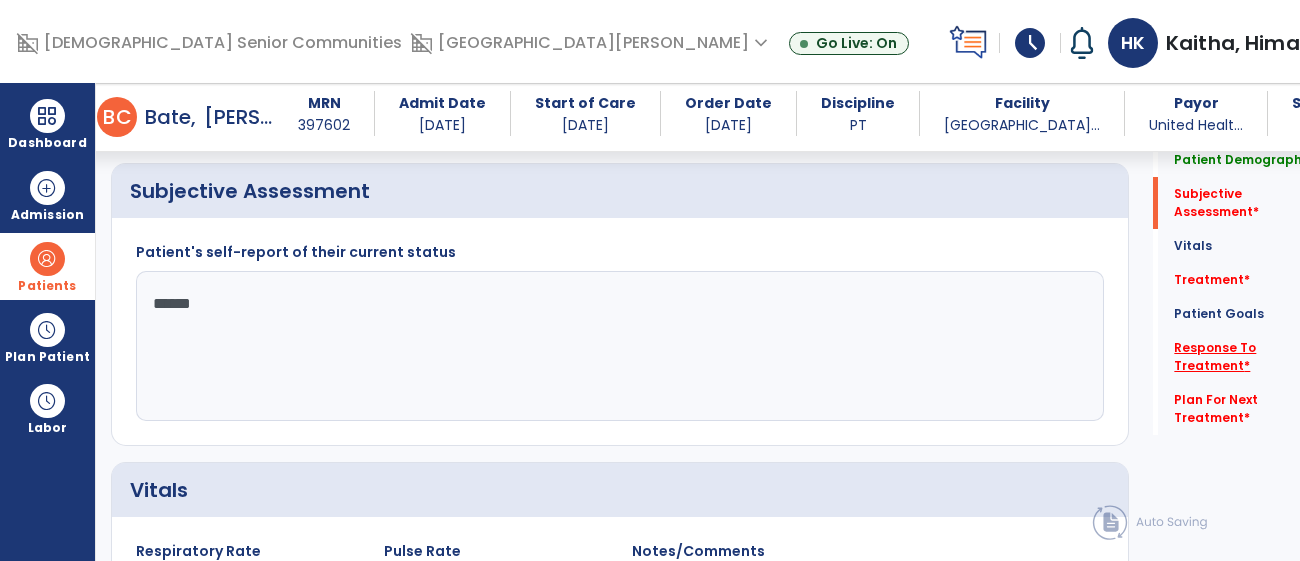type on "*****" 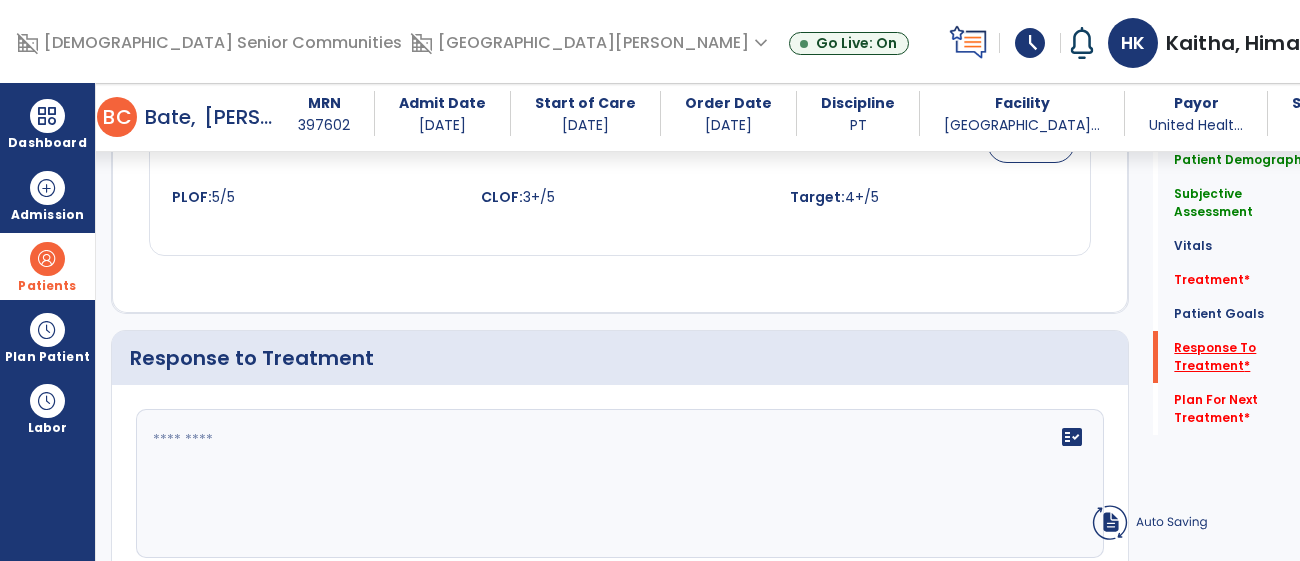 scroll, scrollTop: 2816, scrollLeft: 0, axis: vertical 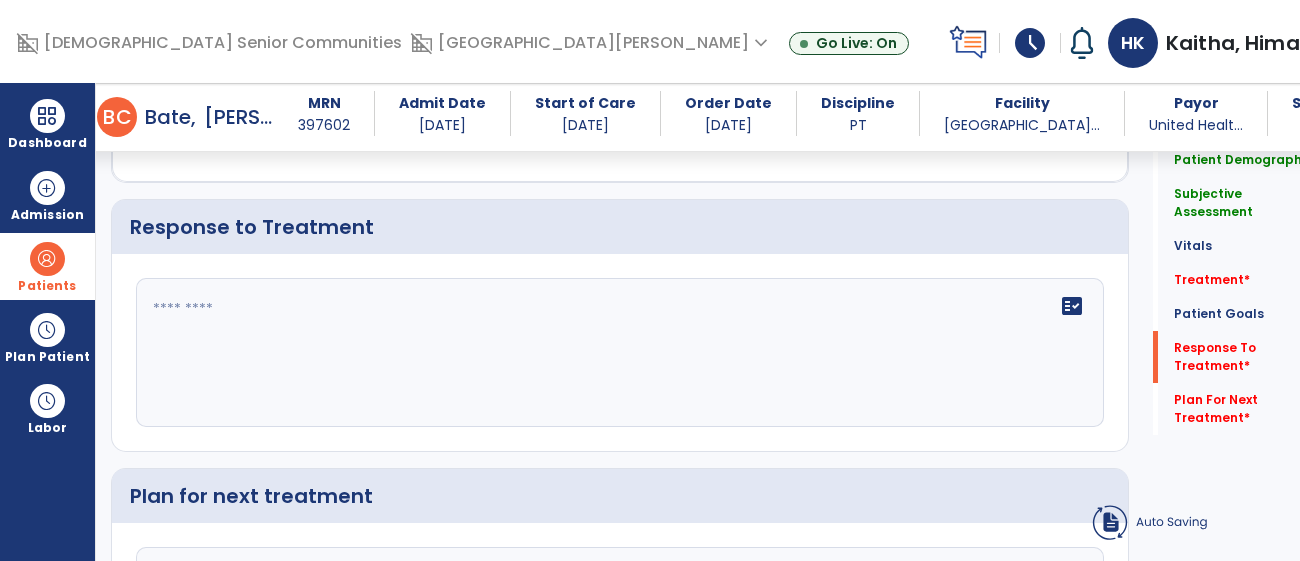 click on "fact_check" 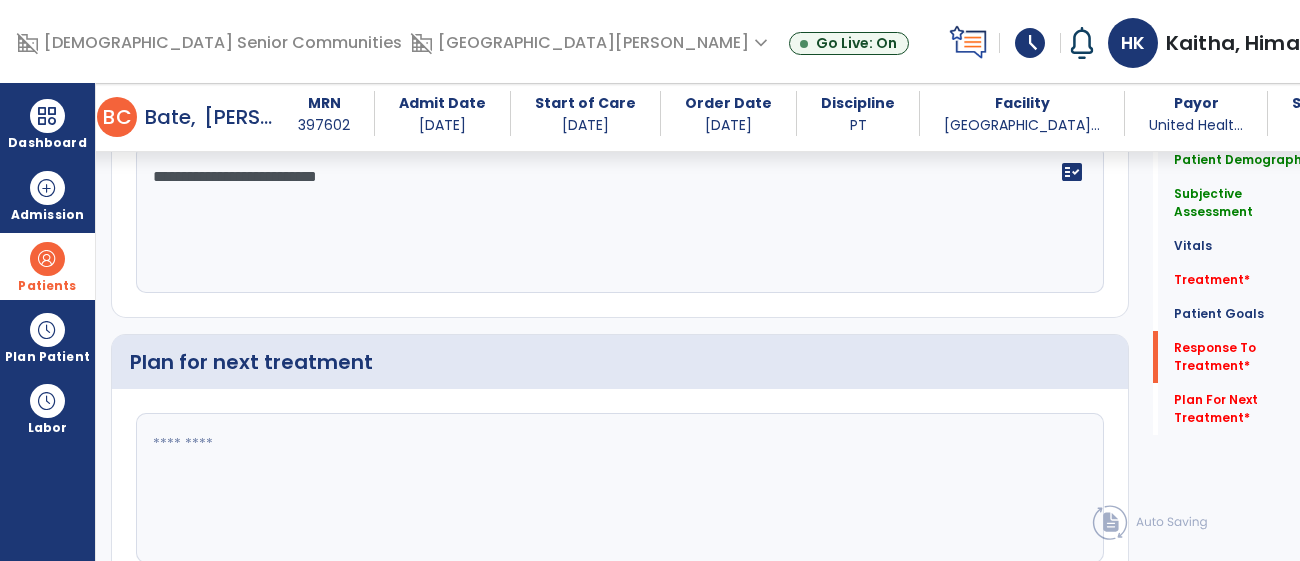 type on "**********" 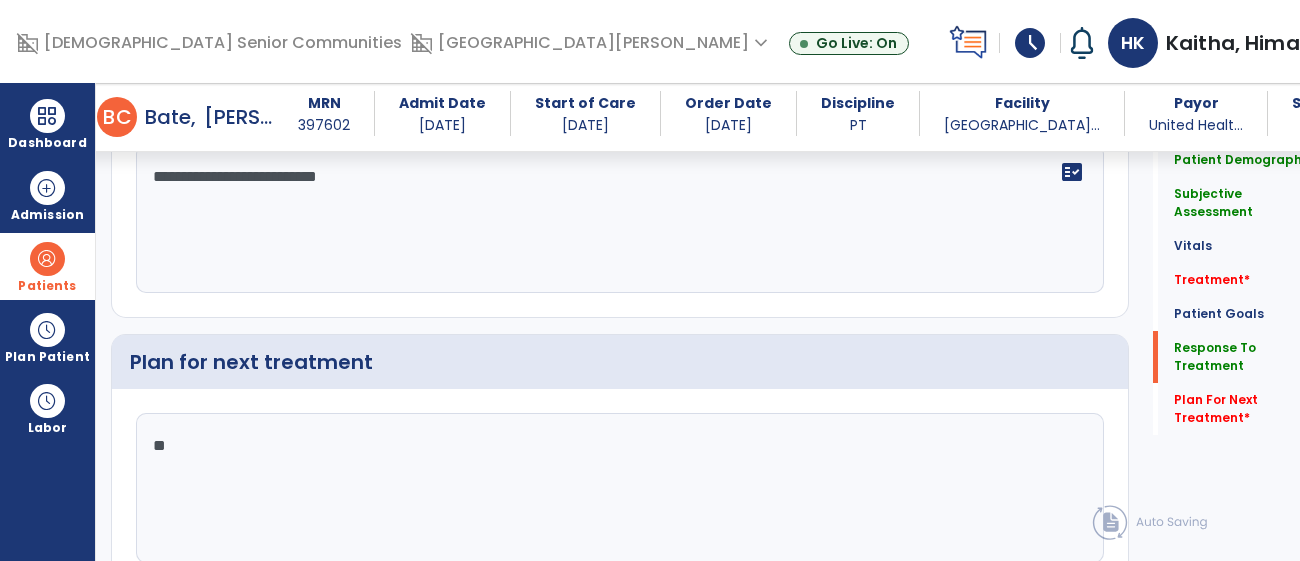 type on "***" 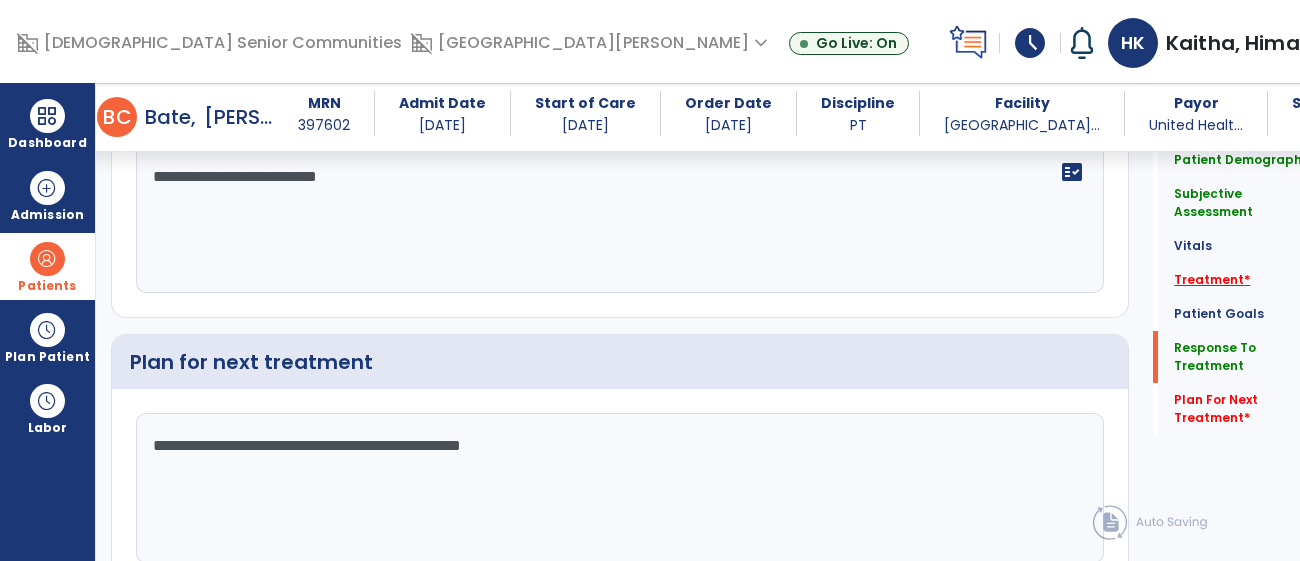 type on "**********" 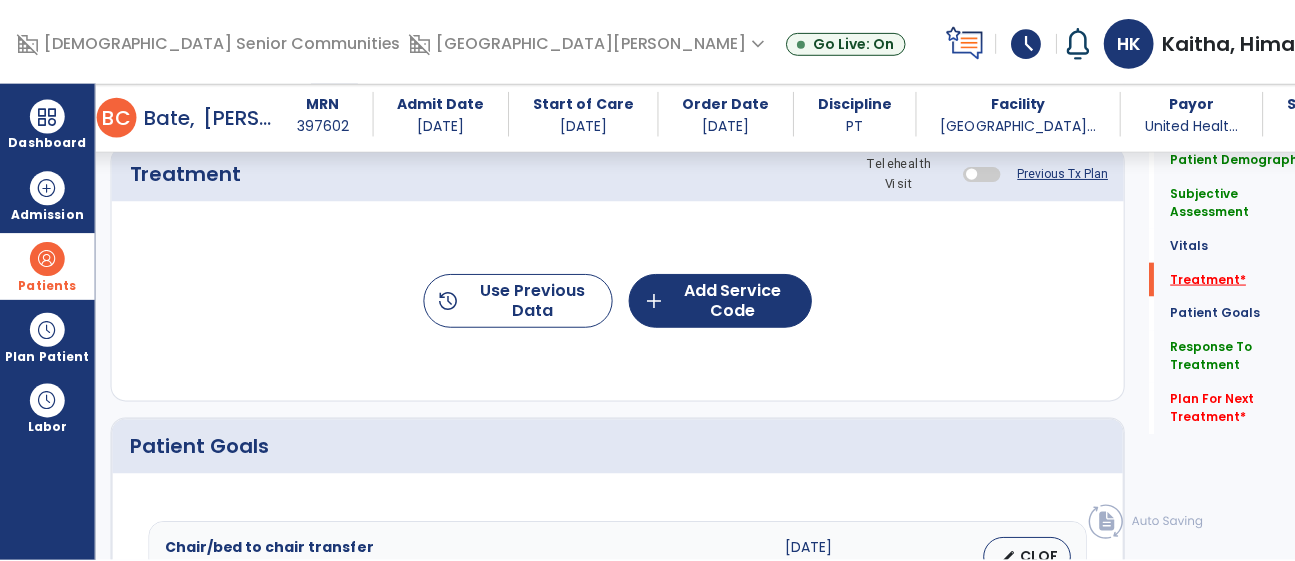 scroll, scrollTop: 1162, scrollLeft: 0, axis: vertical 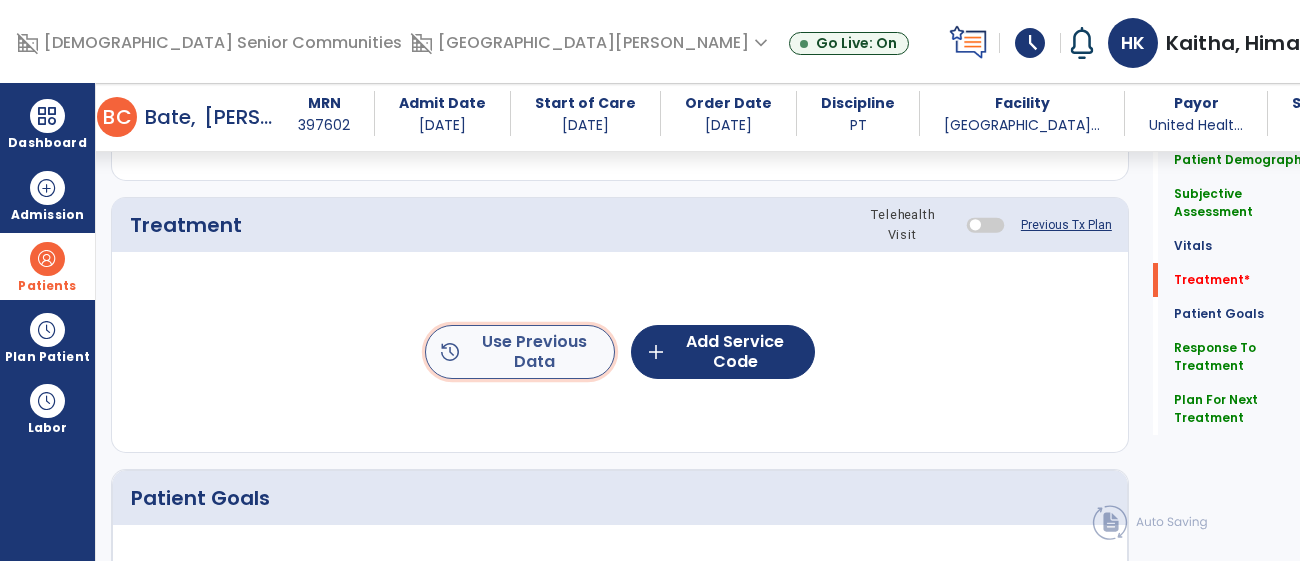click on "history  Use Previous Data" 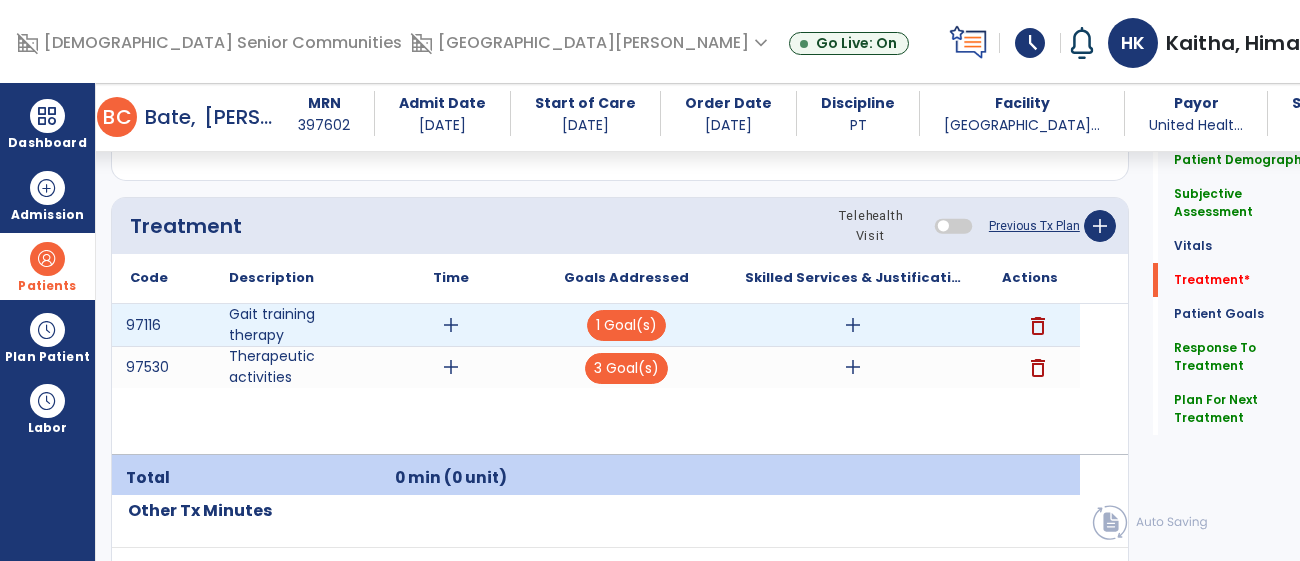 click on "add" at bounding box center [451, 325] 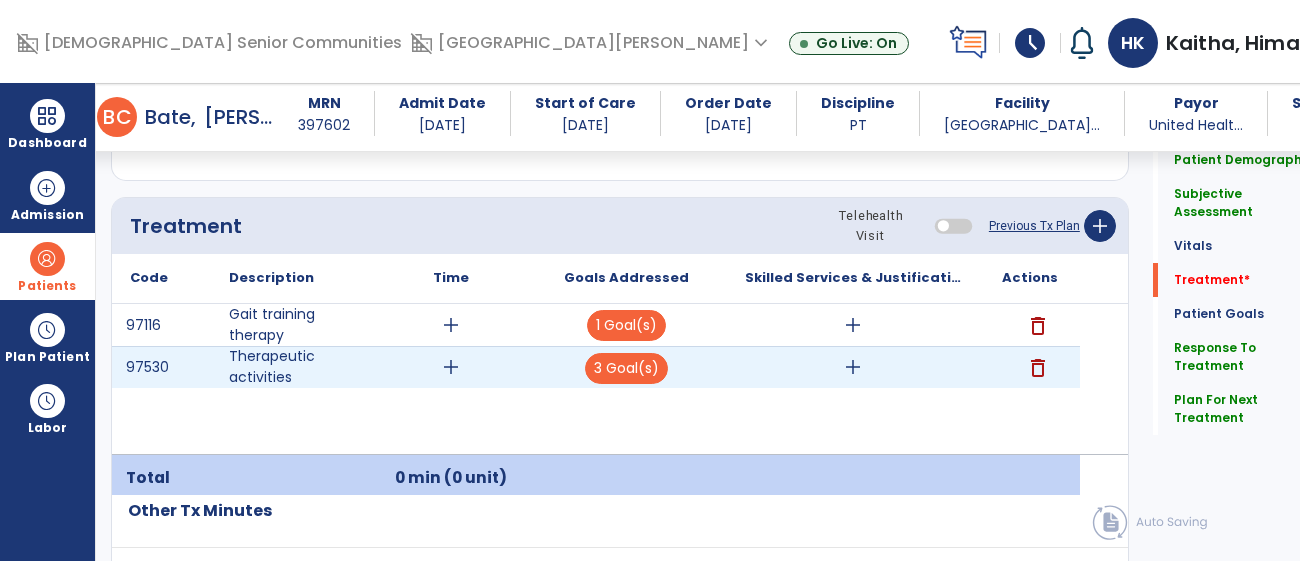 click on "delete" at bounding box center [1038, 368] 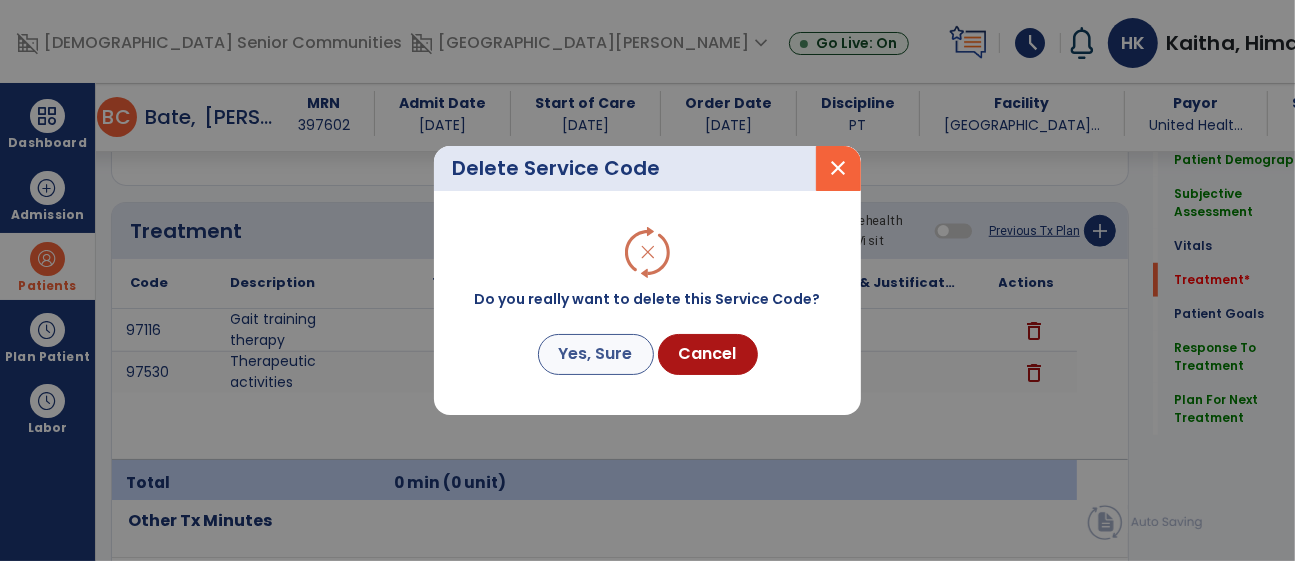 scroll, scrollTop: 1162, scrollLeft: 0, axis: vertical 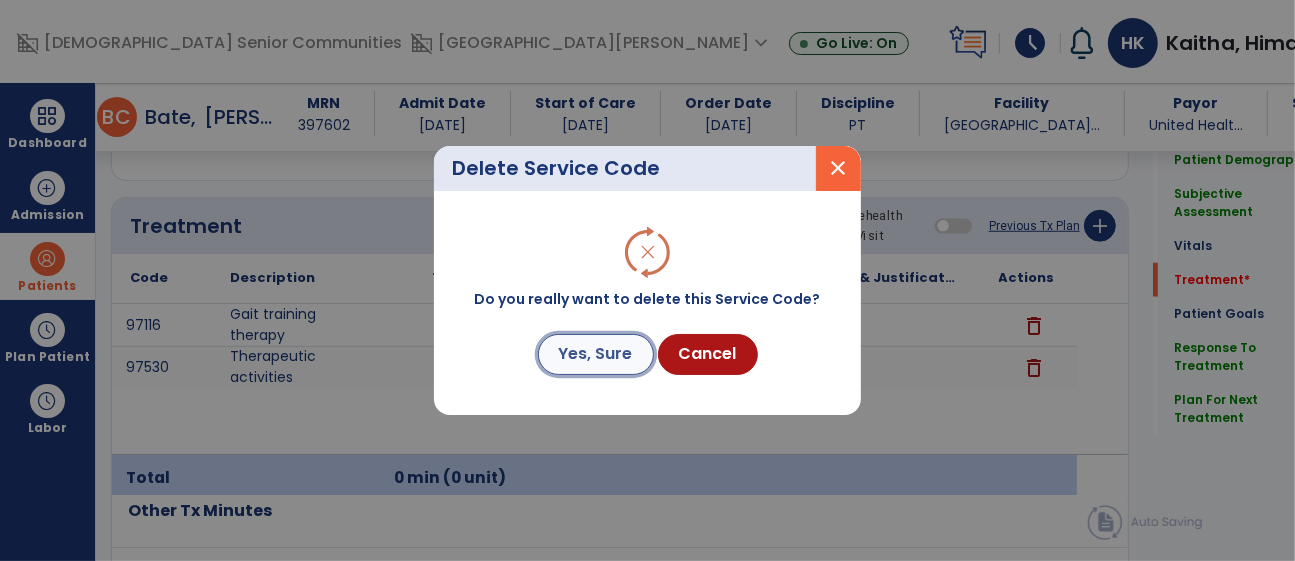 click on "Yes, Sure" at bounding box center (596, 354) 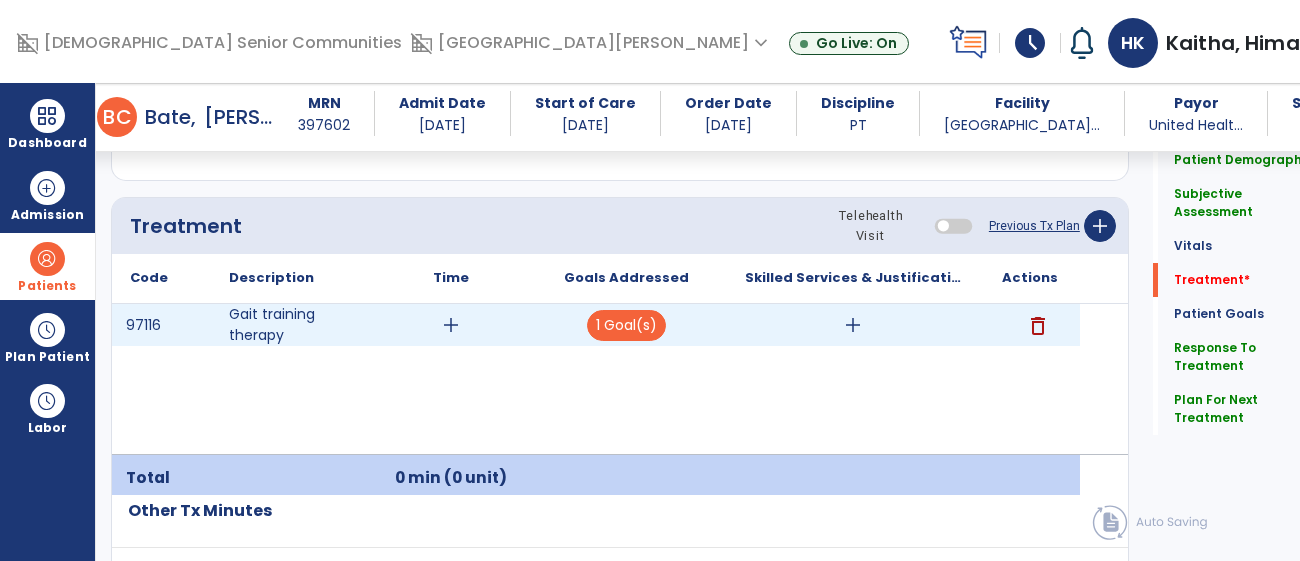 click on "delete" at bounding box center [1038, 326] 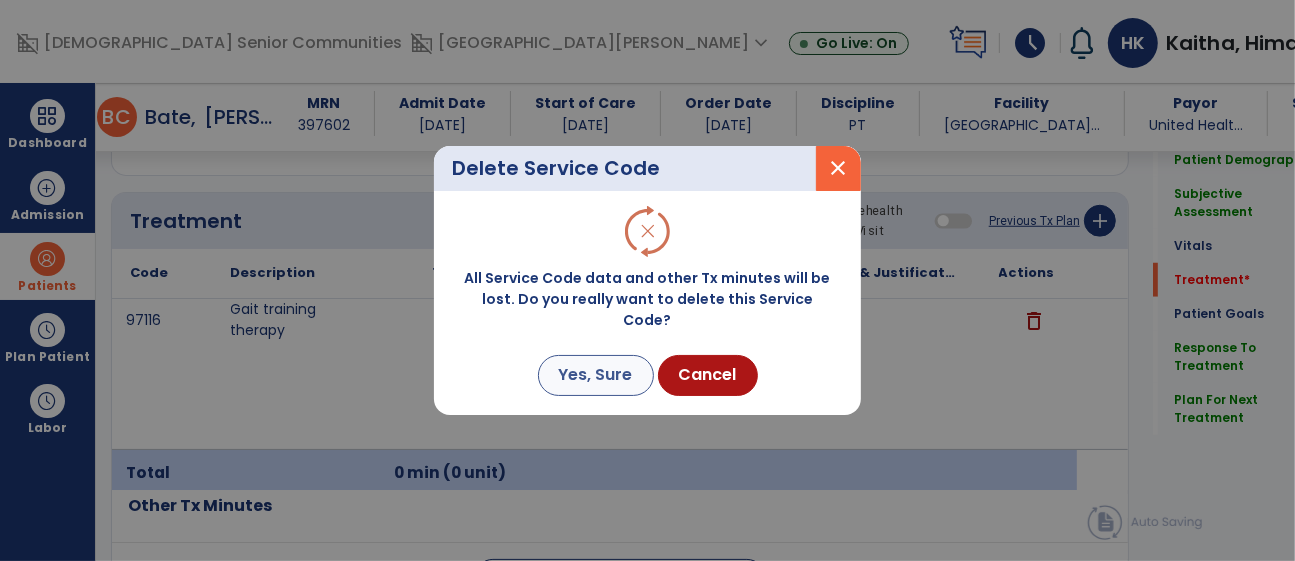 scroll, scrollTop: 1162, scrollLeft: 0, axis: vertical 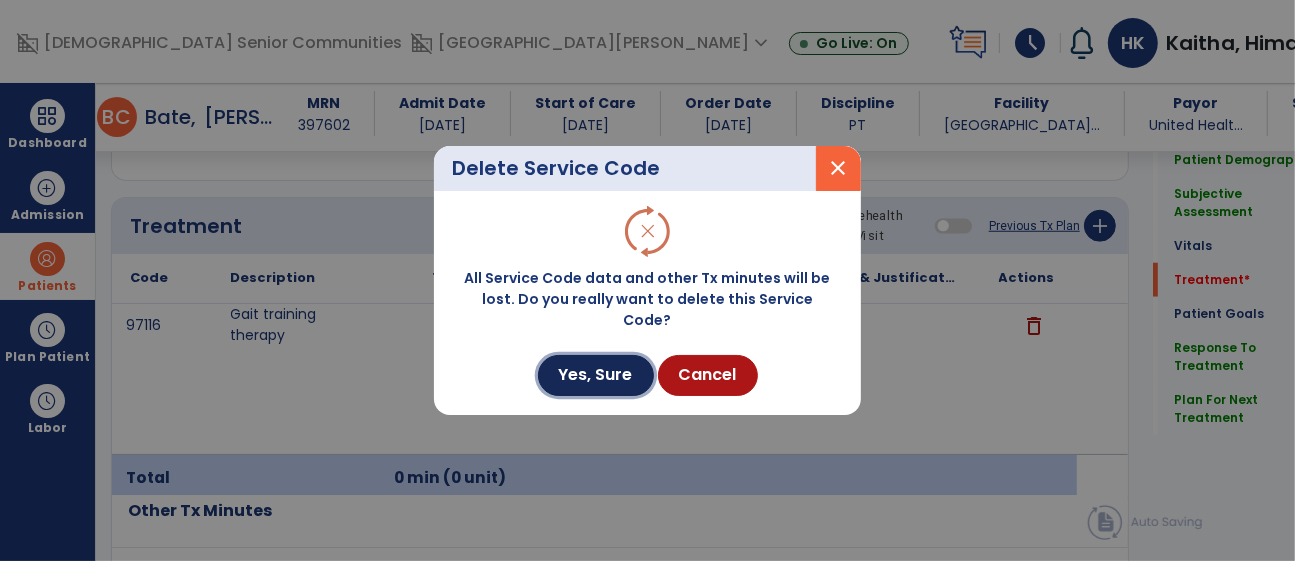 drag, startPoint x: 561, startPoint y: 363, endPoint x: 586, endPoint y: 350, distance: 28.178005 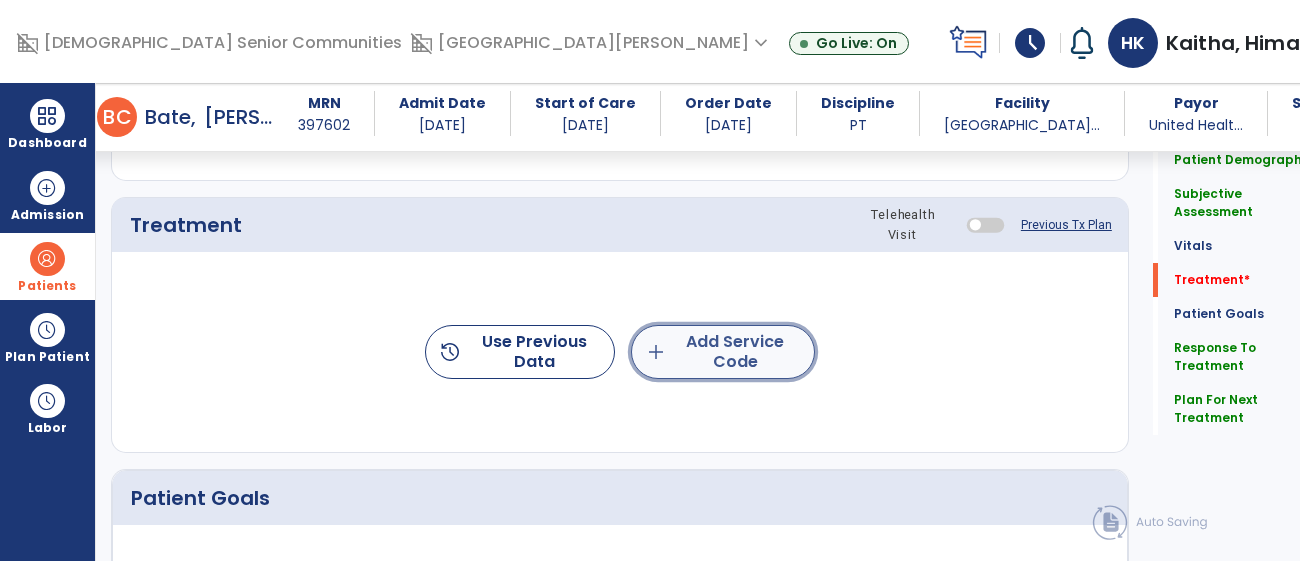 click on "add  Add Service Code" 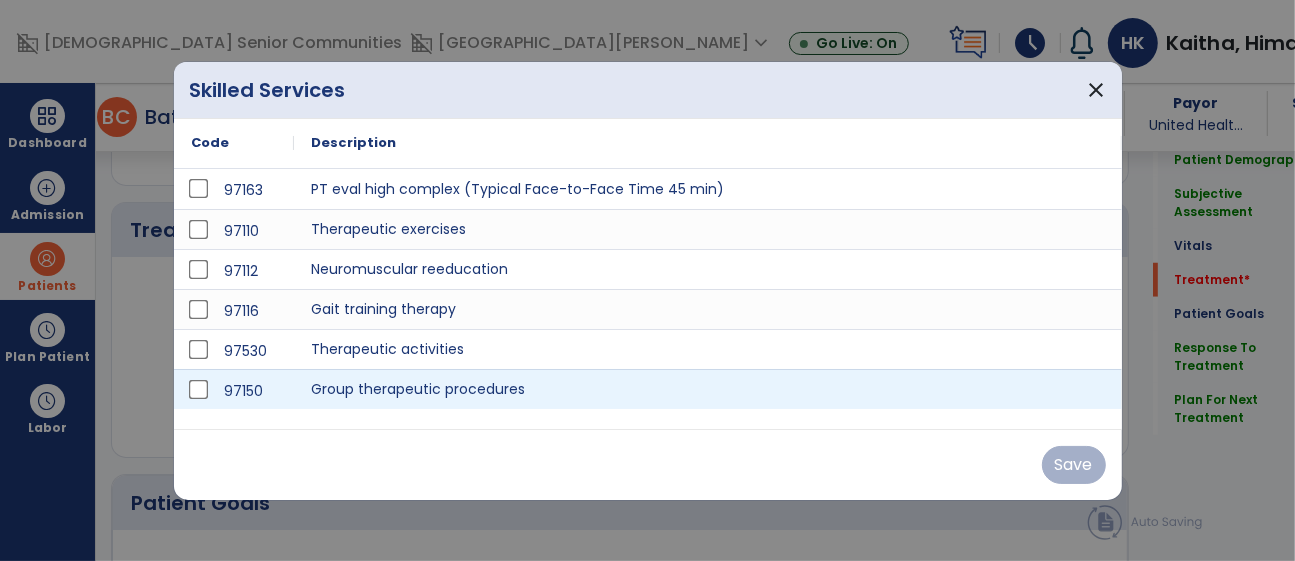 scroll, scrollTop: 1162, scrollLeft: 0, axis: vertical 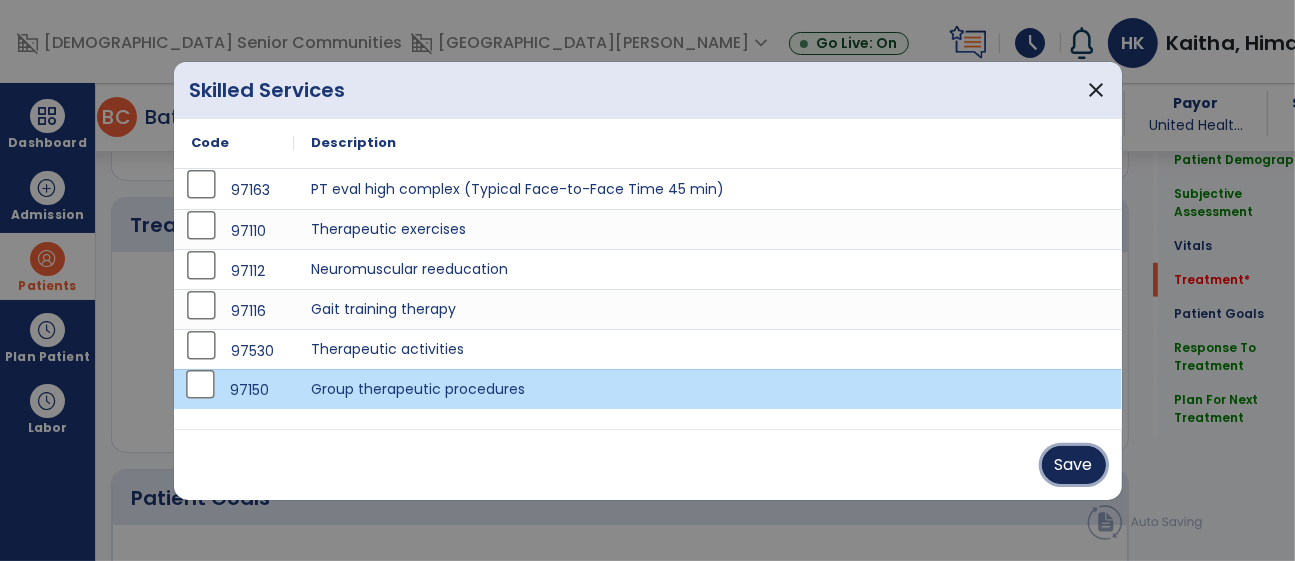 click on "Save" at bounding box center [1074, 465] 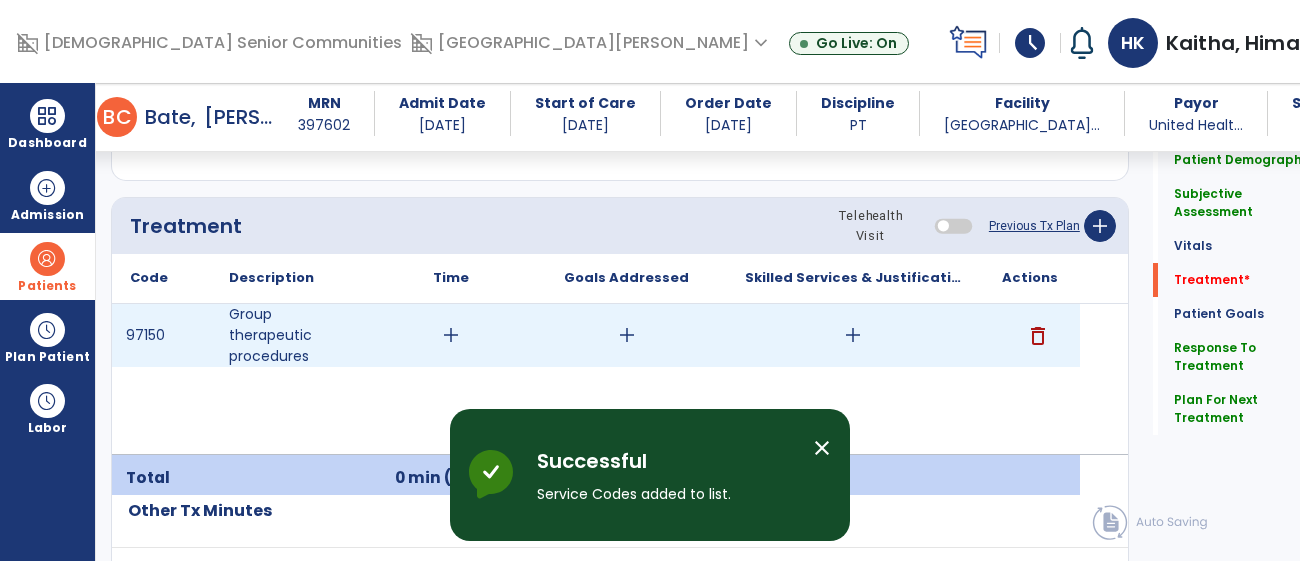 click on "add" at bounding box center (451, 335) 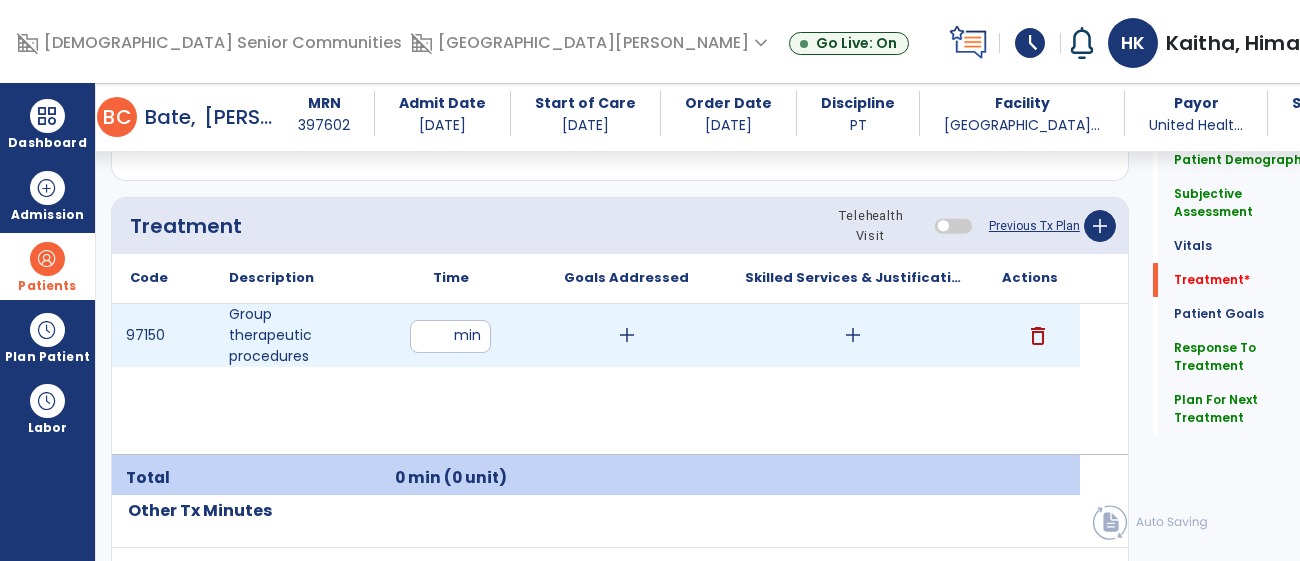 type on "**" 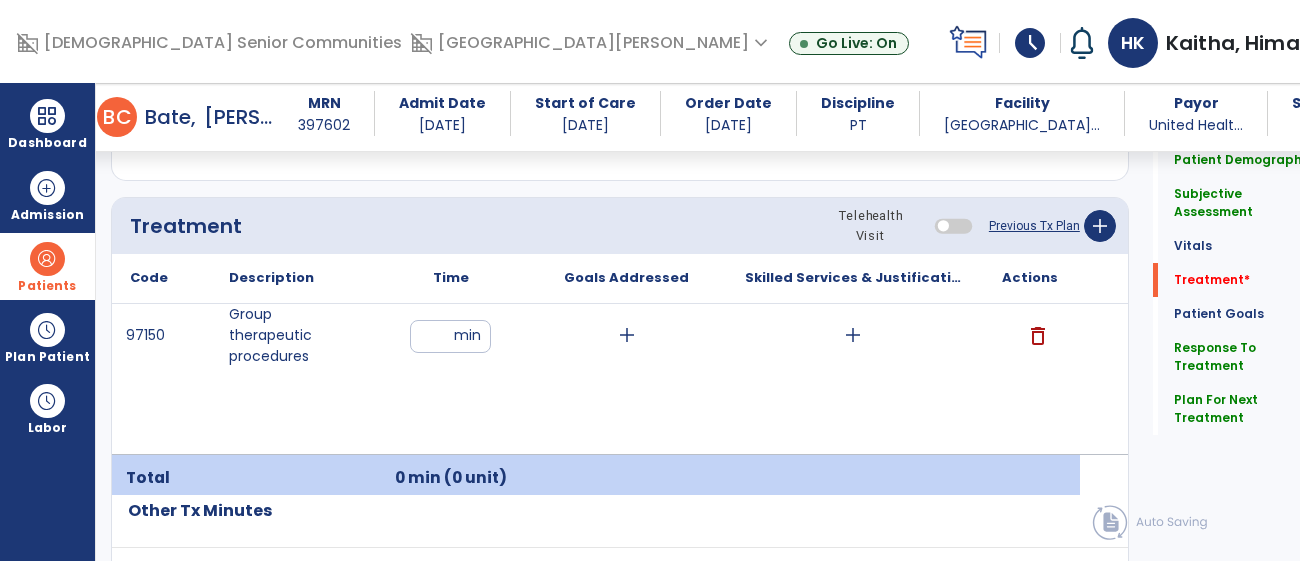 click on "97150  Group therapeutic procedures  ** min add add delete" at bounding box center (596, 379) 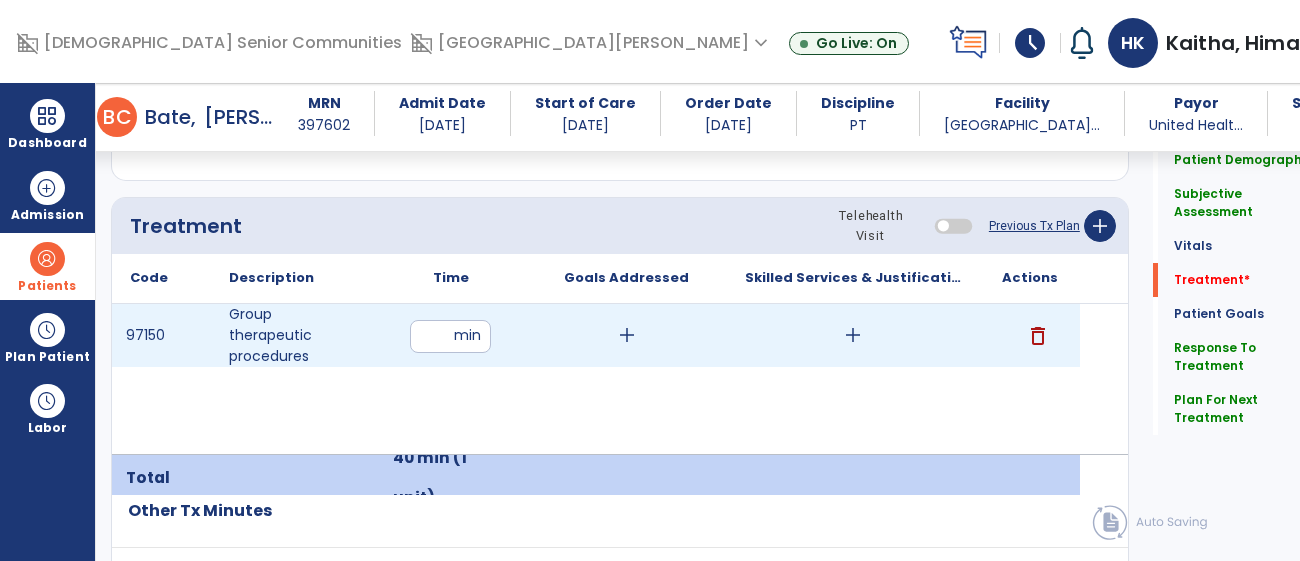 click on "add" at bounding box center [627, 335] 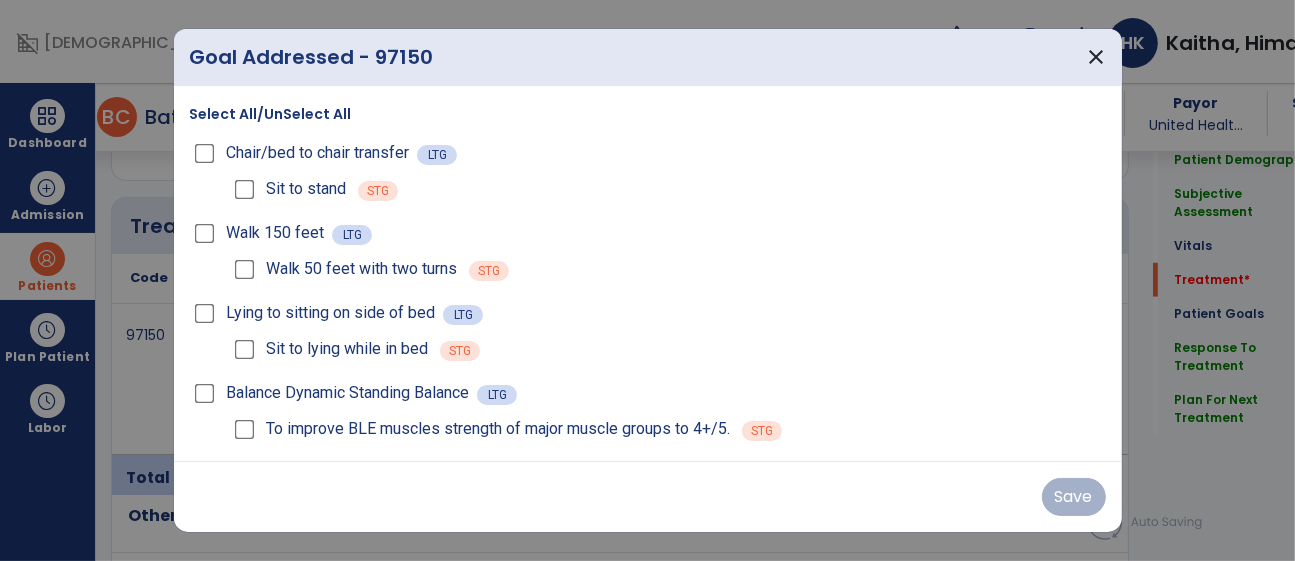 scroll, scrollTop: 1162, scrollLeft: 0, axis: vertical 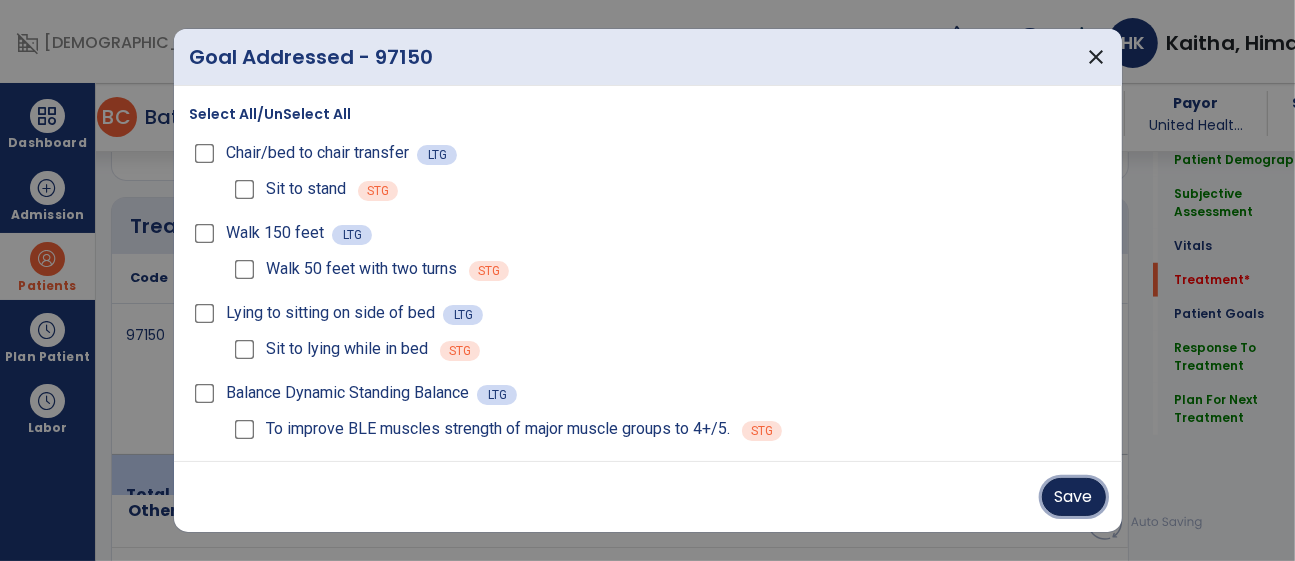 click on "Save" at bounding box center (1074, 497) 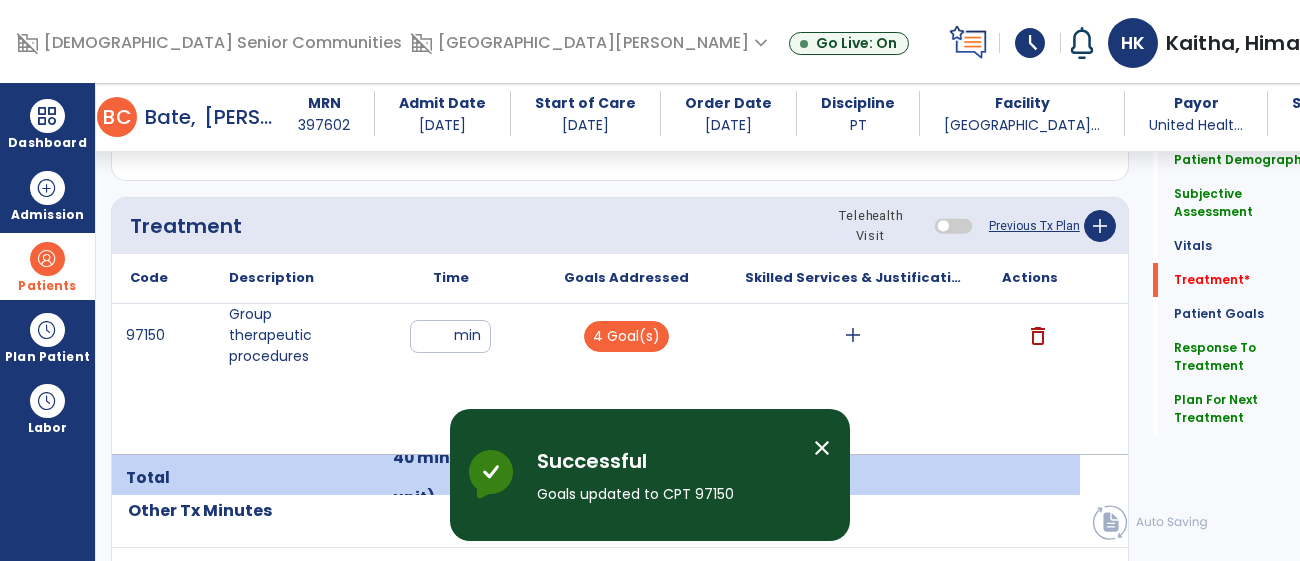 click on "close" at bounding box center (822, 448) 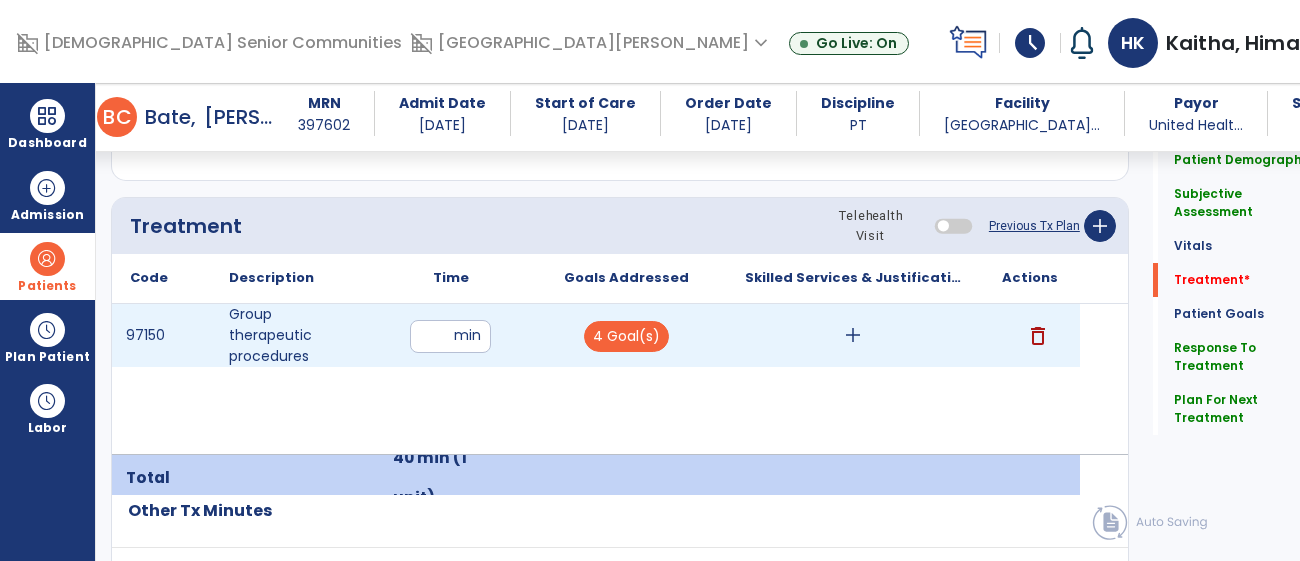 click on "add" at bounding box center (853, 335) 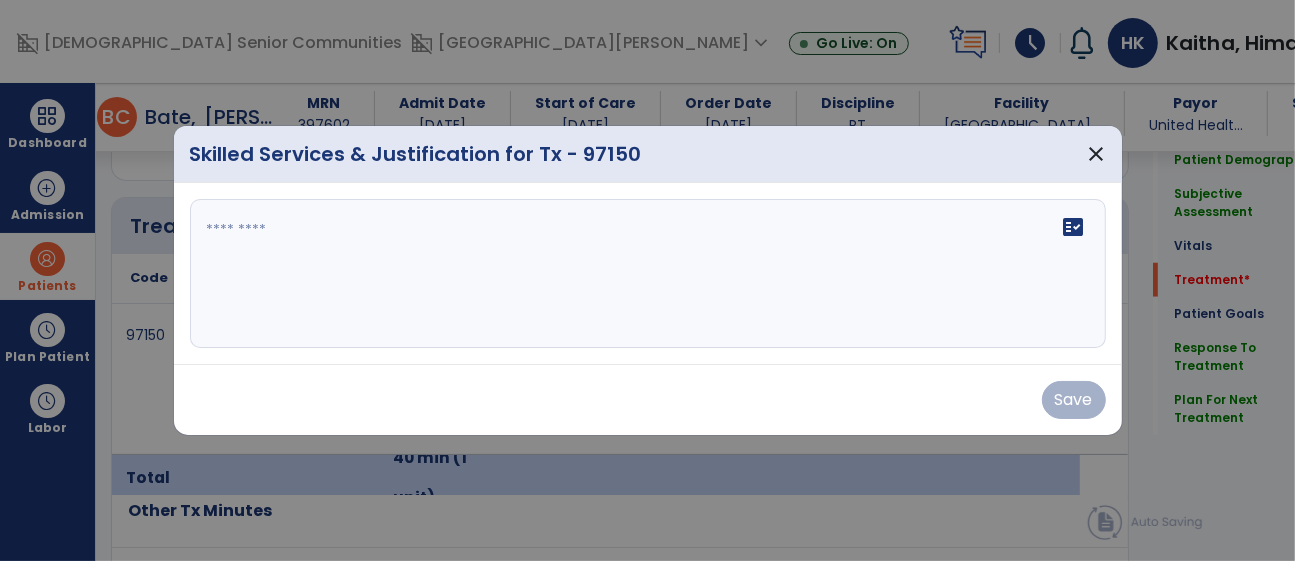 scroll, scrollTop: 1162, scrollLeft: 0, axis: vertical 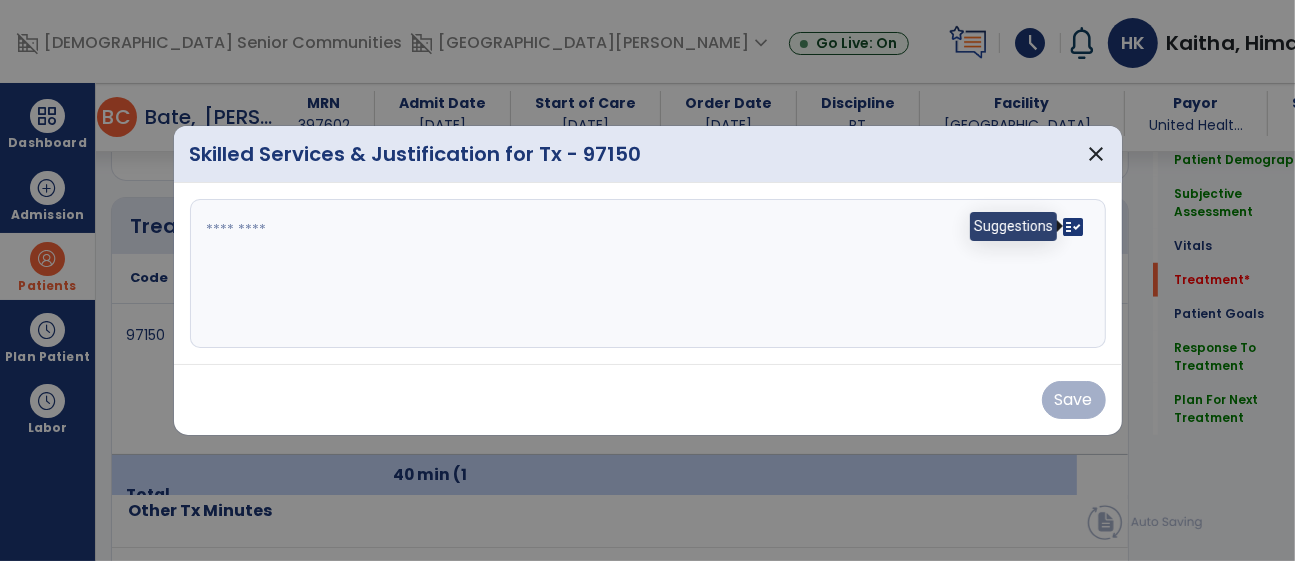 click on "fact_check" at bounding box center (1074, 227) 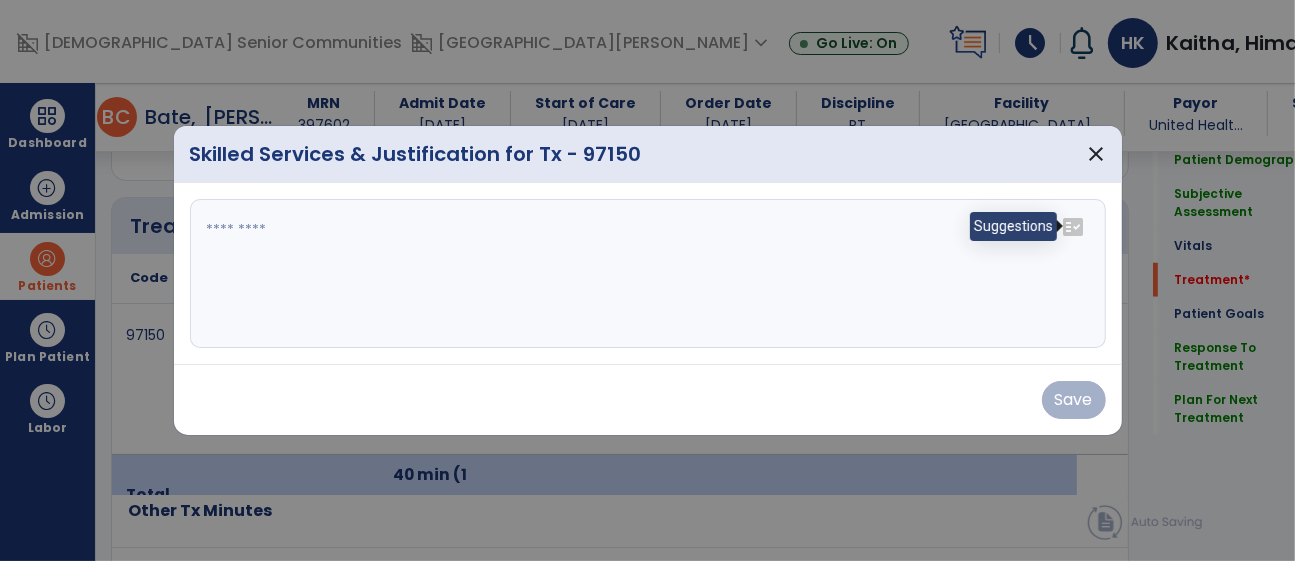 click on "fact_check" at bounding box center [1074, 227] 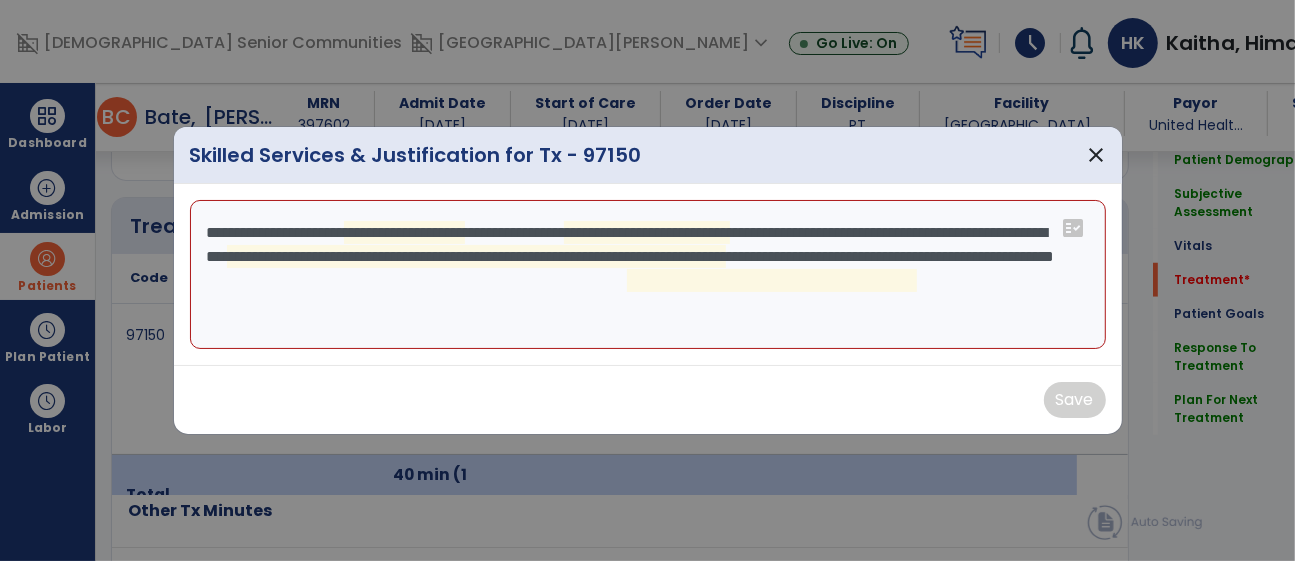click on "**********" at bounding box center (648, 275) 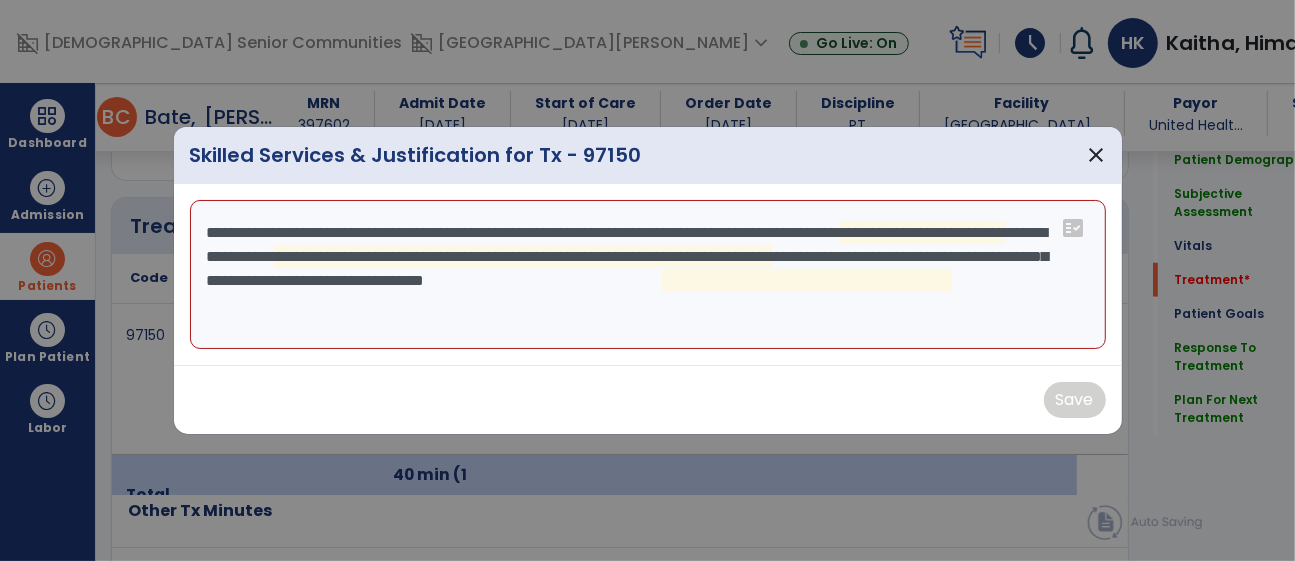 click on "**********" at bounding box center [648, 275] 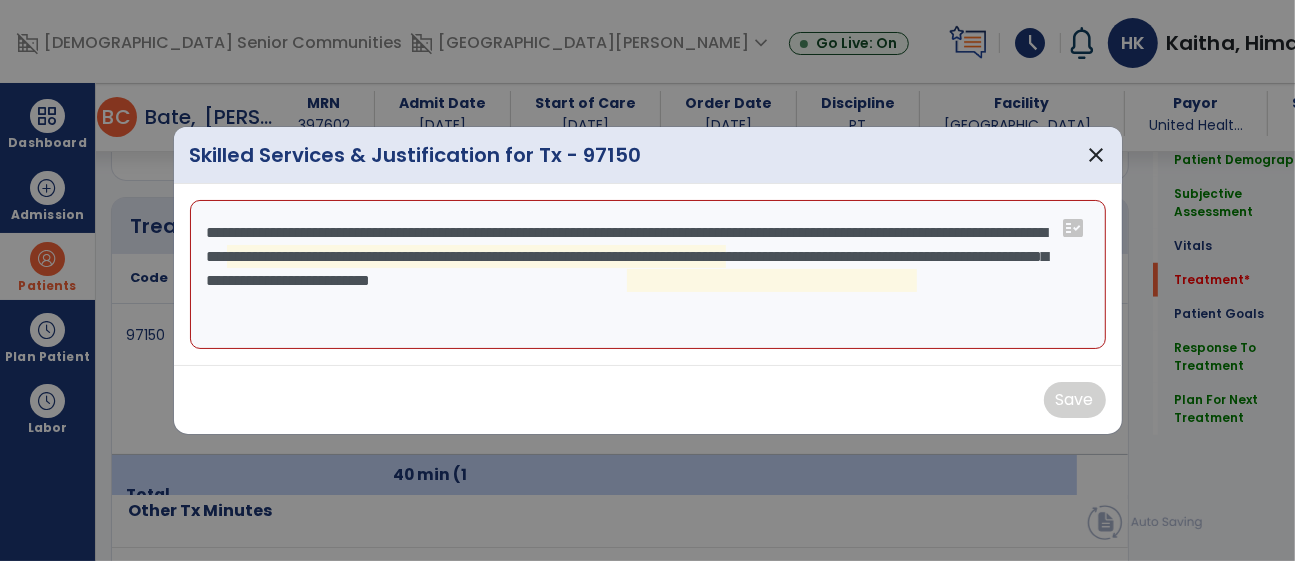 click on "**********" at bounding box center [648, 275] 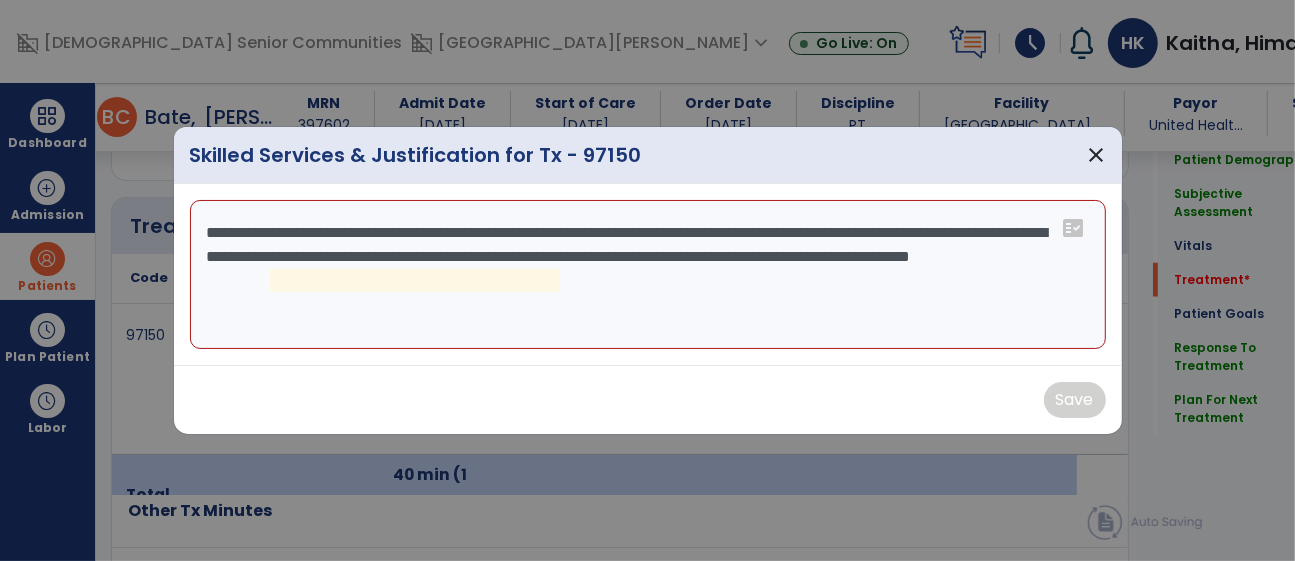 click on "**********" at bounding box center [648, 275] 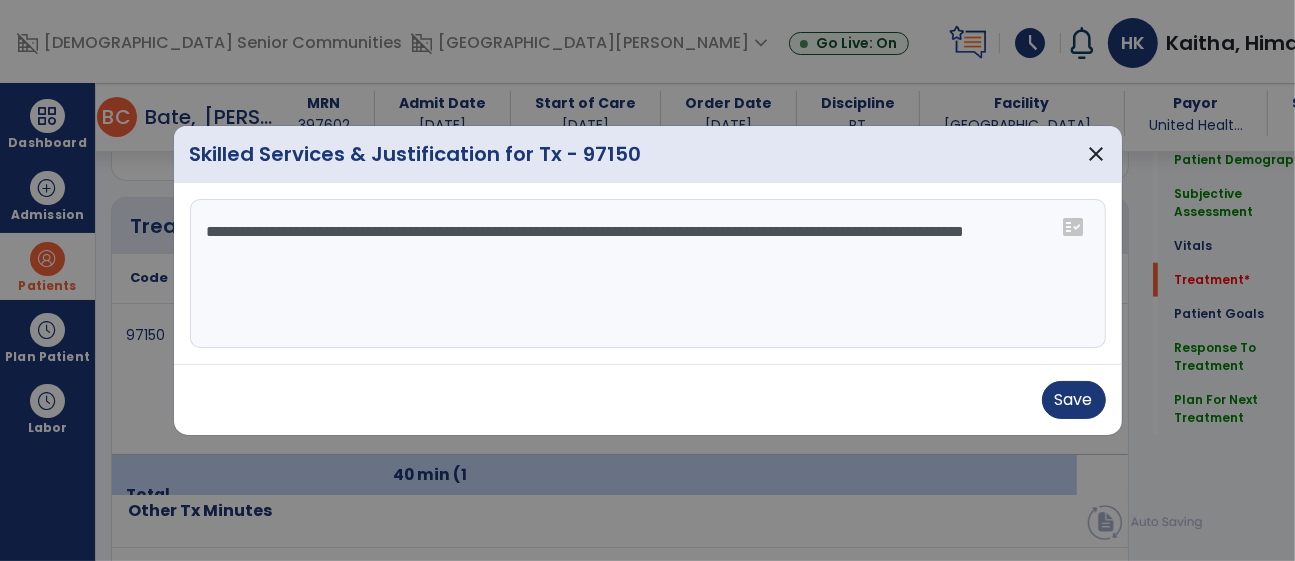 paste on "**********" 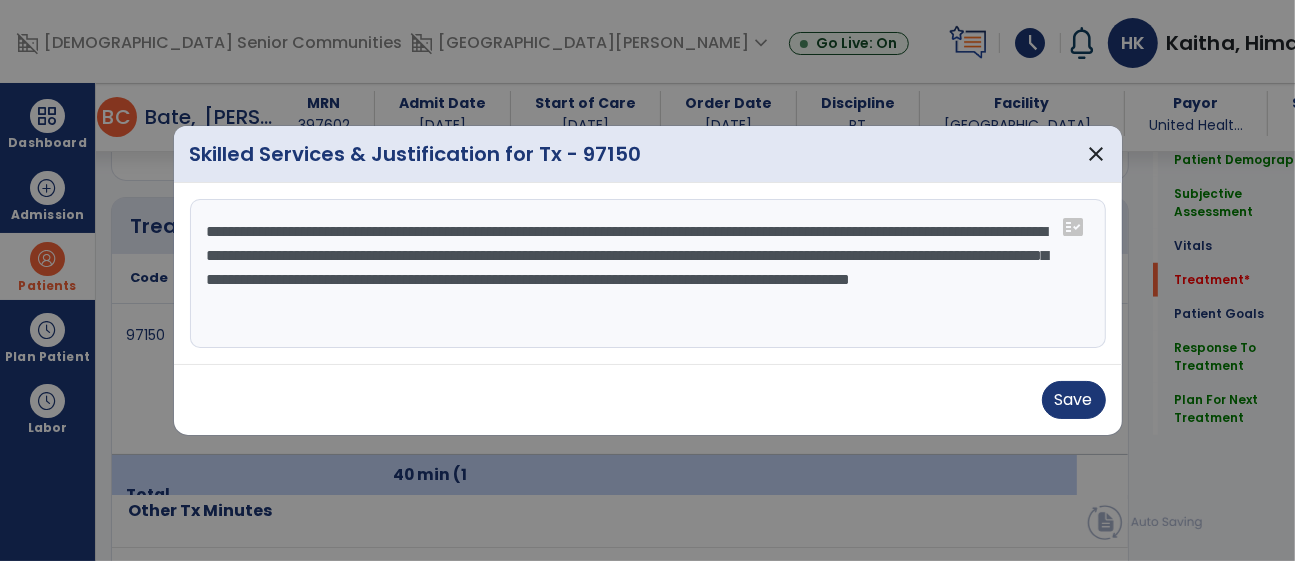 click on "**********" at bounding box center [648, 274] 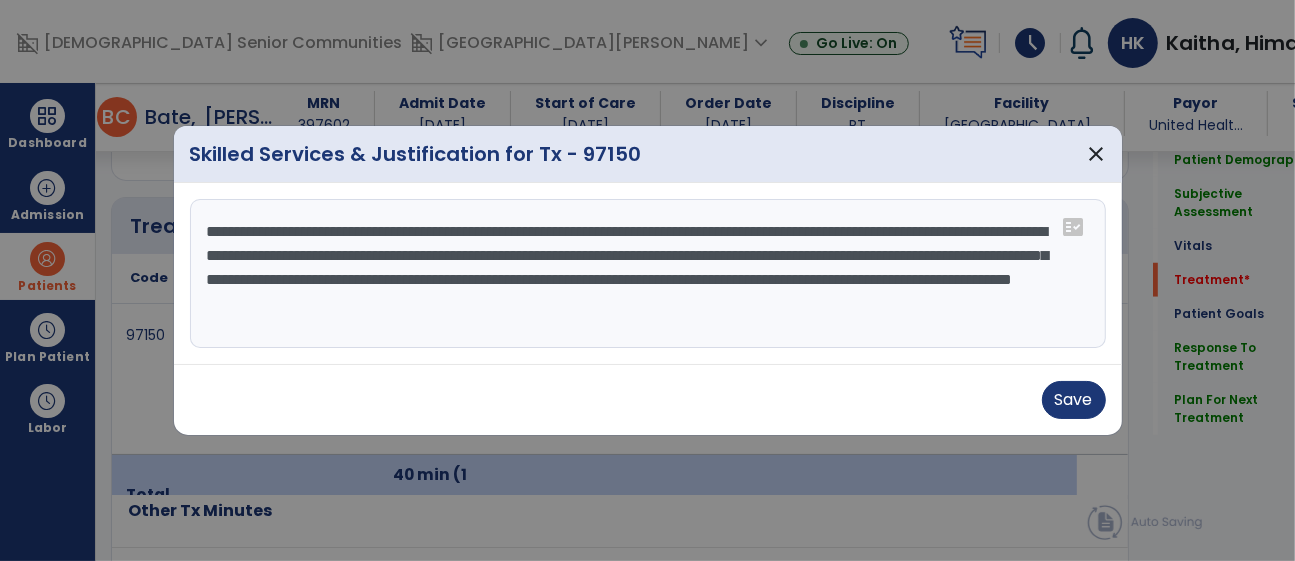 click on "**********" at bounding box center [648, 274] 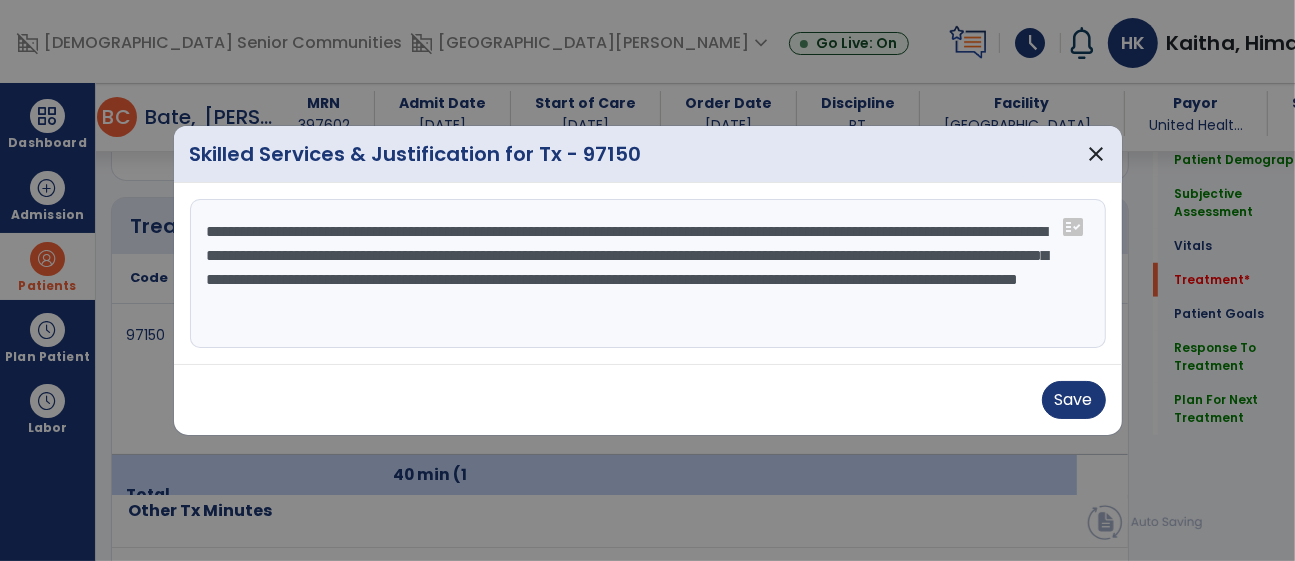 paste on "**********" 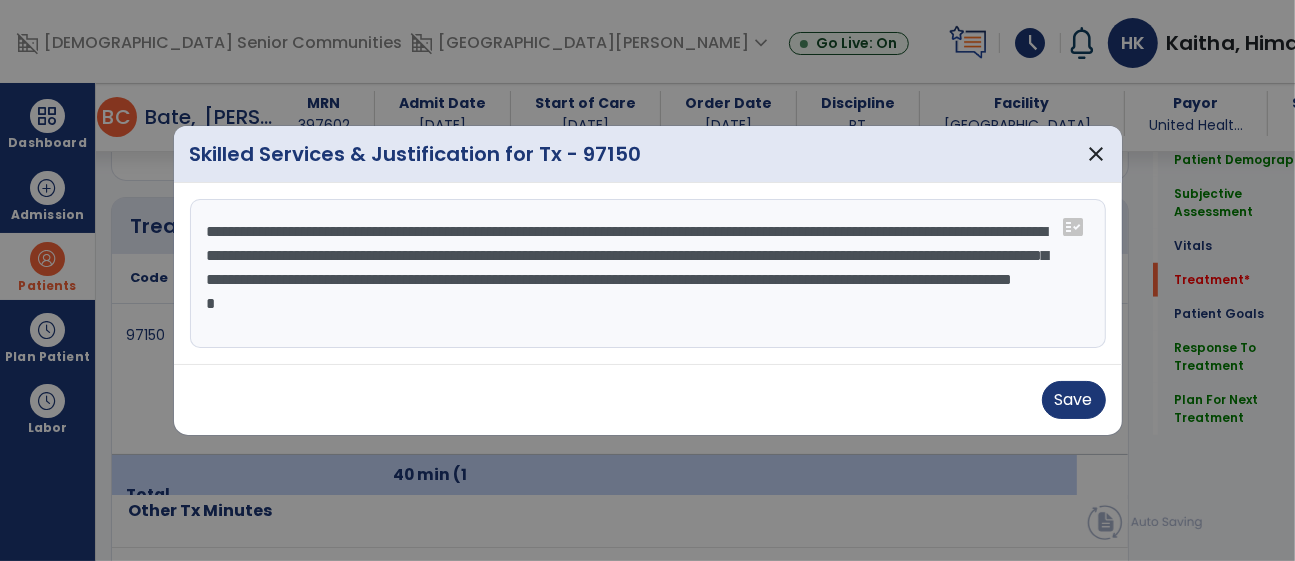 scroll, scrollTop: 87, scrollLeft: 0, axis: vertical 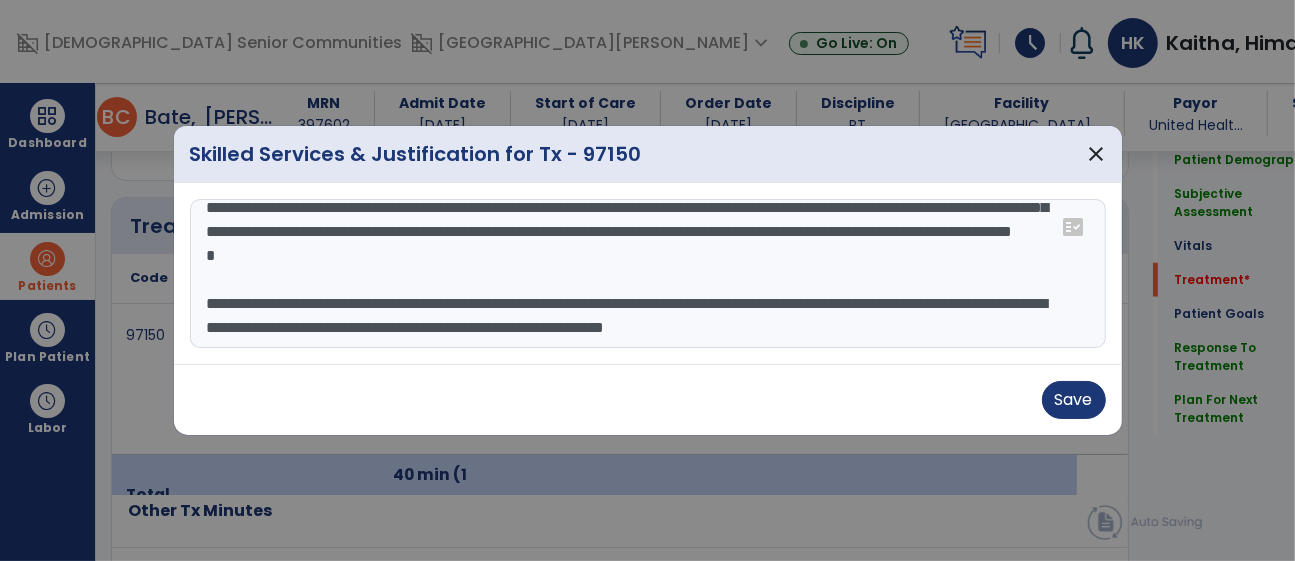 click on "**********" at bounding box center [648, 274] 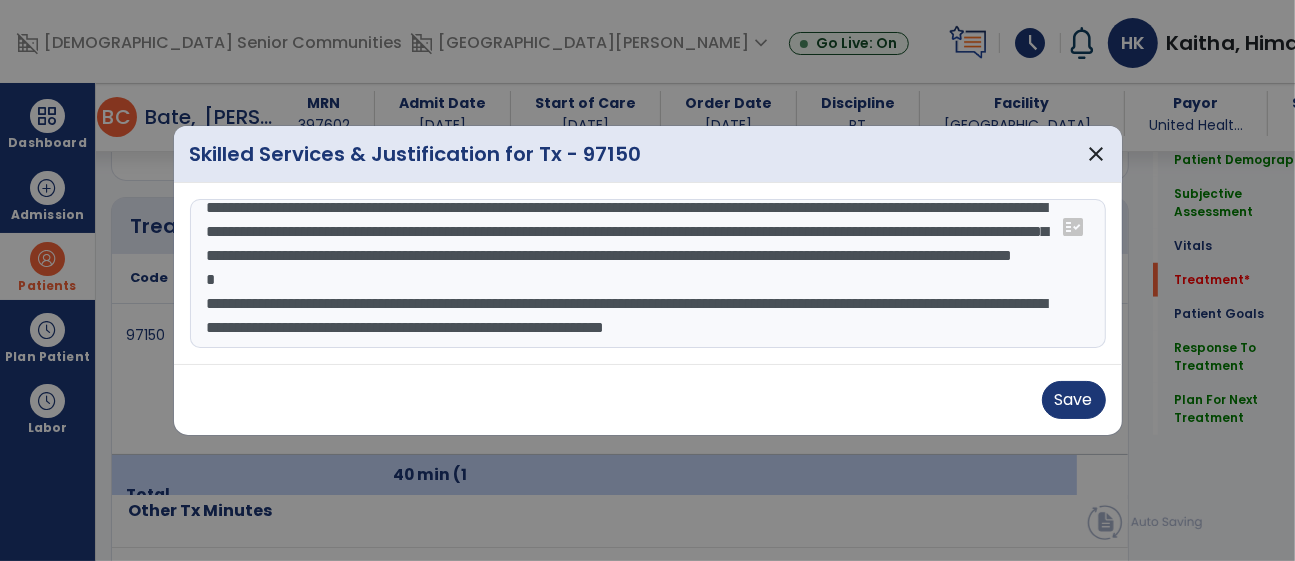 scroll, scrollTop: 72, scrollLeft: 0, axis: vertical 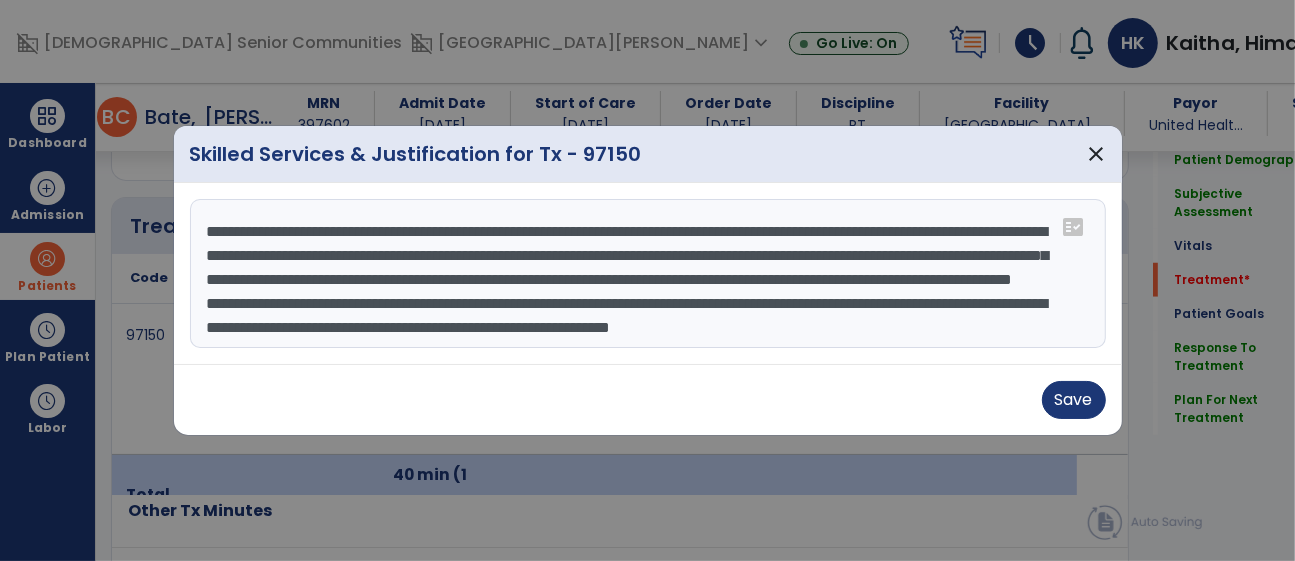 click on "**********" at bounding box center [648, 274] 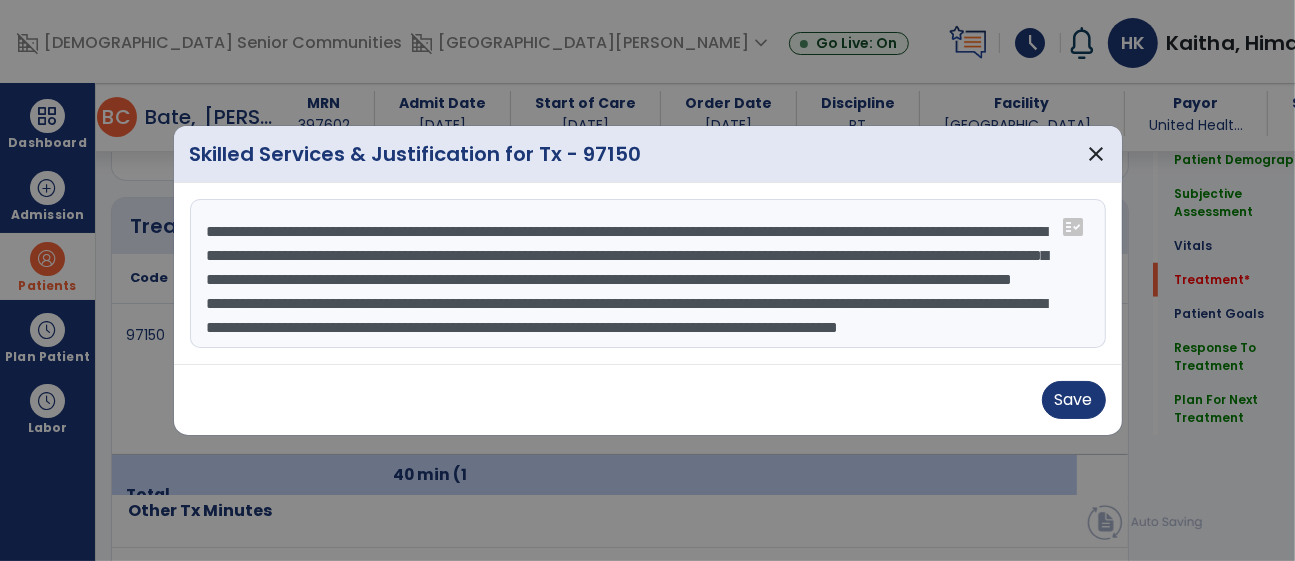 click on "**********" at bounding box center [648, 274] 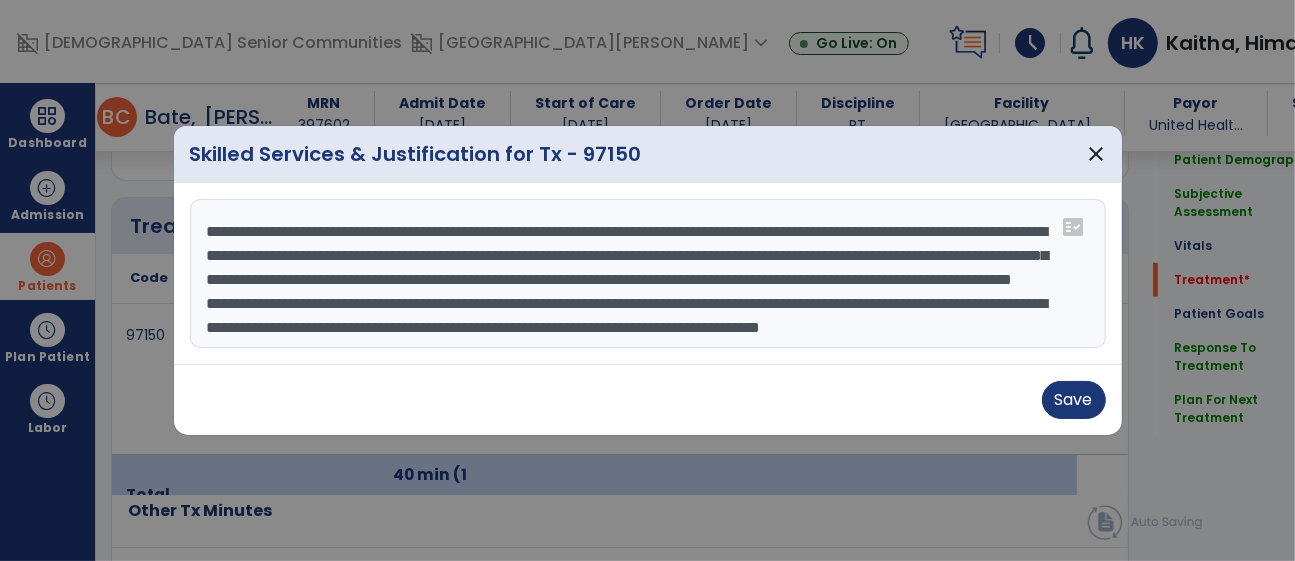scroll, scrollTop: 0, scrollLeft: 0, axis: both 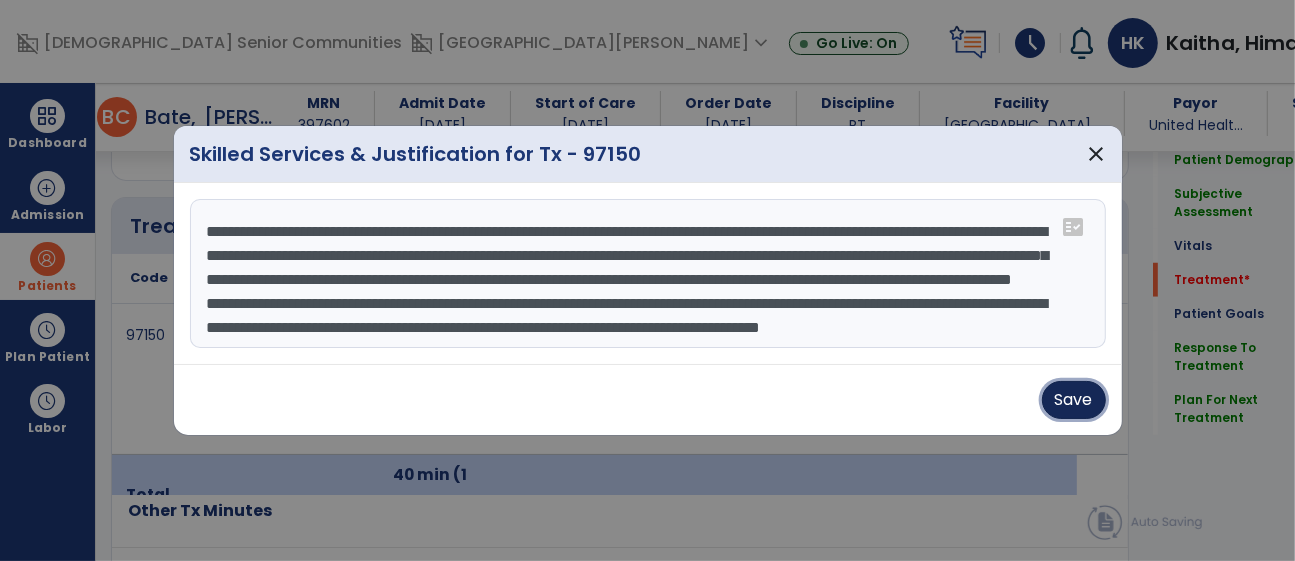 click on "Save" at bounding box center (1074, 400) 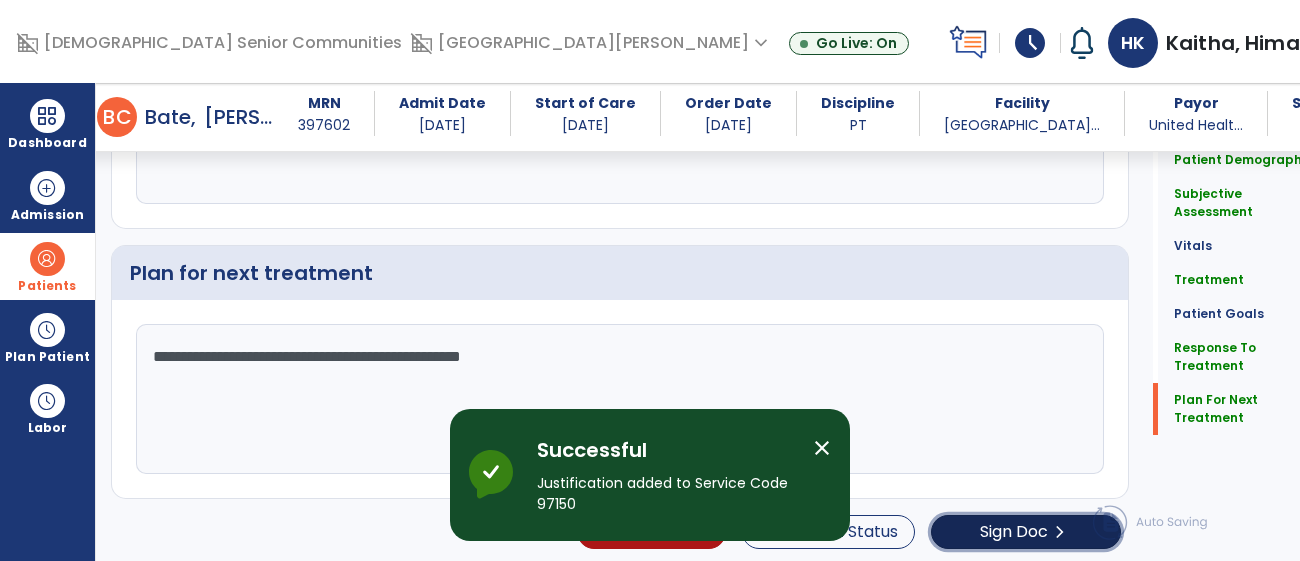 click on "Sign Doc" 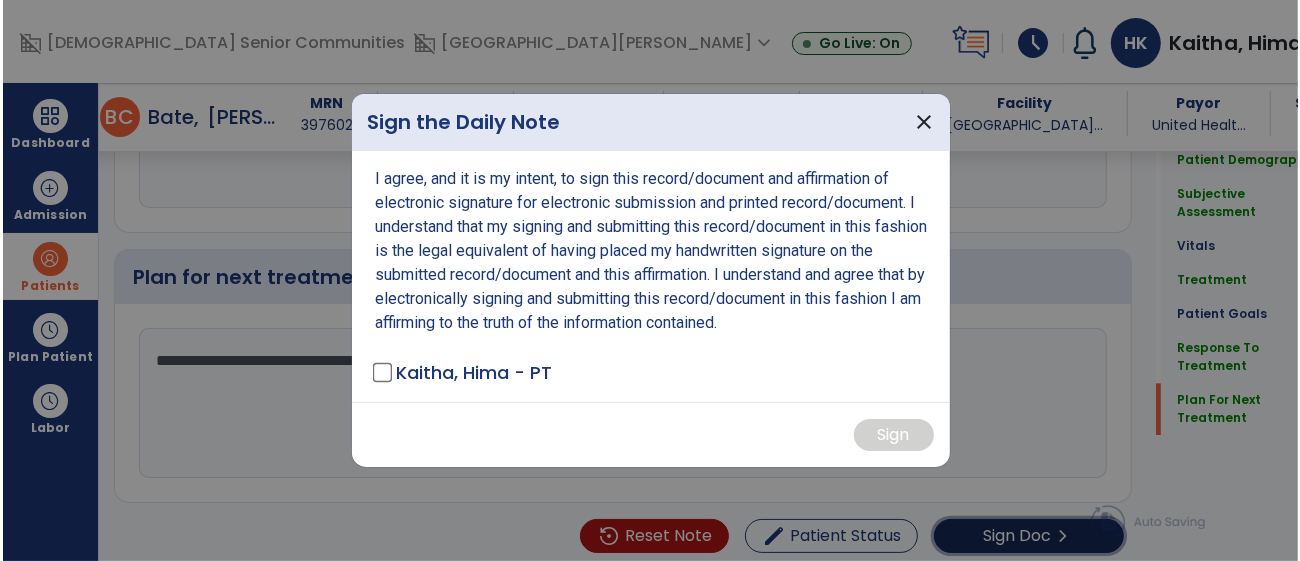 scroll, scrollTop: 3207, scrollLeft: 0, axis: vertical 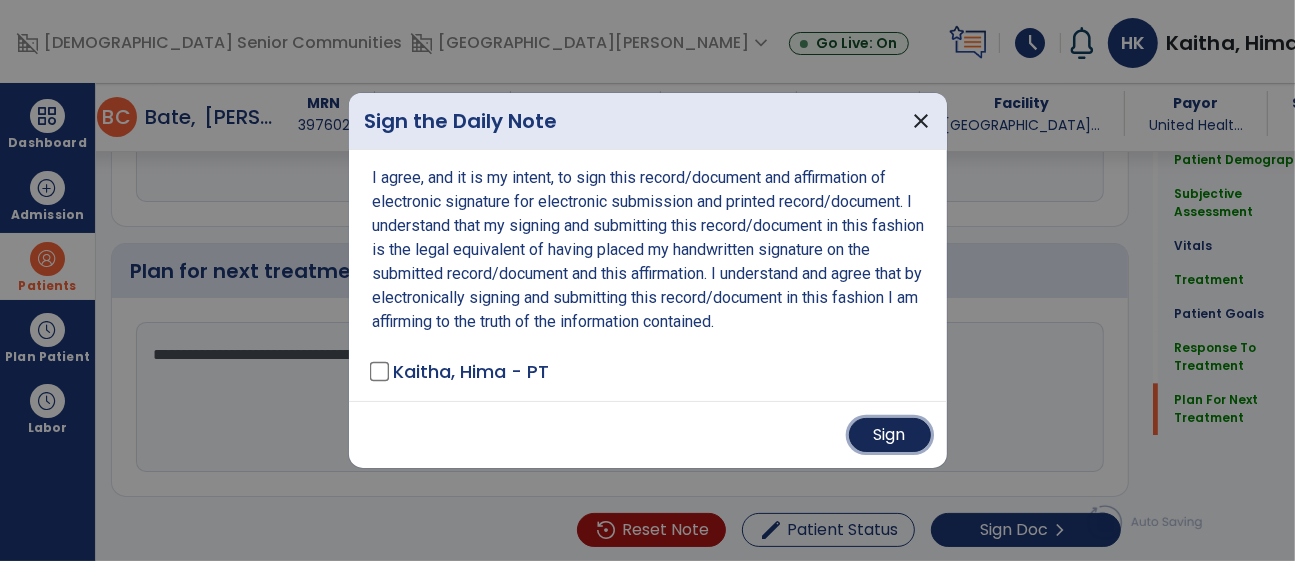 click on "Sign" at bounding box center [890, 435] 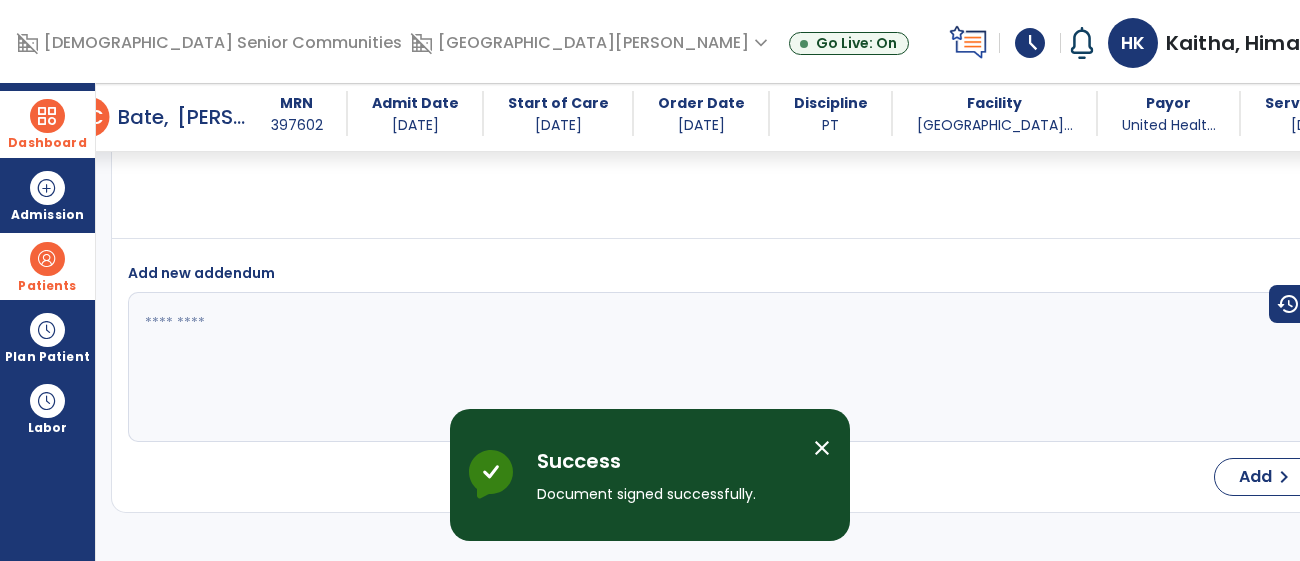 click at bounding box center (47, 116) 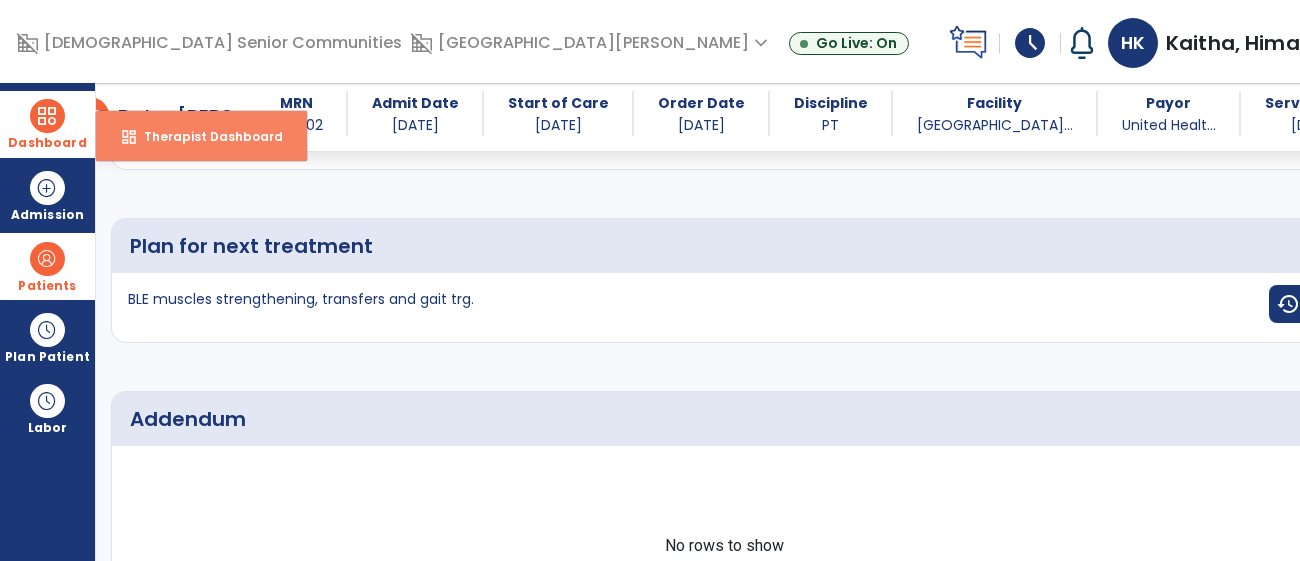 click on "Therapist Dashboard" at bounding box center [205, 136] 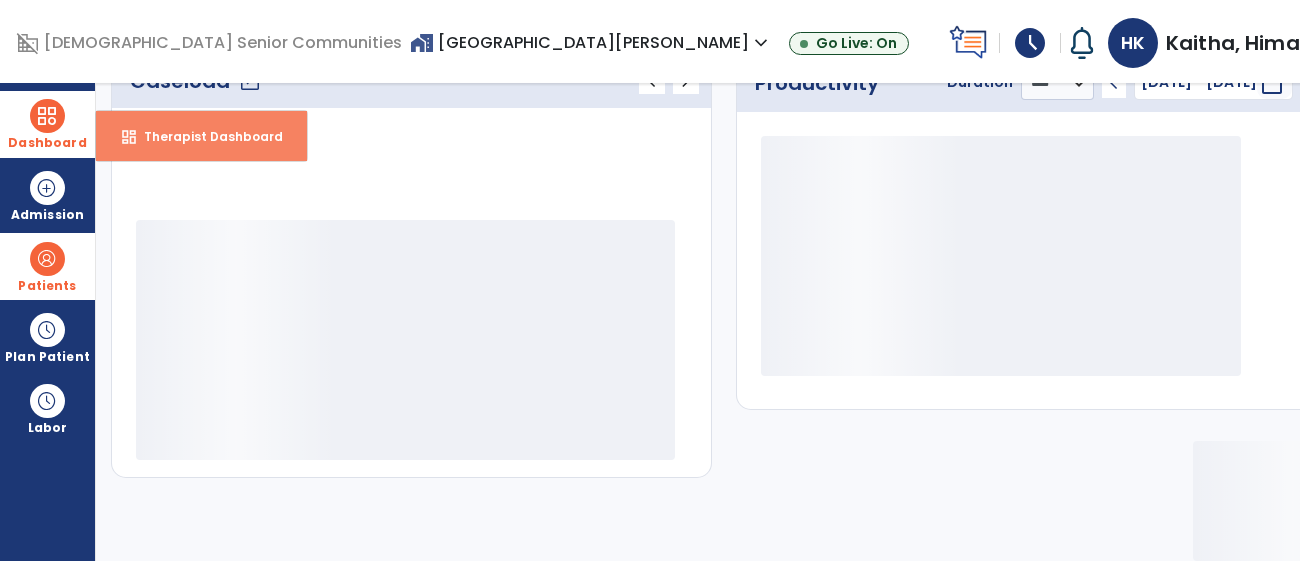 scroll, scrollTop: 315, scrollLeft: 0, axis: vertical 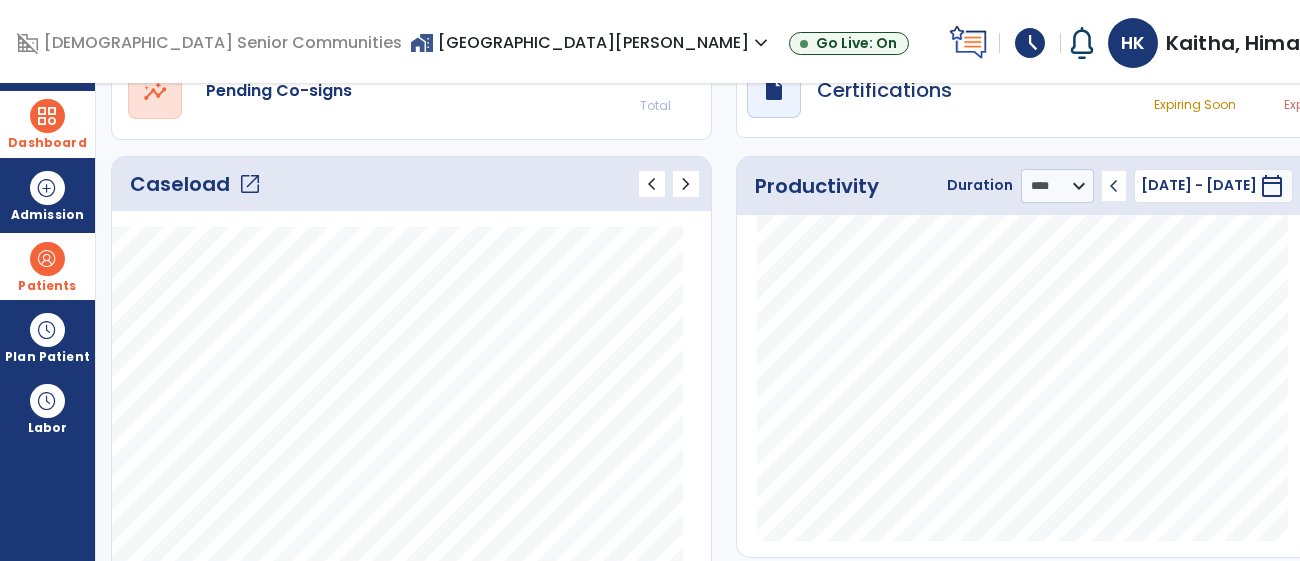 click on "open_in_new" 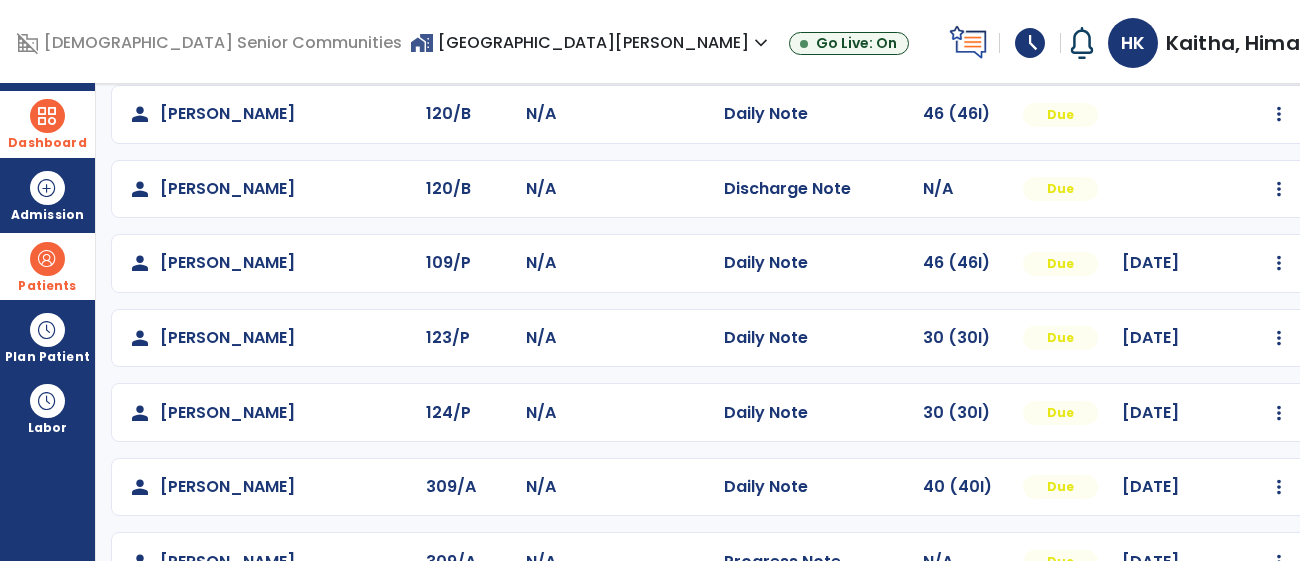 scroll, scrollTop: 549, scrollLeft: 0, axis: vertical 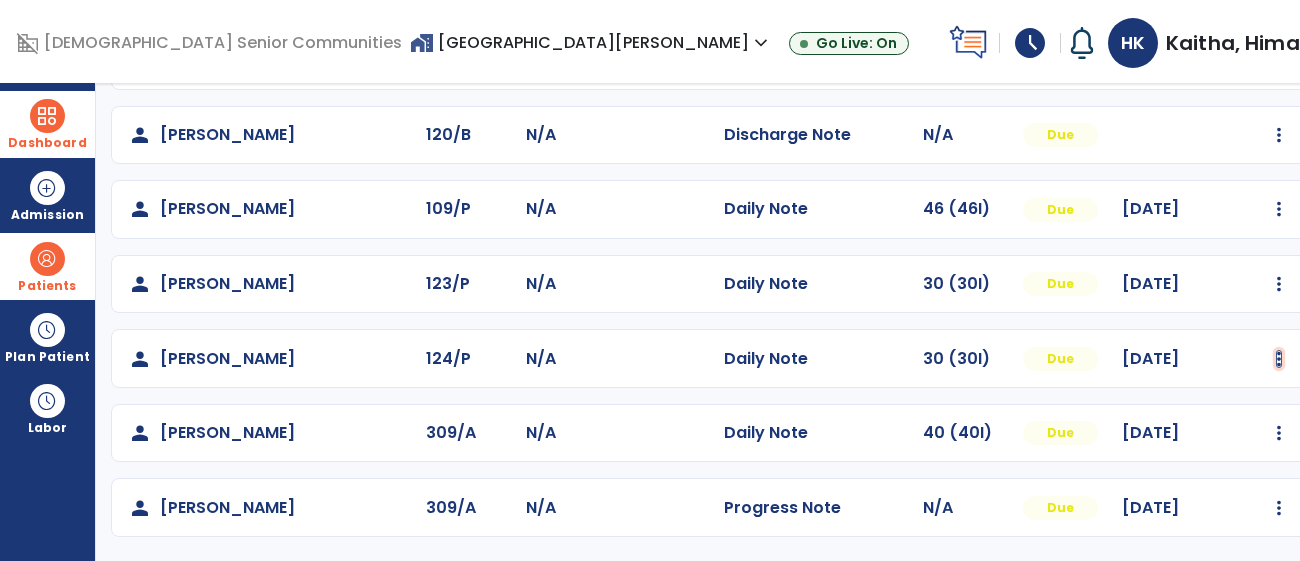 click at bounding box center (1279, -238) 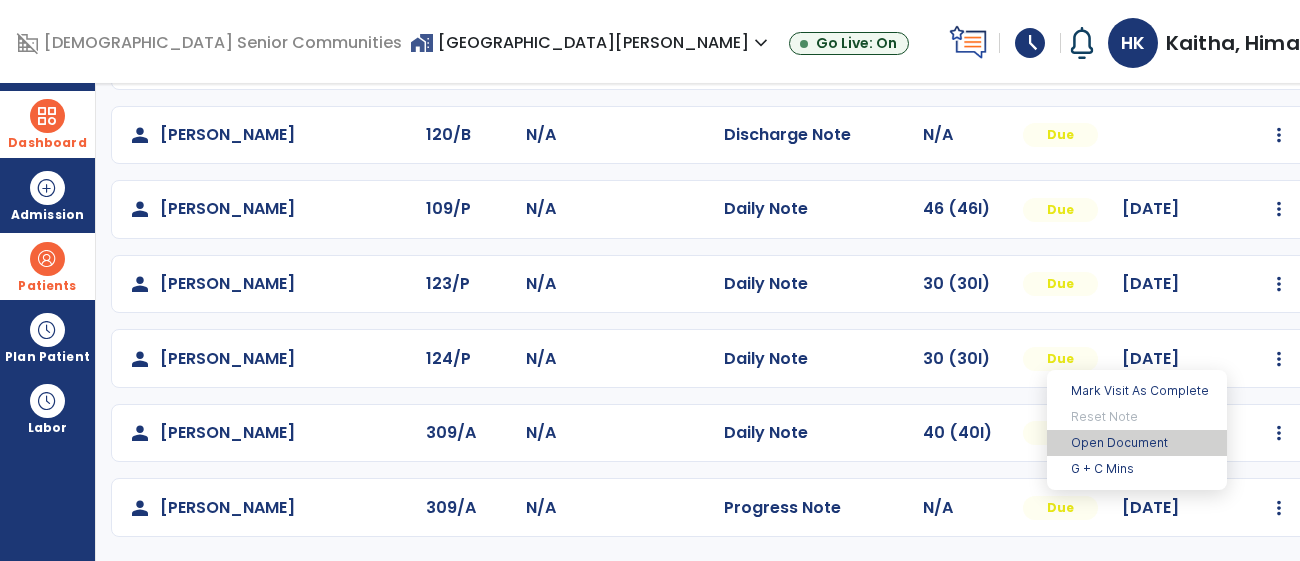 click on "Open Document" at bounding box center [1137, 443] 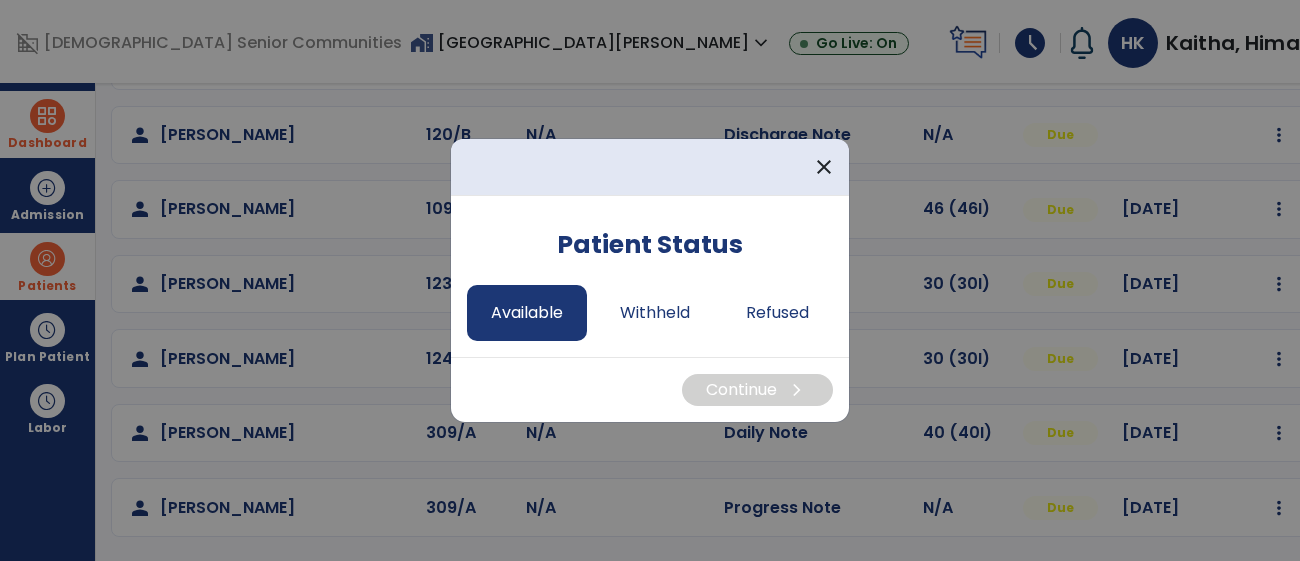click on "Available" at bounding box center [527, 313] 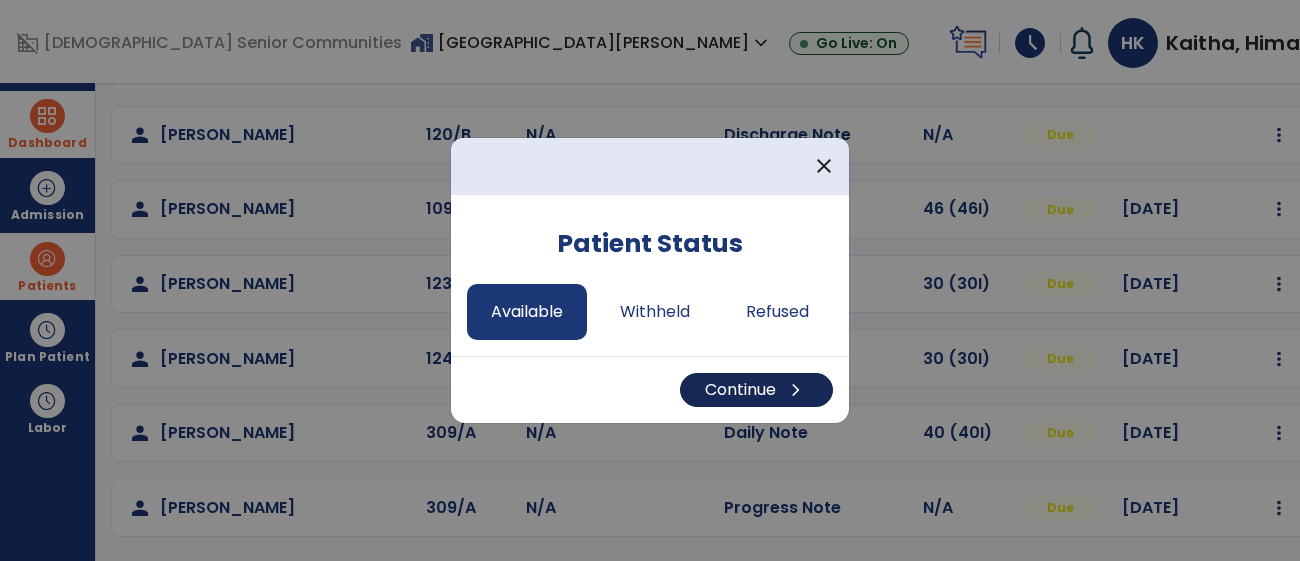 click on "Continue   chevron_right" at bounding box center [756, 390] 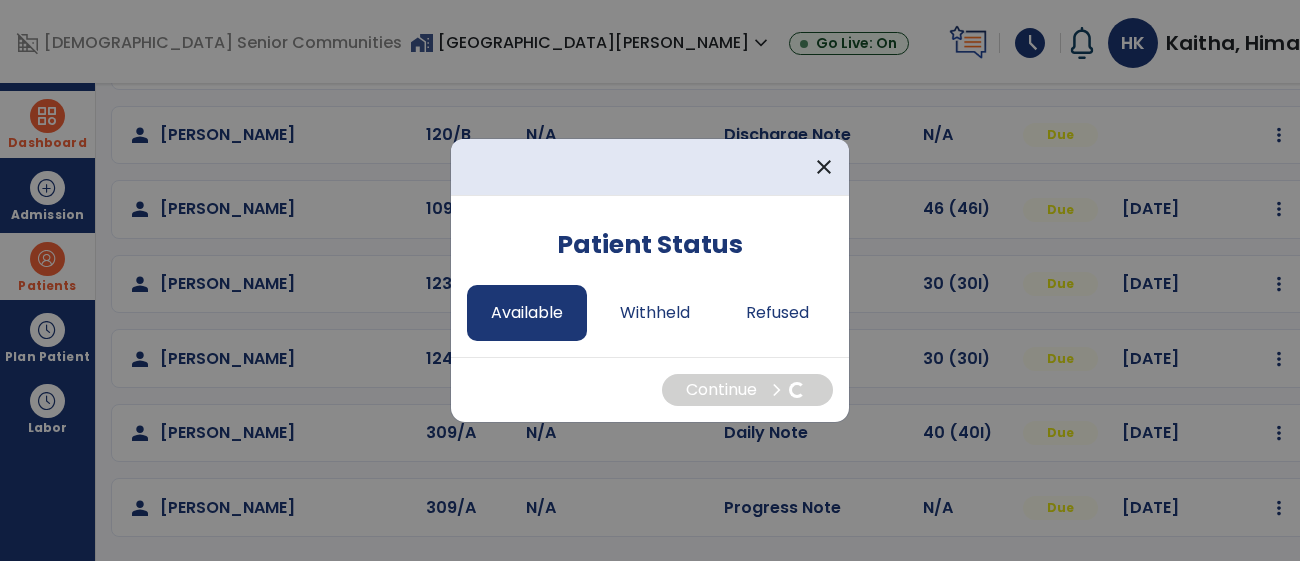 select on "*" 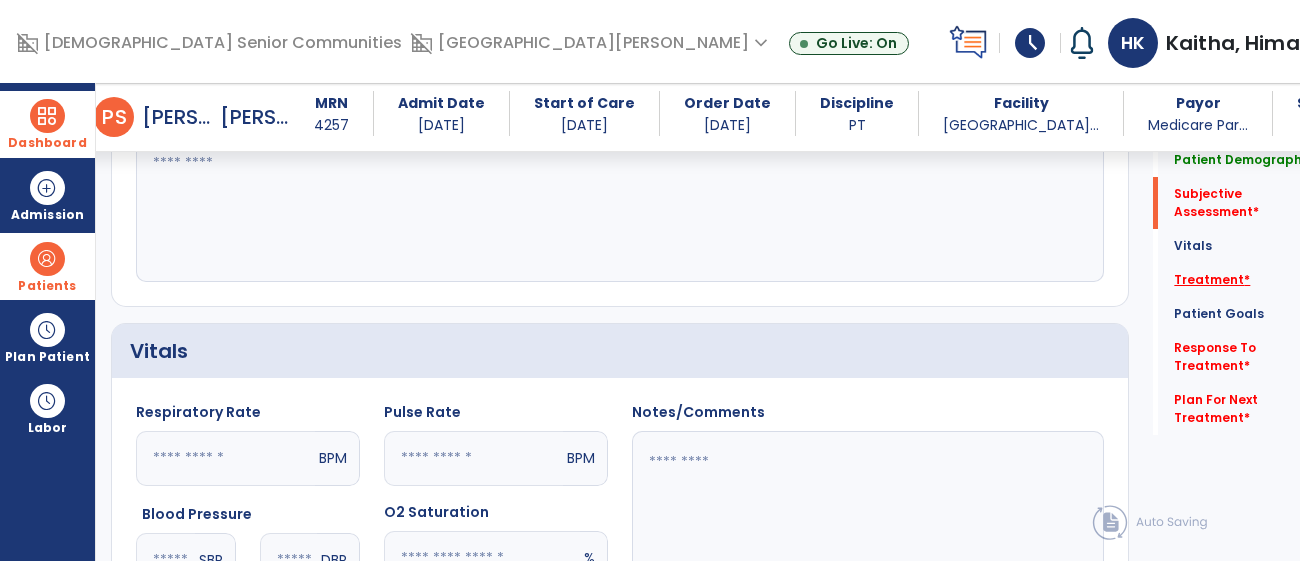 click on "Treatment   *" 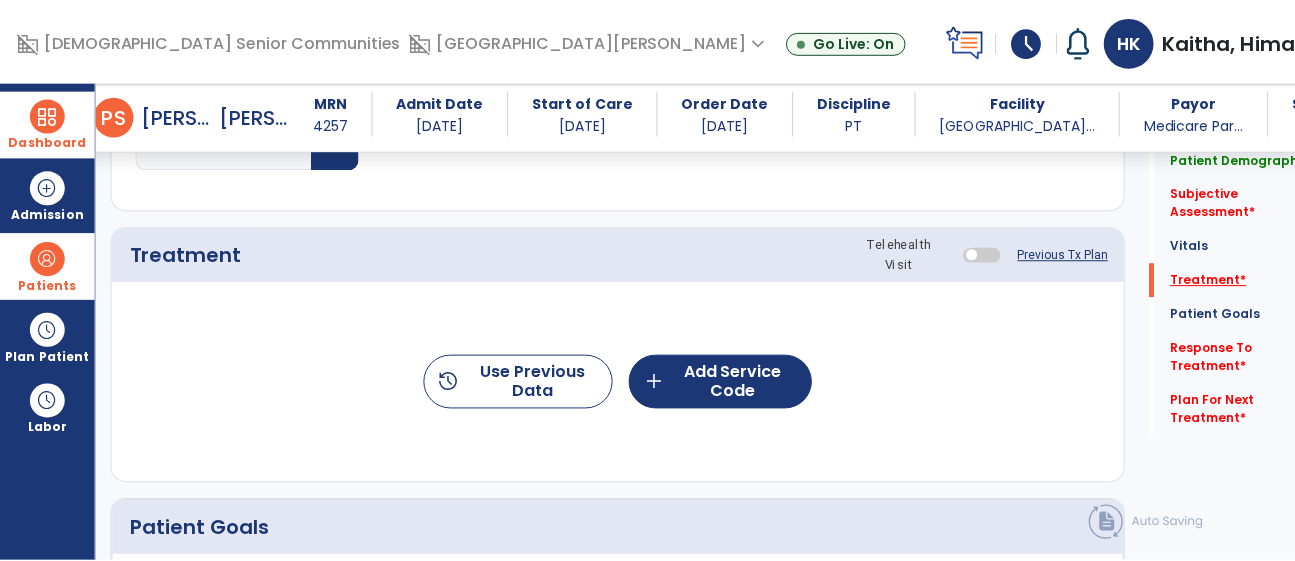 scroll, scrollTop: 1093, scrollLeft: 0, axis: vertical 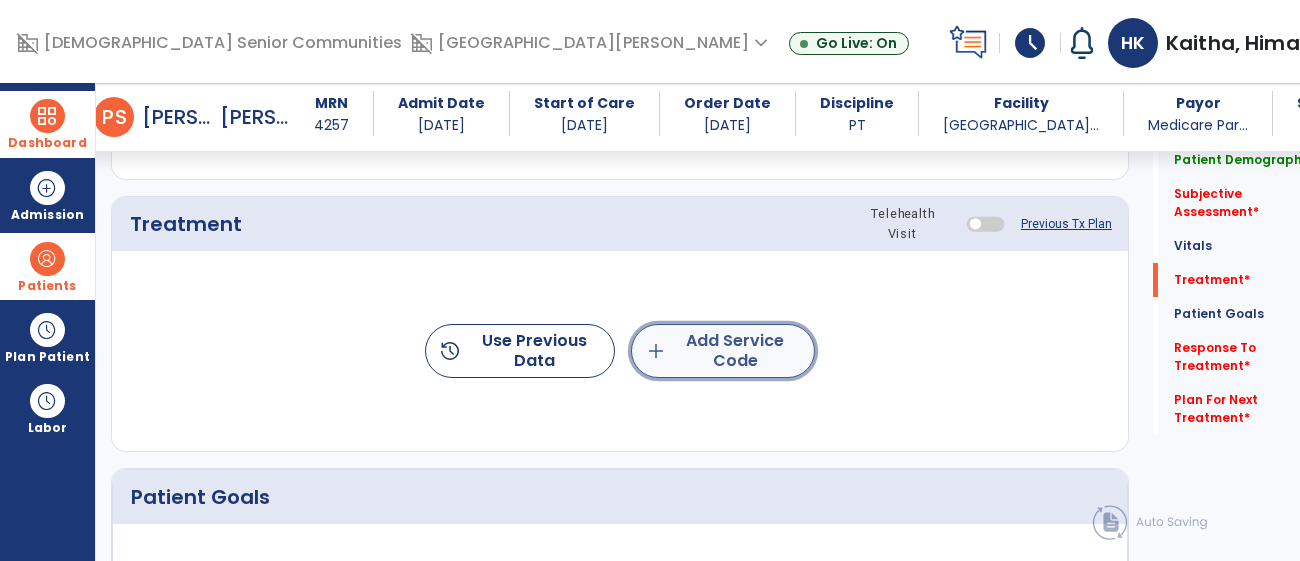 click on "add  Add Service Code" 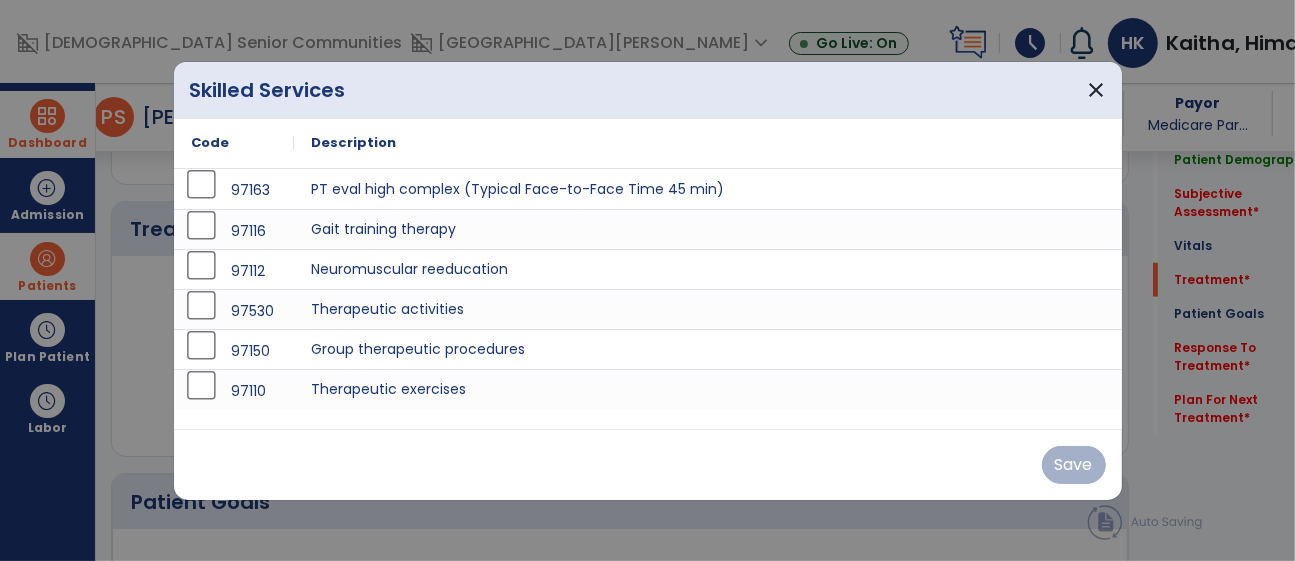 scroll, scrollTop: 1093, scrollLeft: 0, axis: vertical 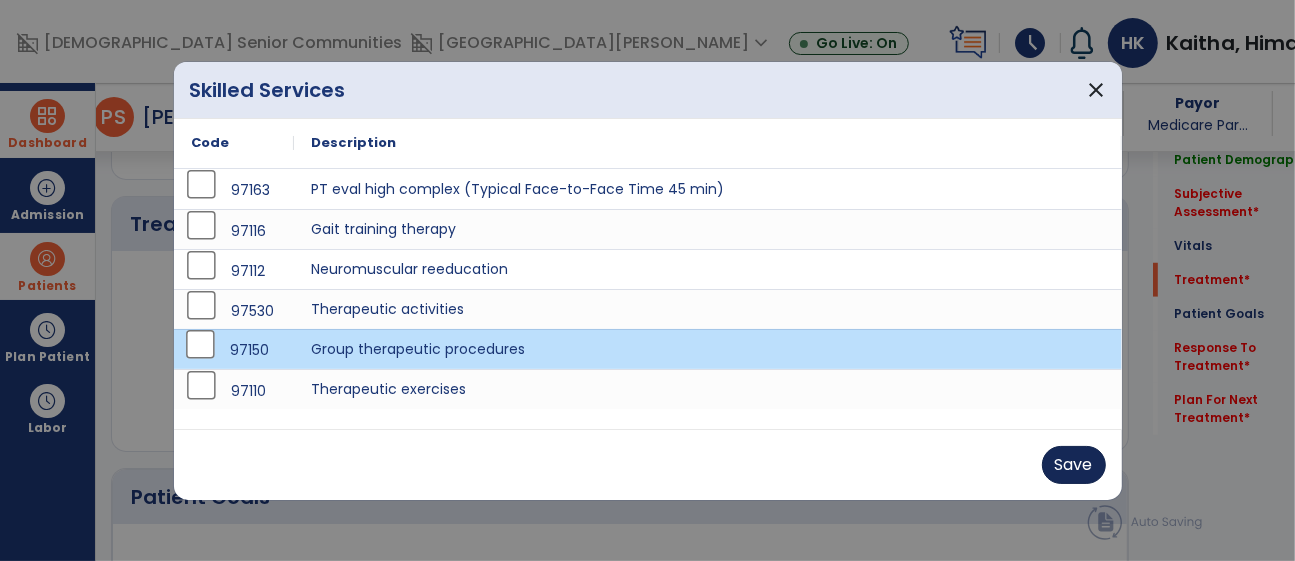 click on "Save" at bounding box center [1074, 465] 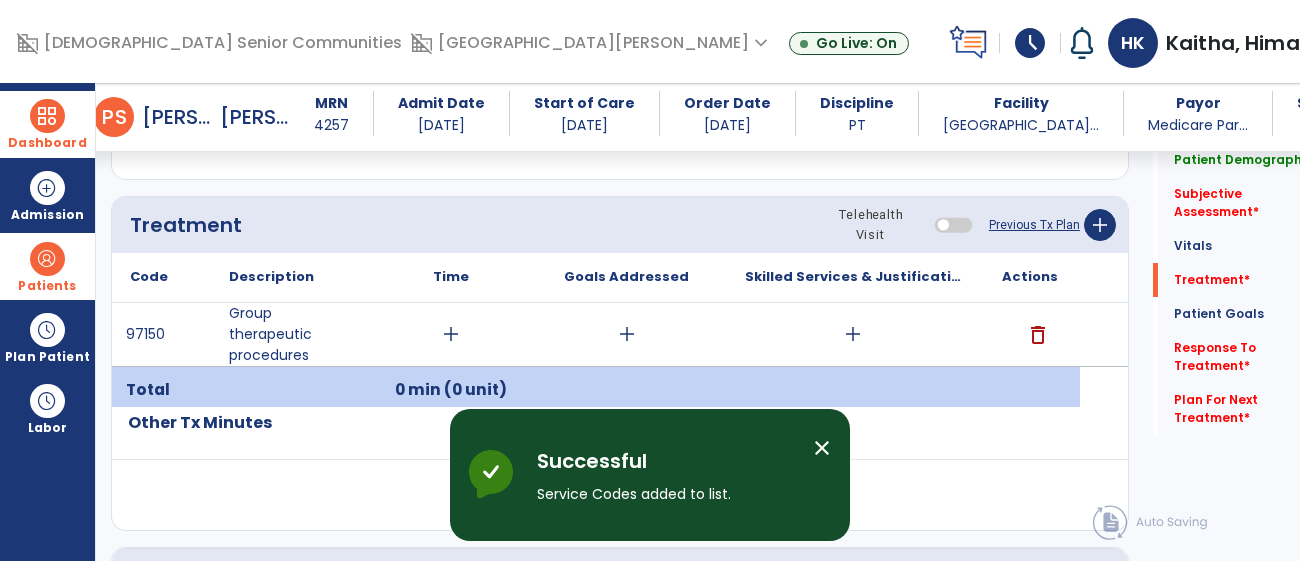 click on "add" at bounding box center (451, 334) 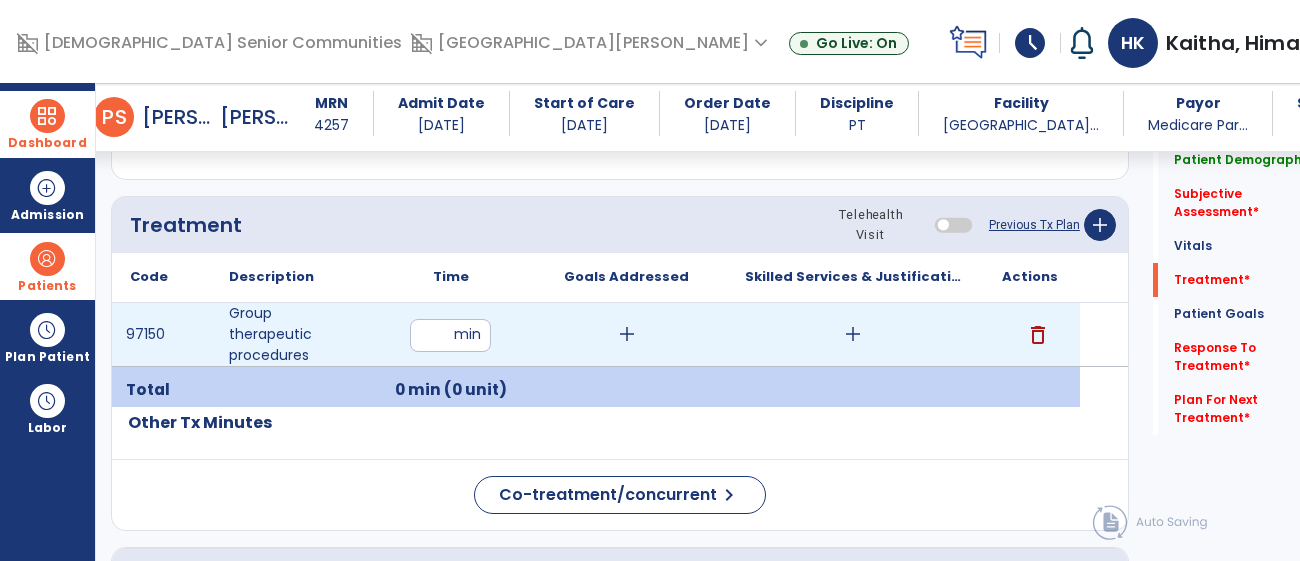 type on "**" 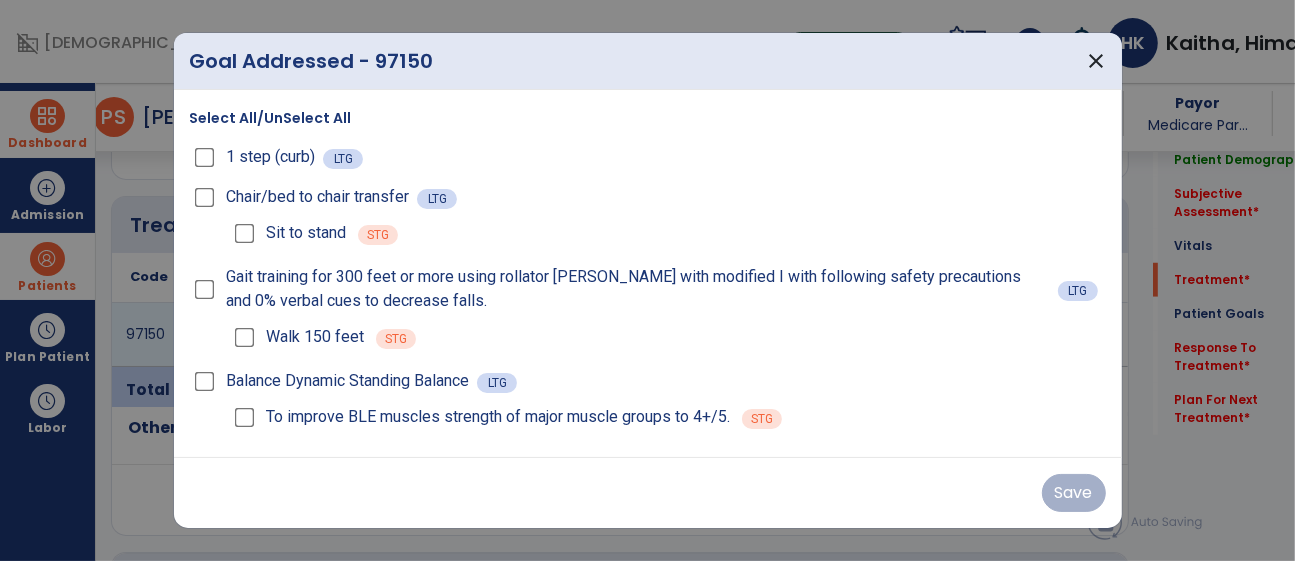 scroll, scrollTop: 1093, scrollLeft: 0, axis: vertical 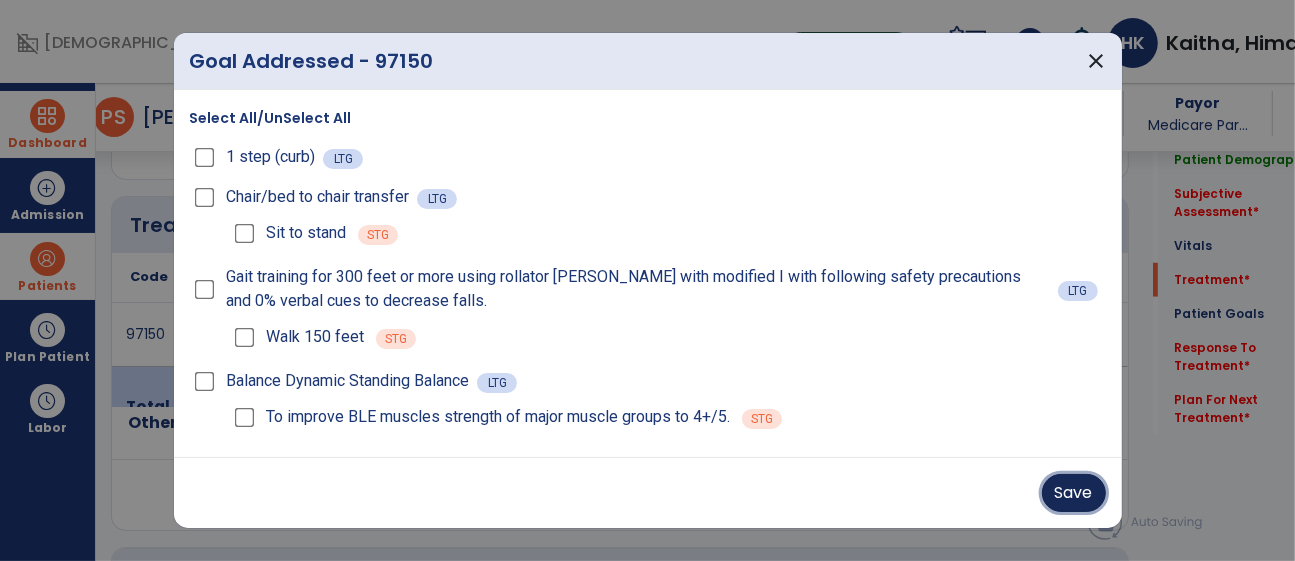 click on "Save" at bounding box center [1074, 493] 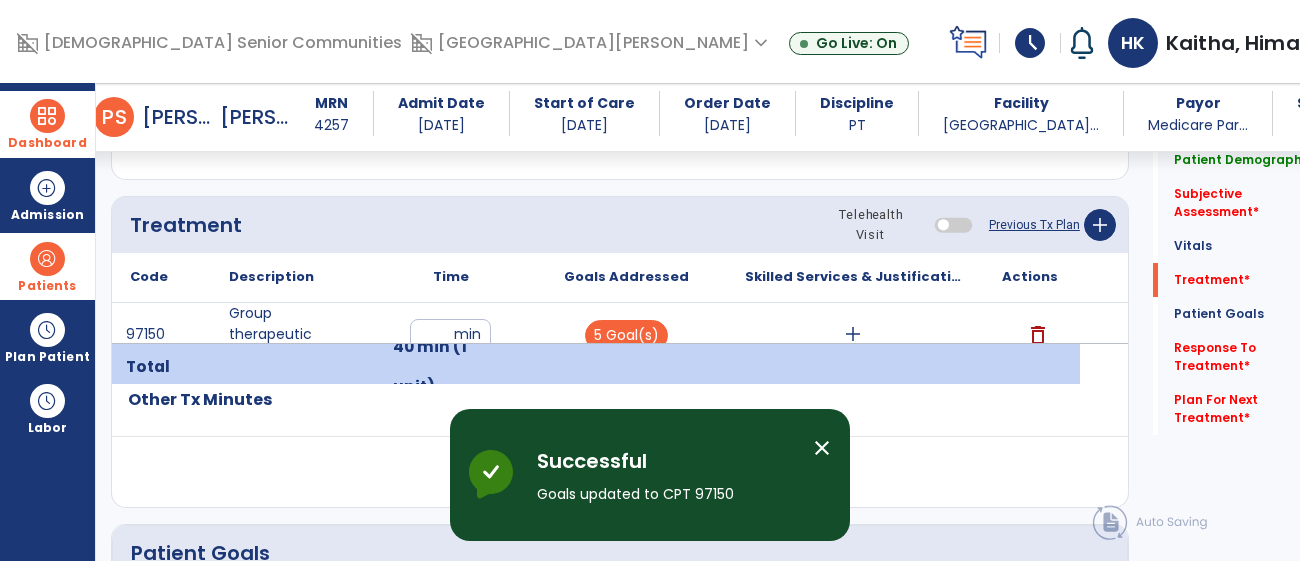 click on "close" at bounding box center [822, 448] 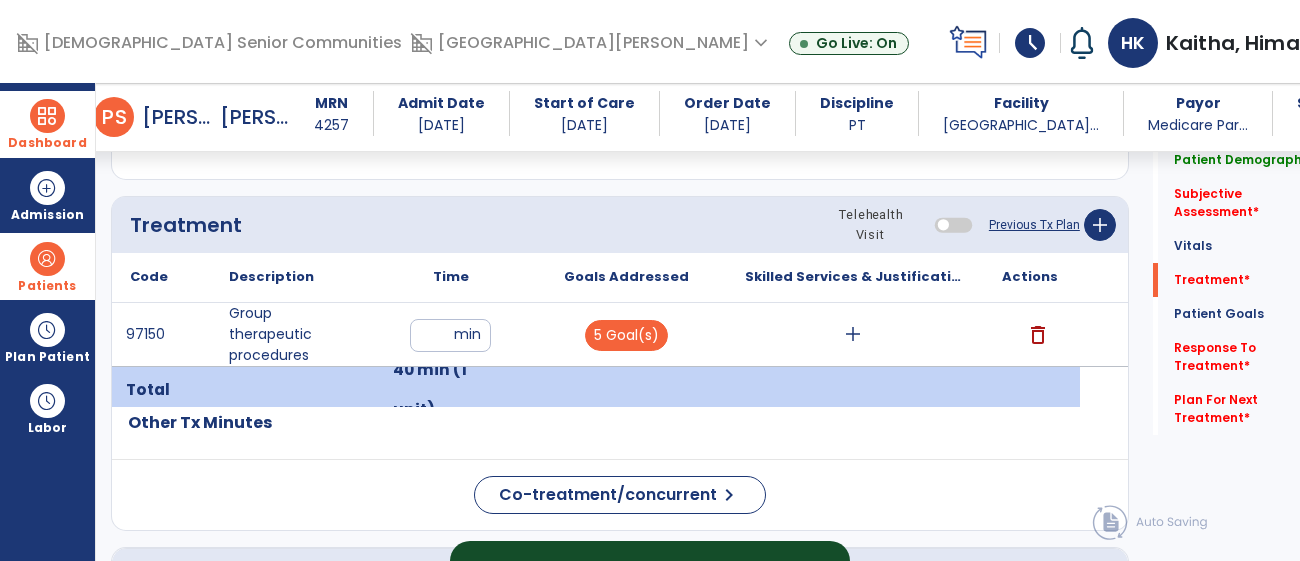 click on "add" at bounding box center (853, 334) 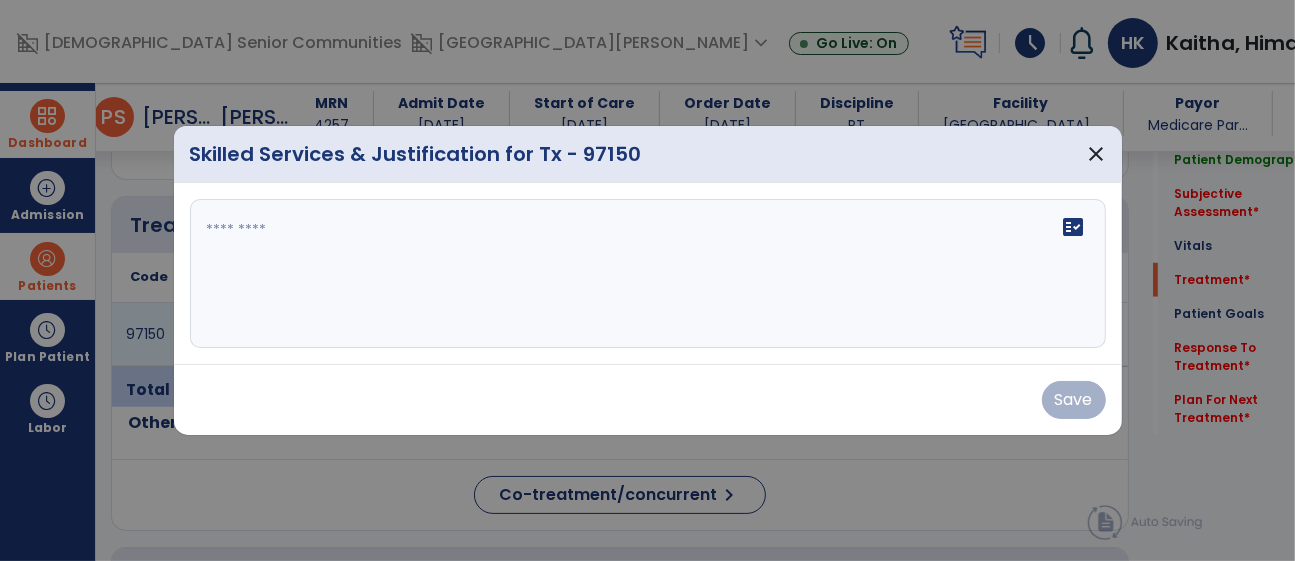 scroll, scrollTop: 1093, scrollLeft: 0, axis: vertical 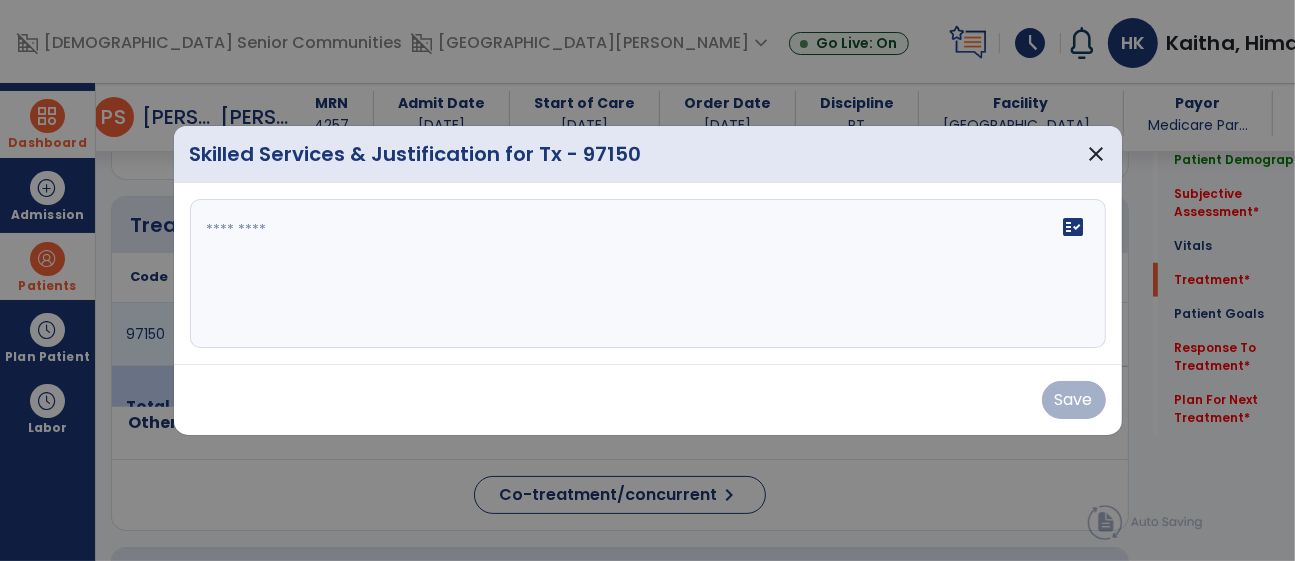 click on "fact_check" at bounding box center [648, 274] 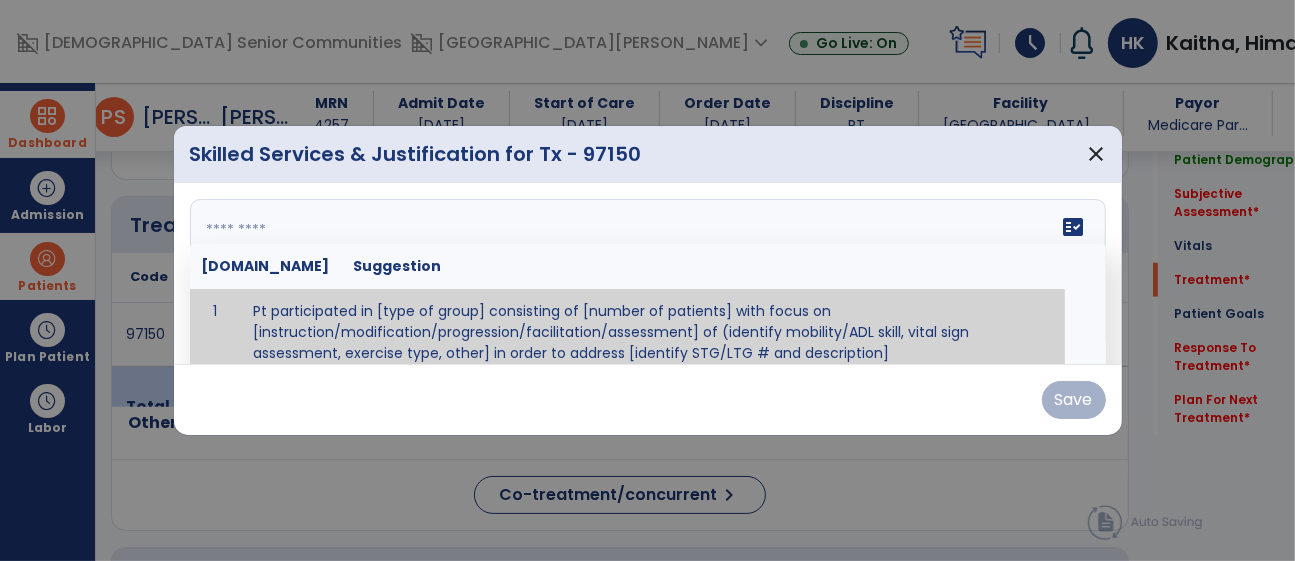 scroll, scrollTop: 11, scrollLeft: 0, axis: vertical 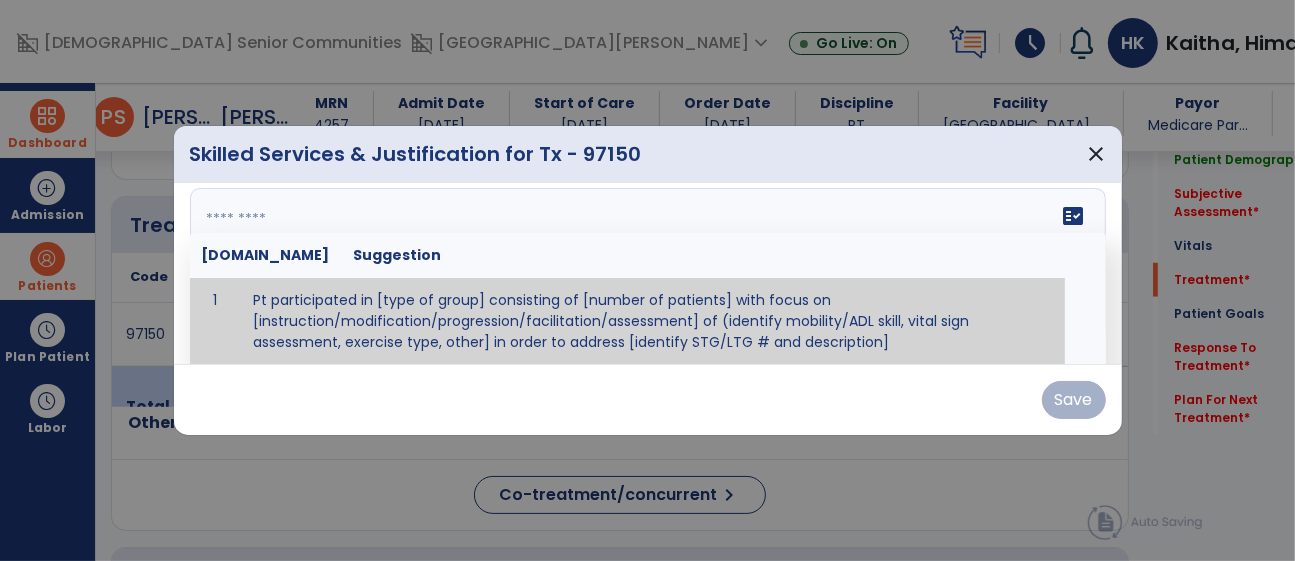 paste on "**********" 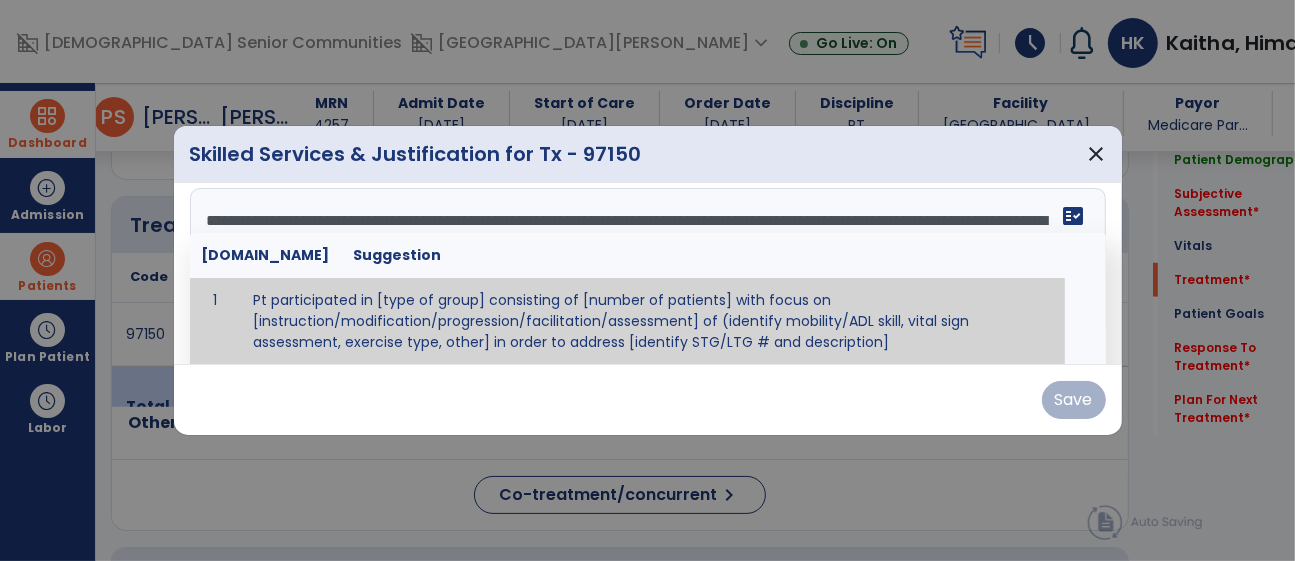 scroll, scrollTop: 39, scrollLeft: 0, axis: vertical 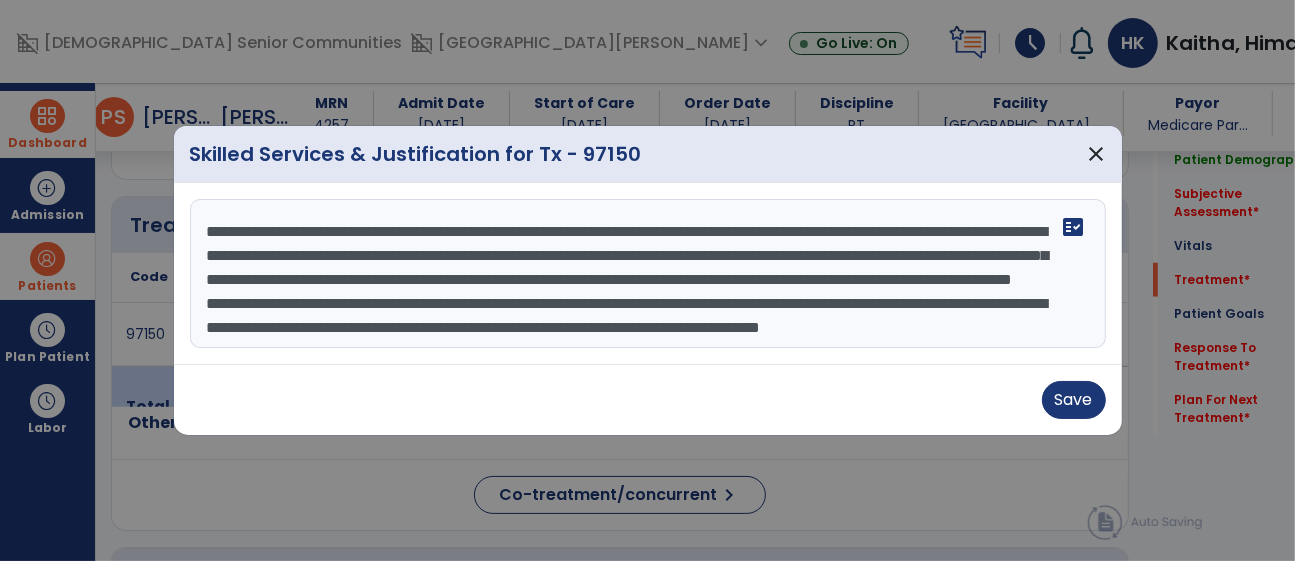 click on "**********" at bounding box center [648, 274] 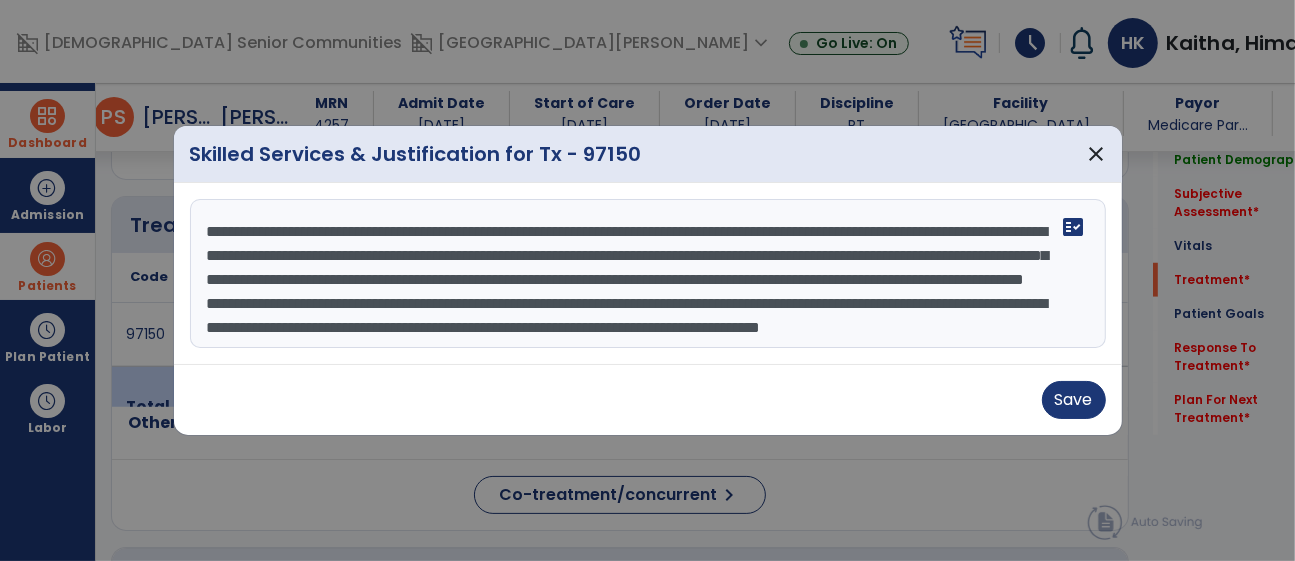 scroll, scrollTop: 48, scrollLeft: 0, axis: vertical 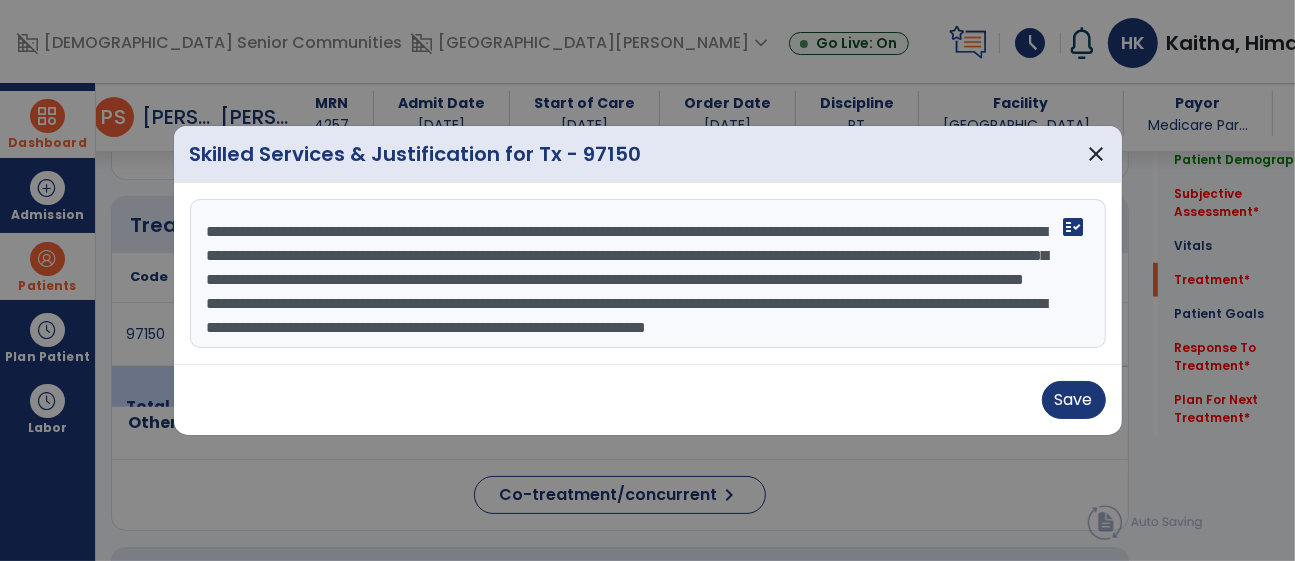 click on "**********" at bounding box center [648, 274] 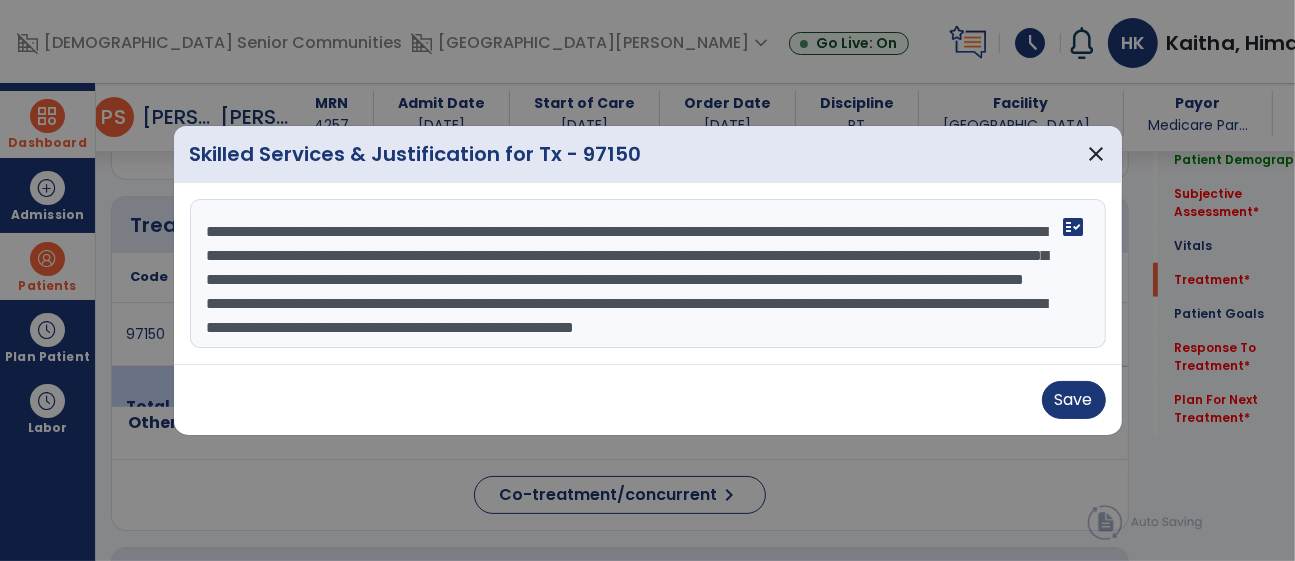 scroll, scrollTop: 24, scrollLeft: 0, axis: vertical 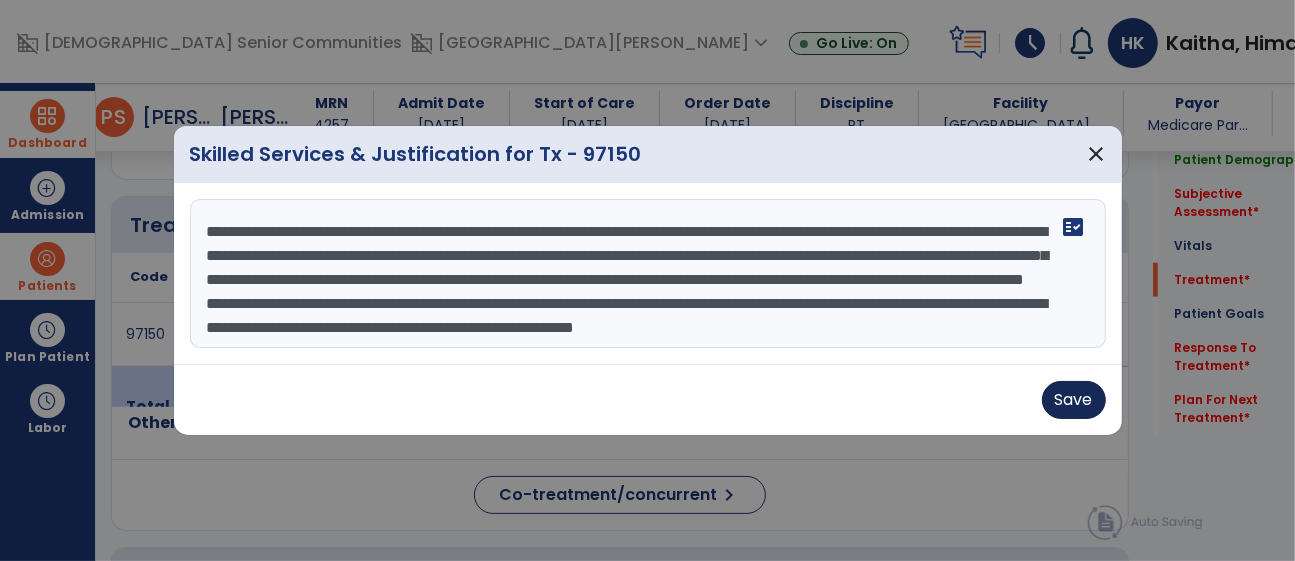 type on "**********" 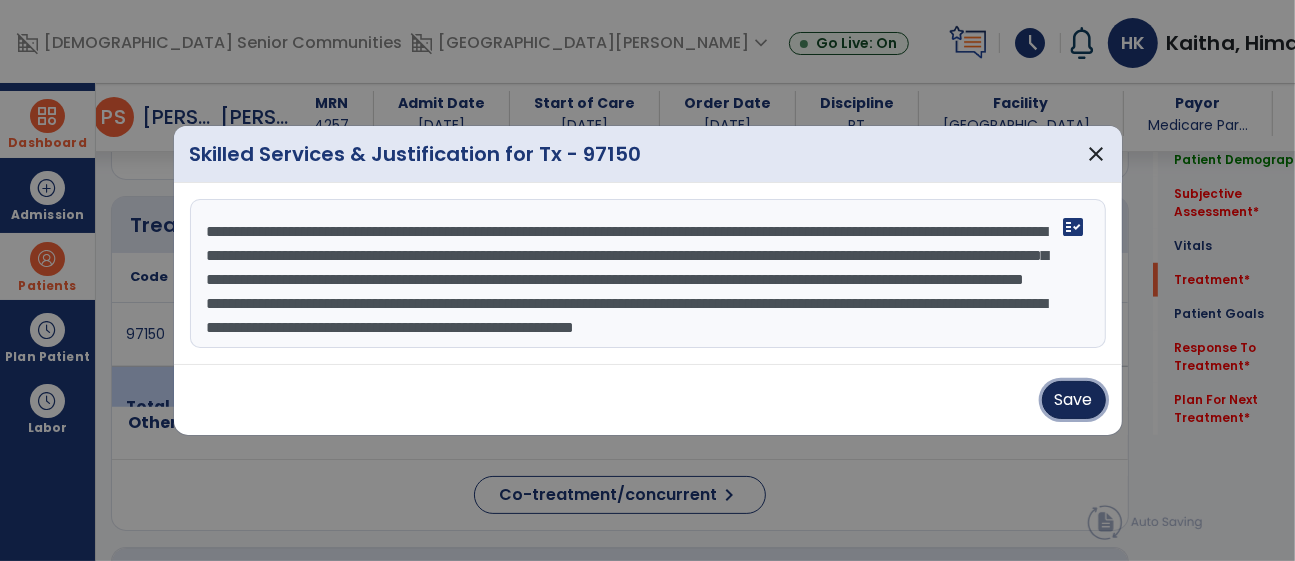 click on "Save" at bounding box center (1074, 400) 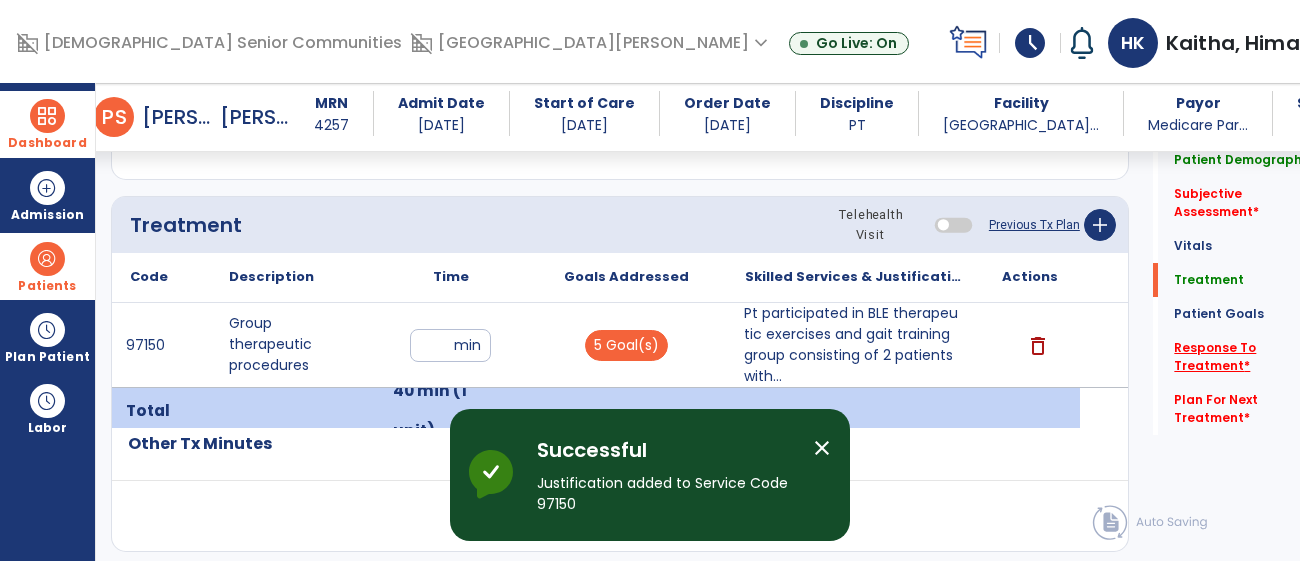 click on "Response To Treatment   *" 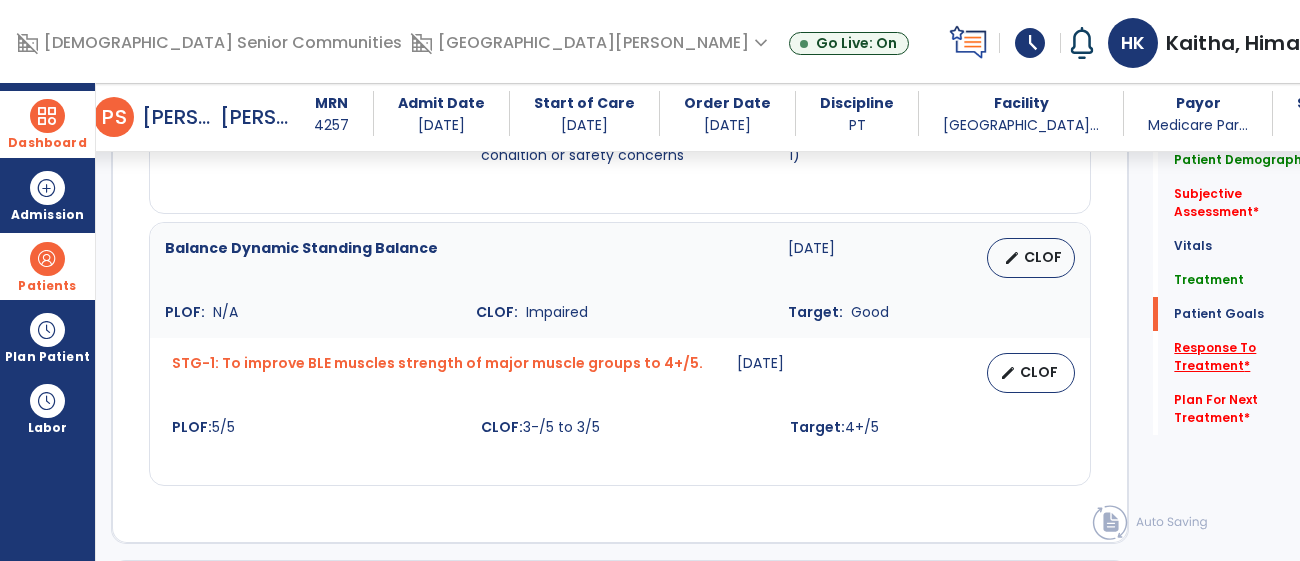 scroll, scrollTop: 2800, scrollLeft: 0, axis: vertical 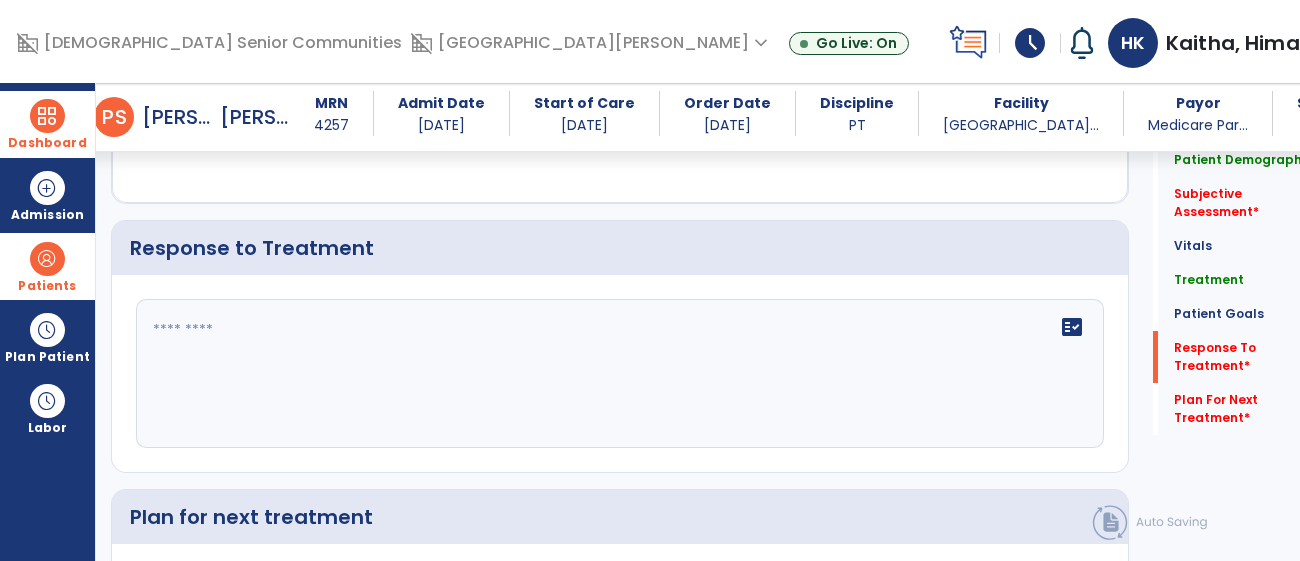 click on "fact_check" 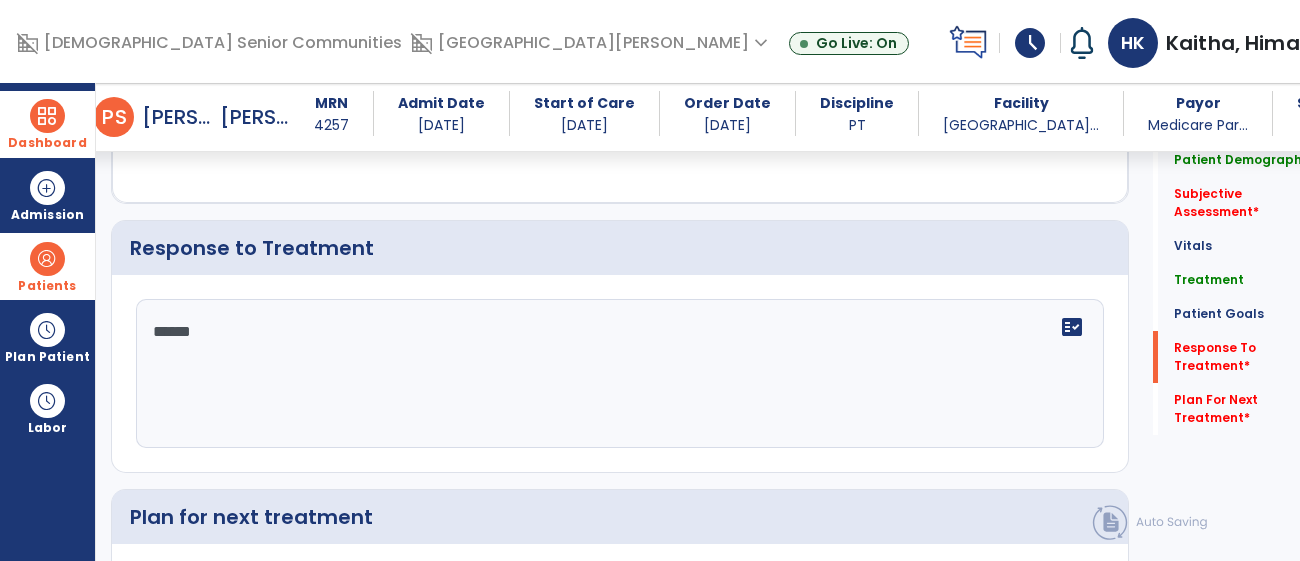 type on "*******" 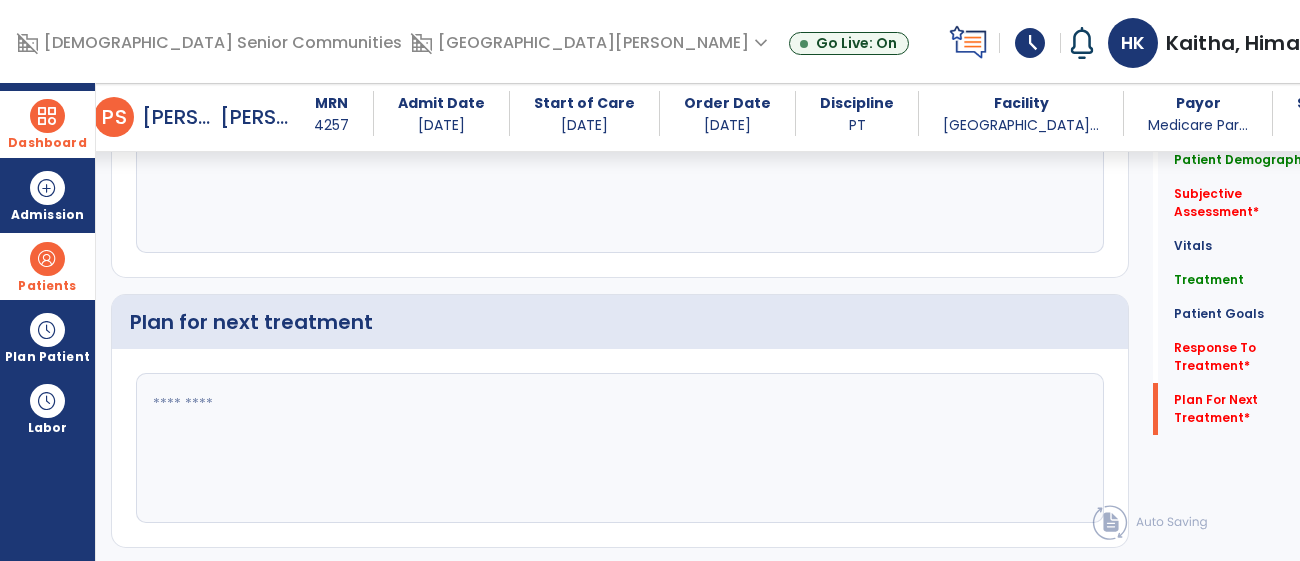 scroll, scrollTop: 2993, scrollLeft: 0, axis: vertical 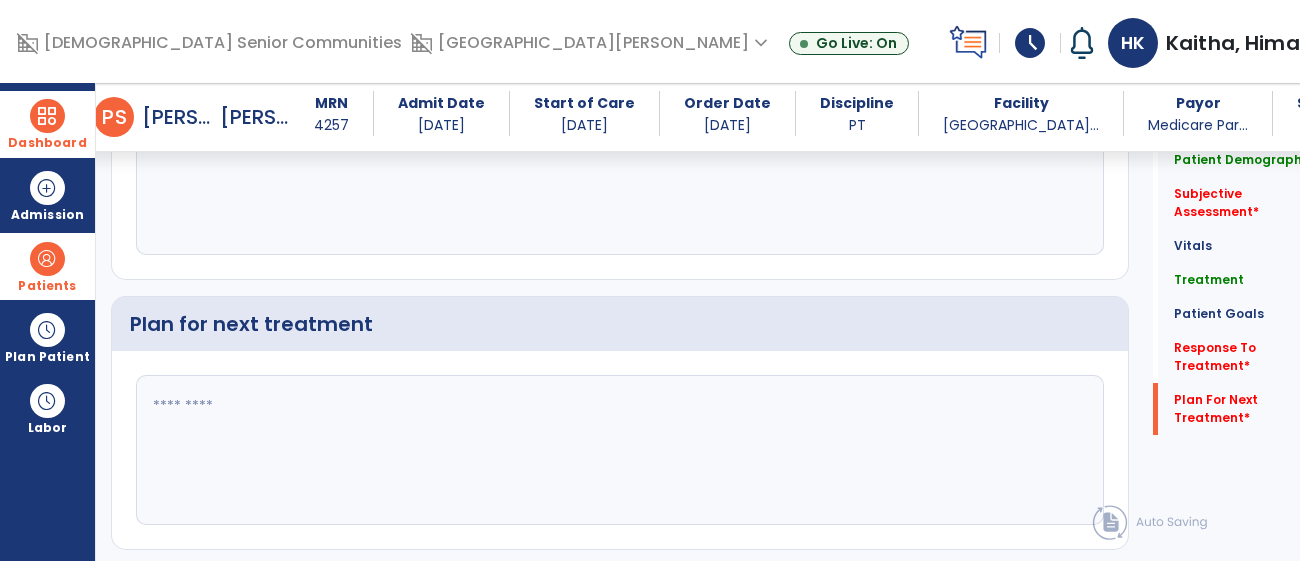 type on "**********" 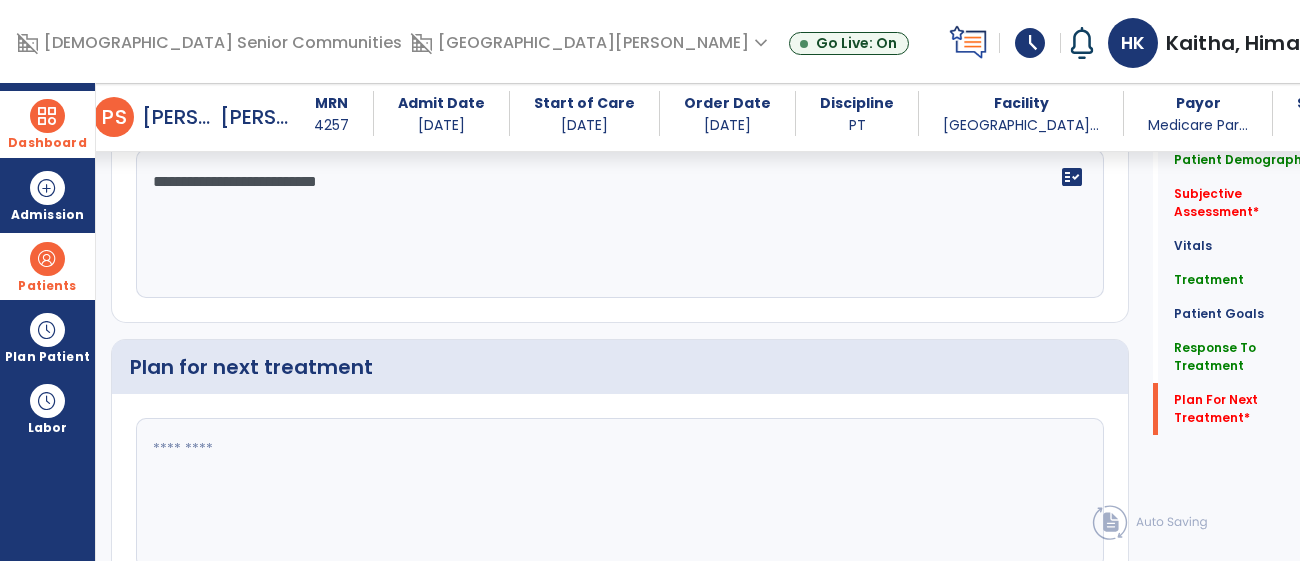 scroll, scrollTop: 2993, scrollLeft: 0, axis: vertical 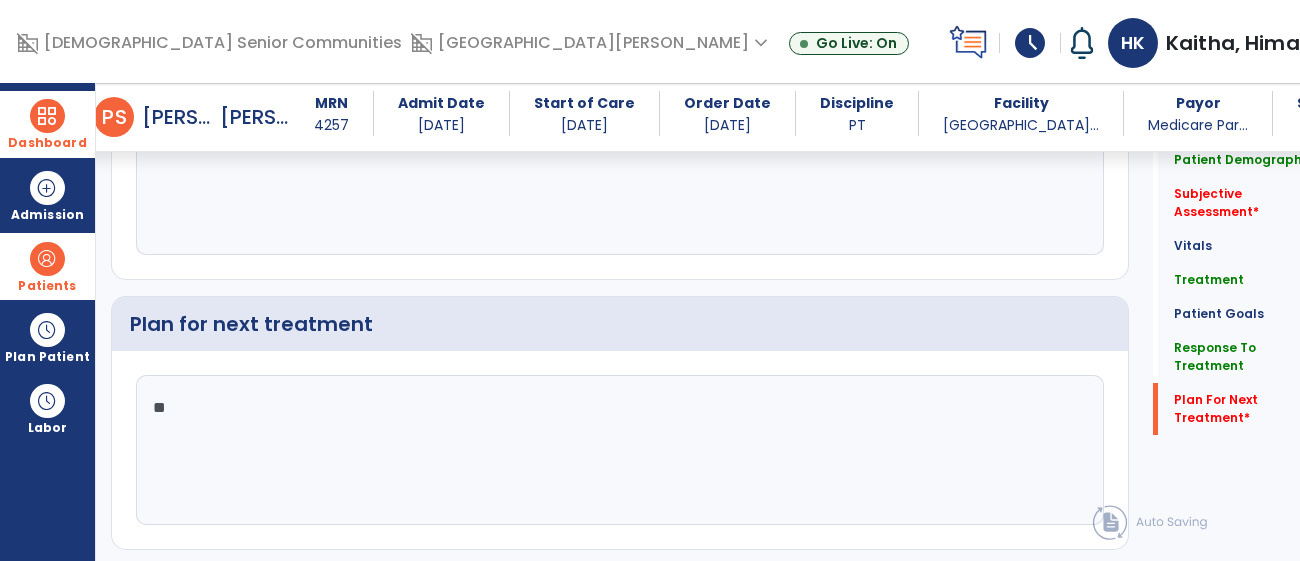 type on "***" 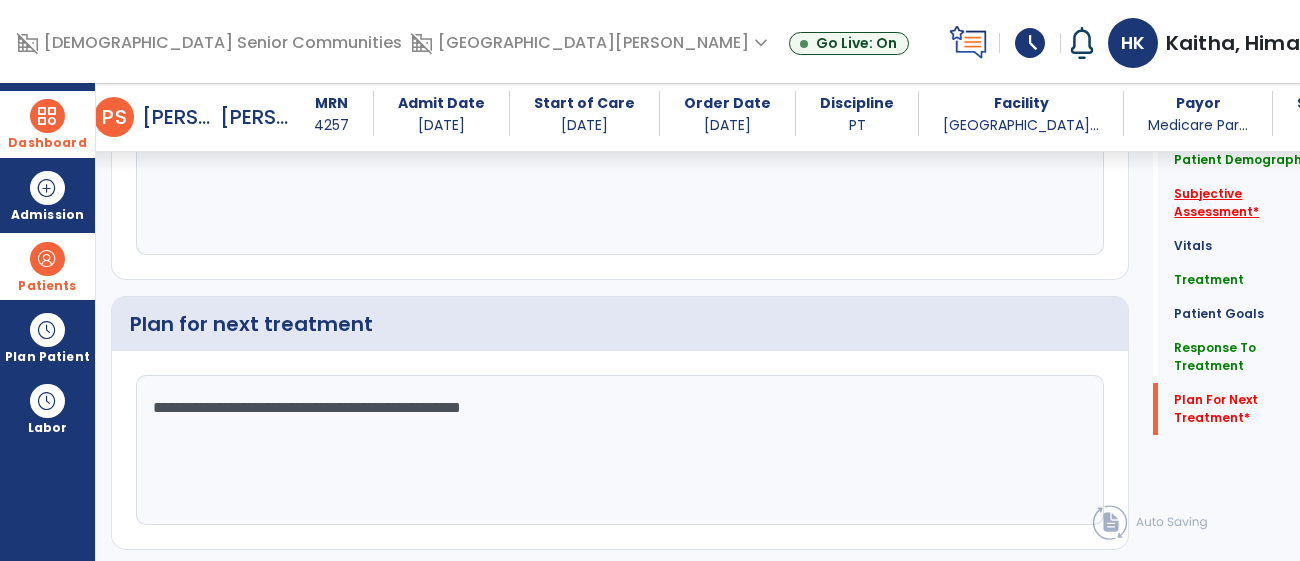 type on "**********" 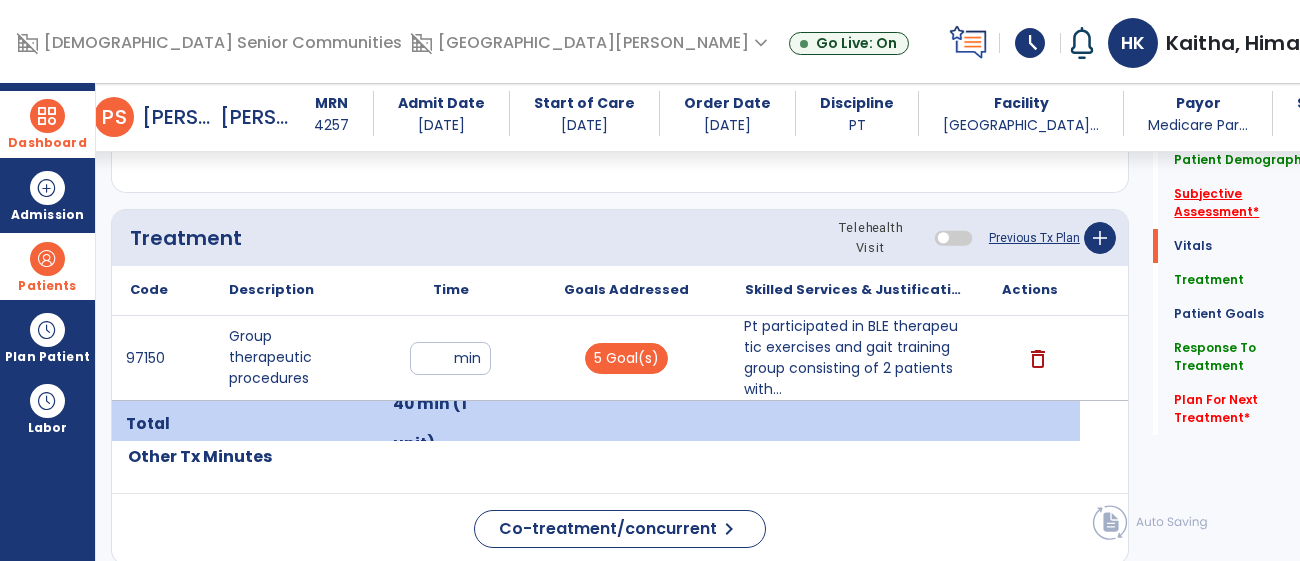 scroll, scrollTop: 386, scrollLeft: 0, axis: vertical 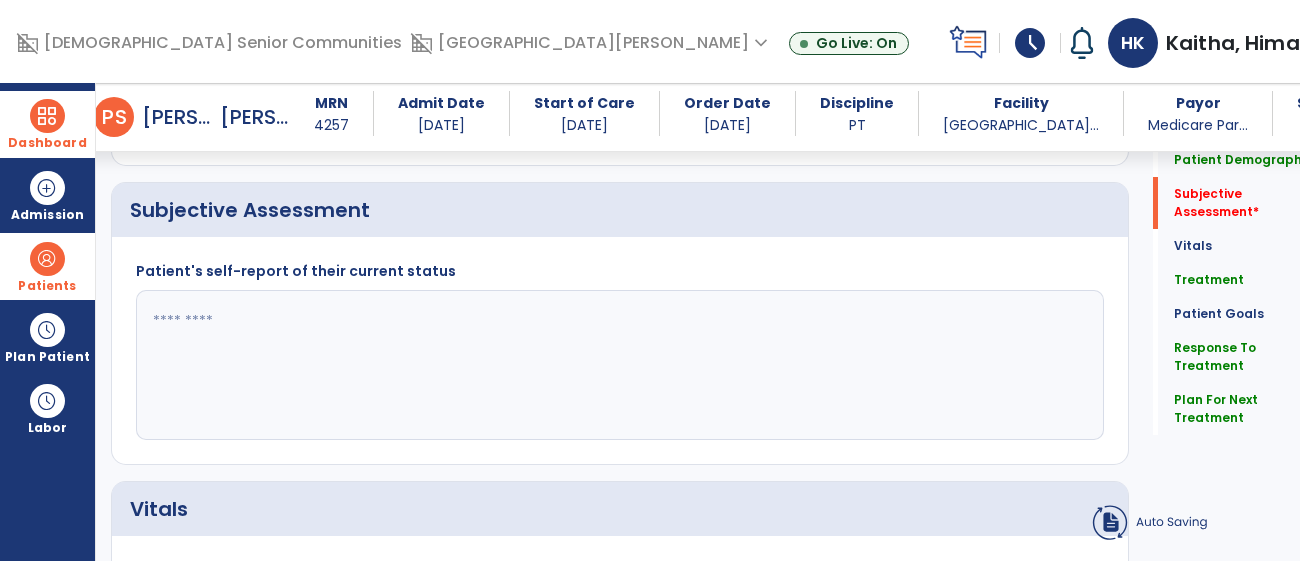 click 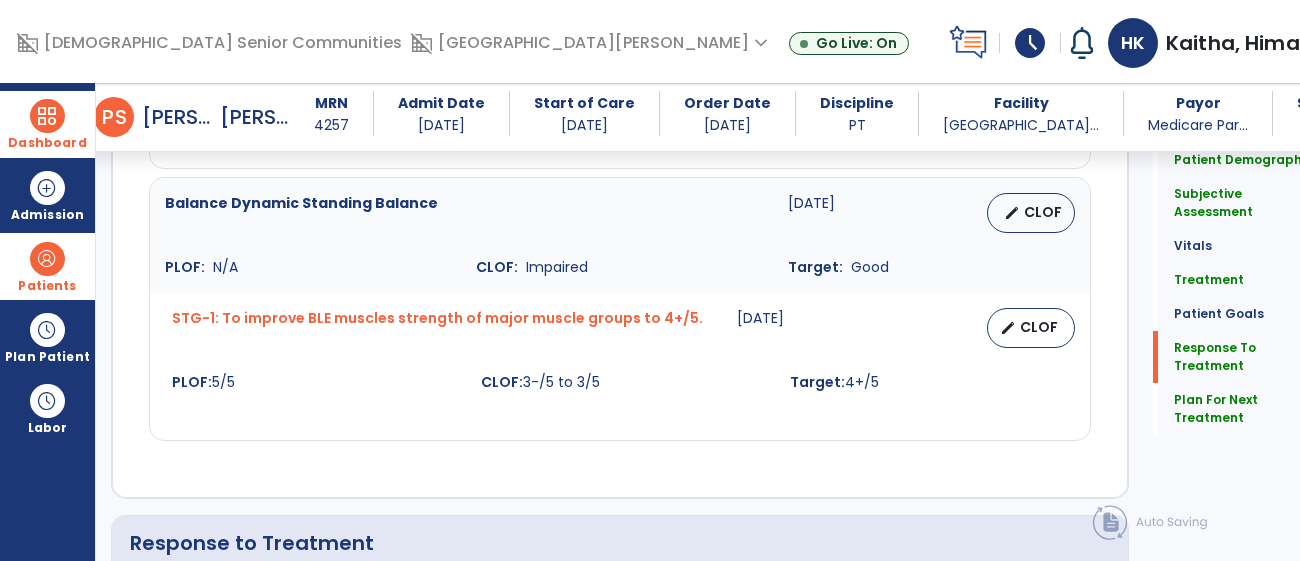 scroll, scrollTop: 3023, scrollLeft: 0, axis: vertical 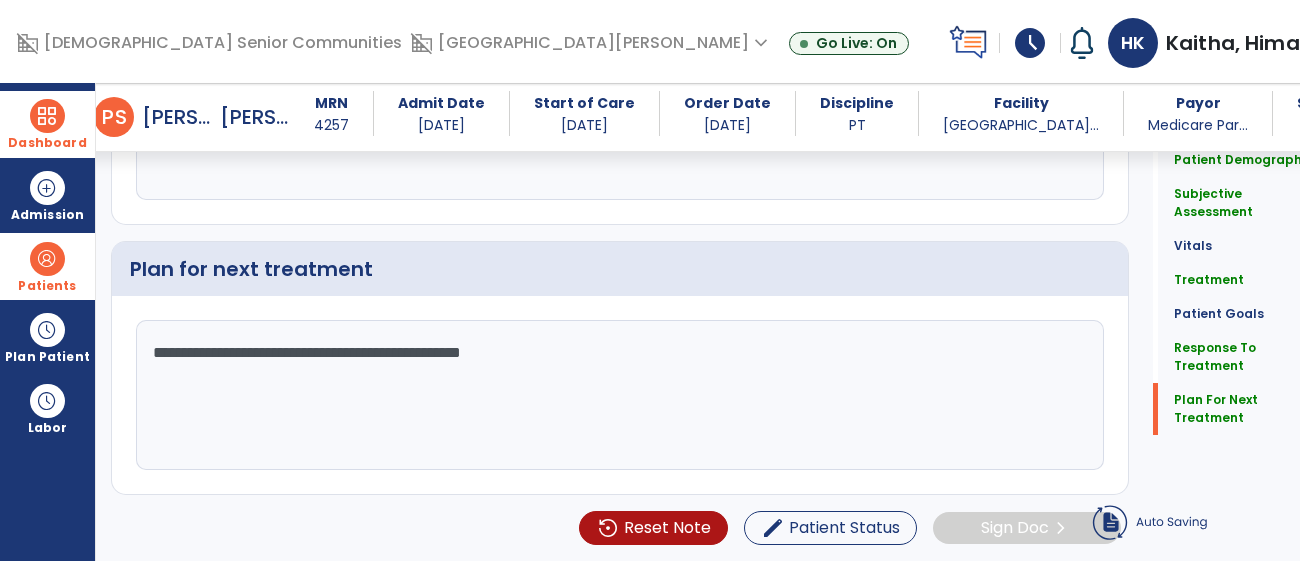 type on "**********" 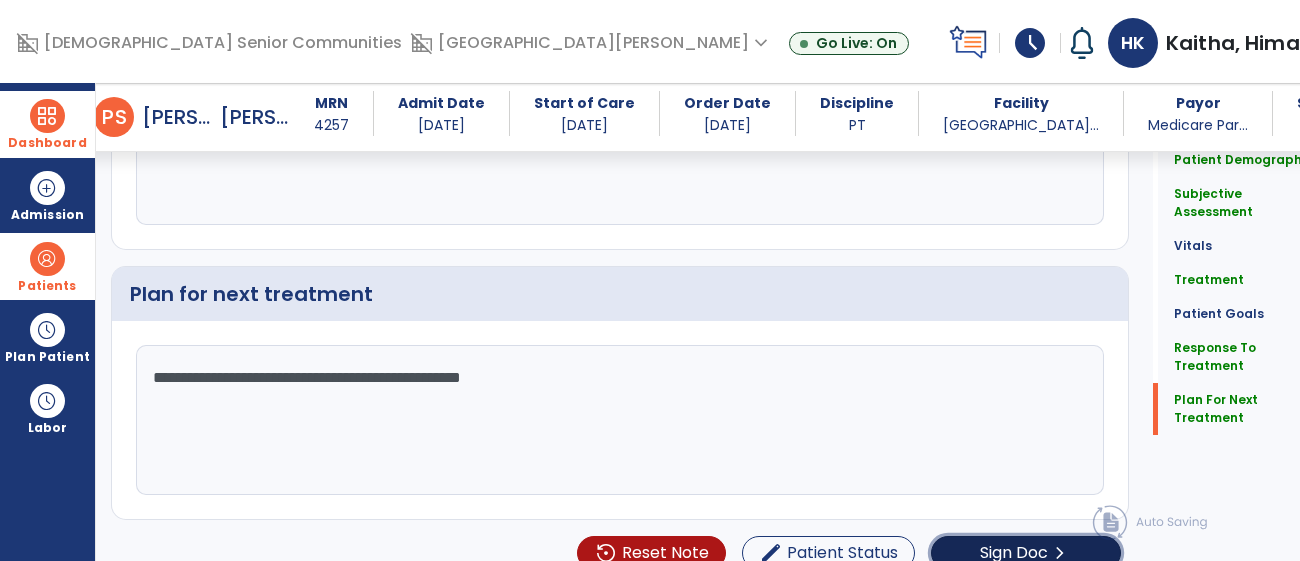 click on "Sign Doc" 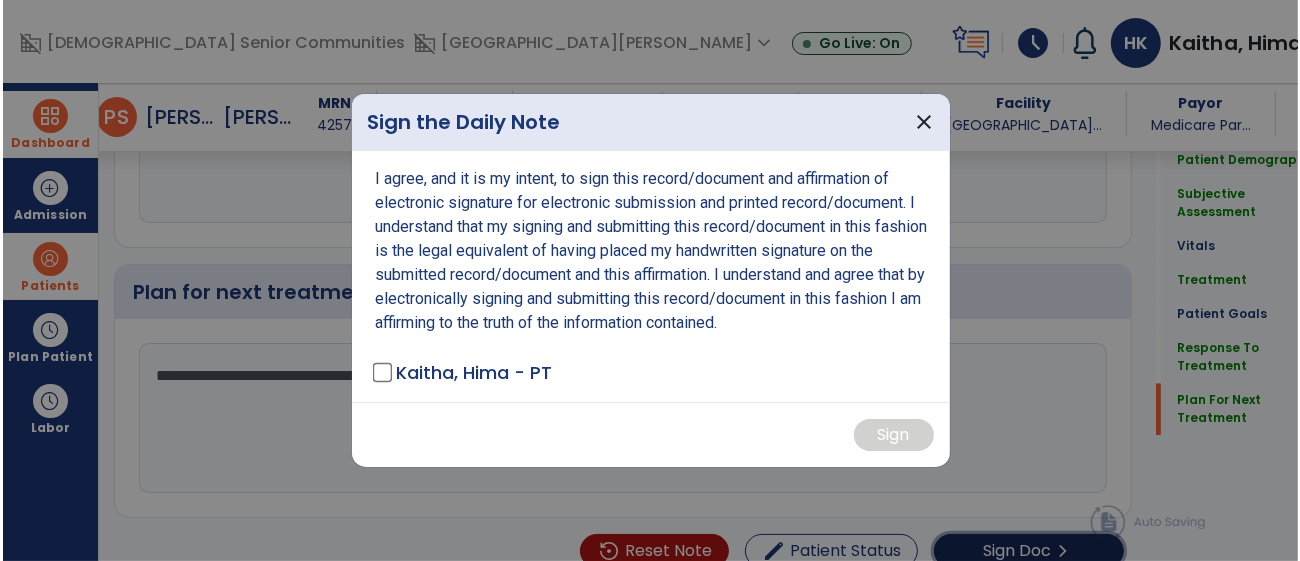 scroll, scrollTop: 3025, scrollLeft: 0, axis: vertical 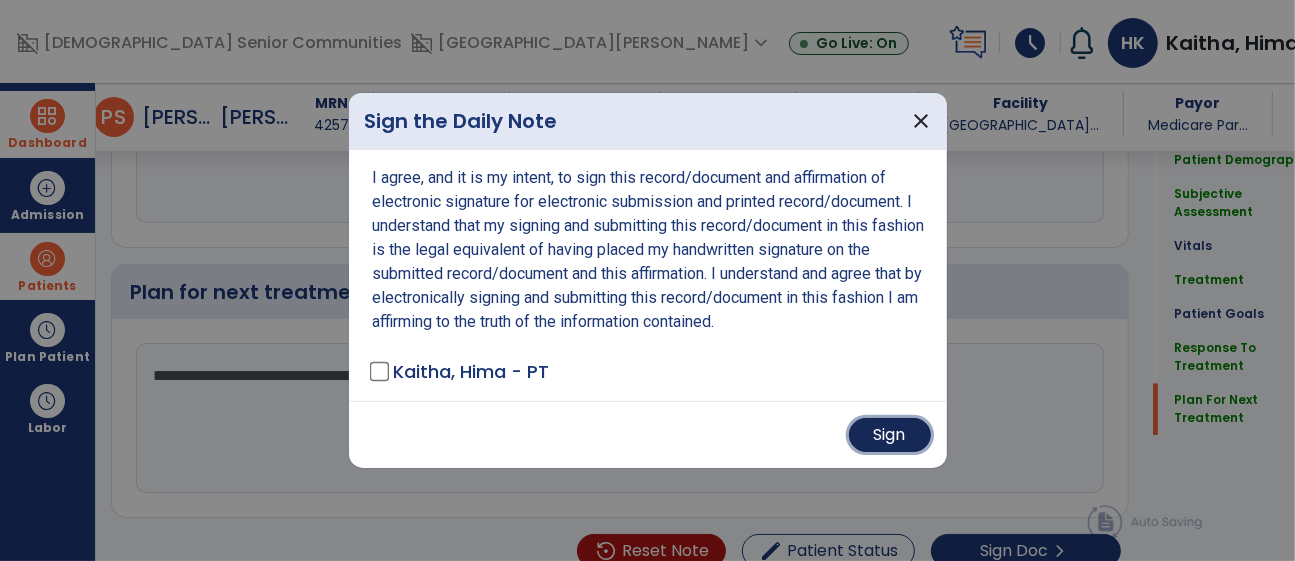 click on "Sign" at bounding box center [890, 435] 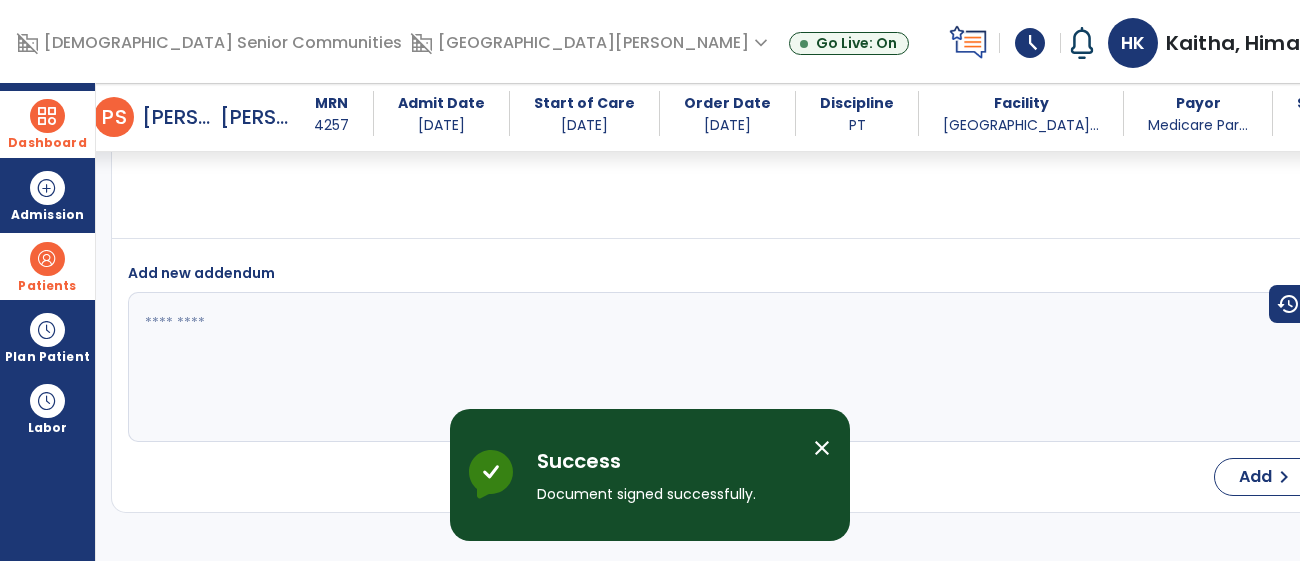 click at bounding box center [47, 116] 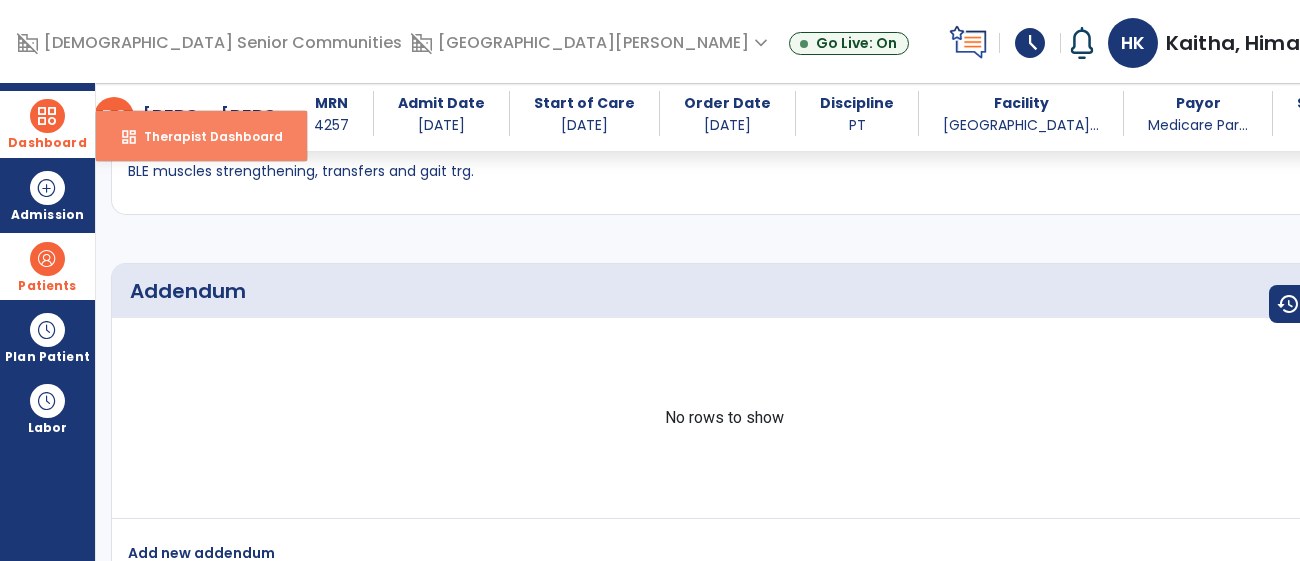 click on "Therapist Dashboard" at bounding box center [205, 136] 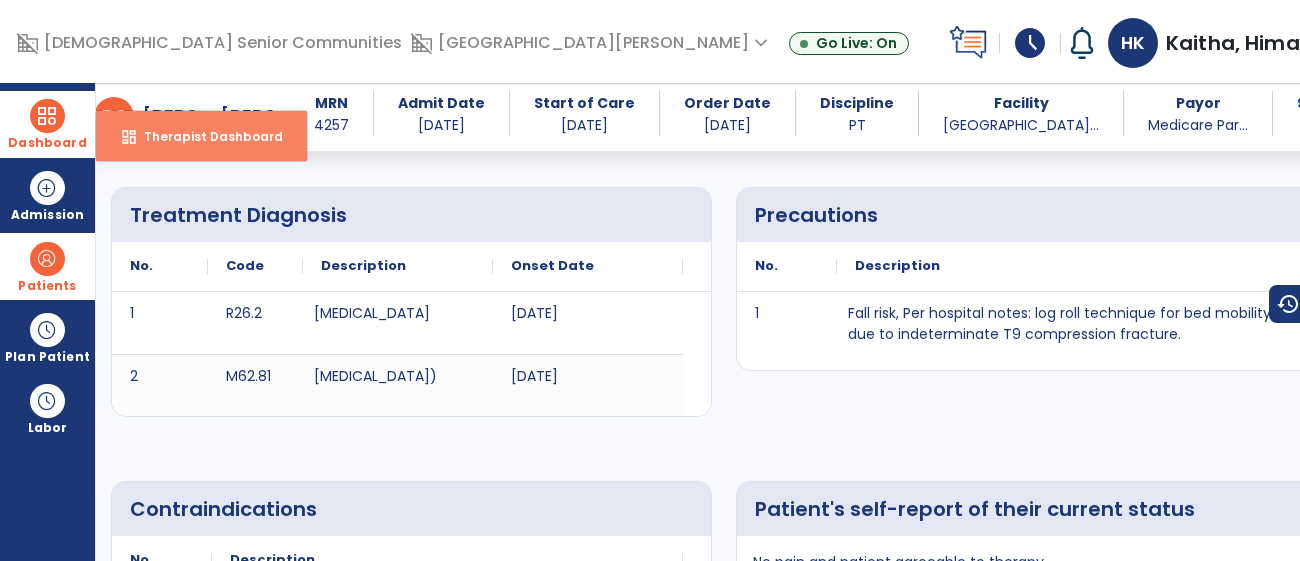 select on "****" 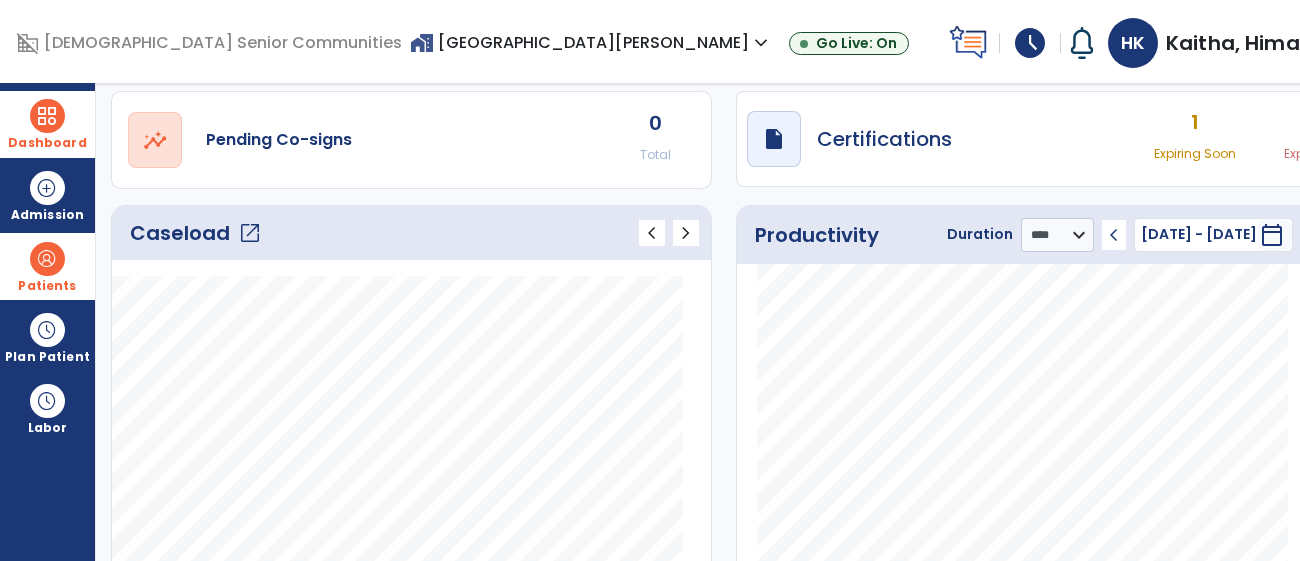 click on "open_in_new" 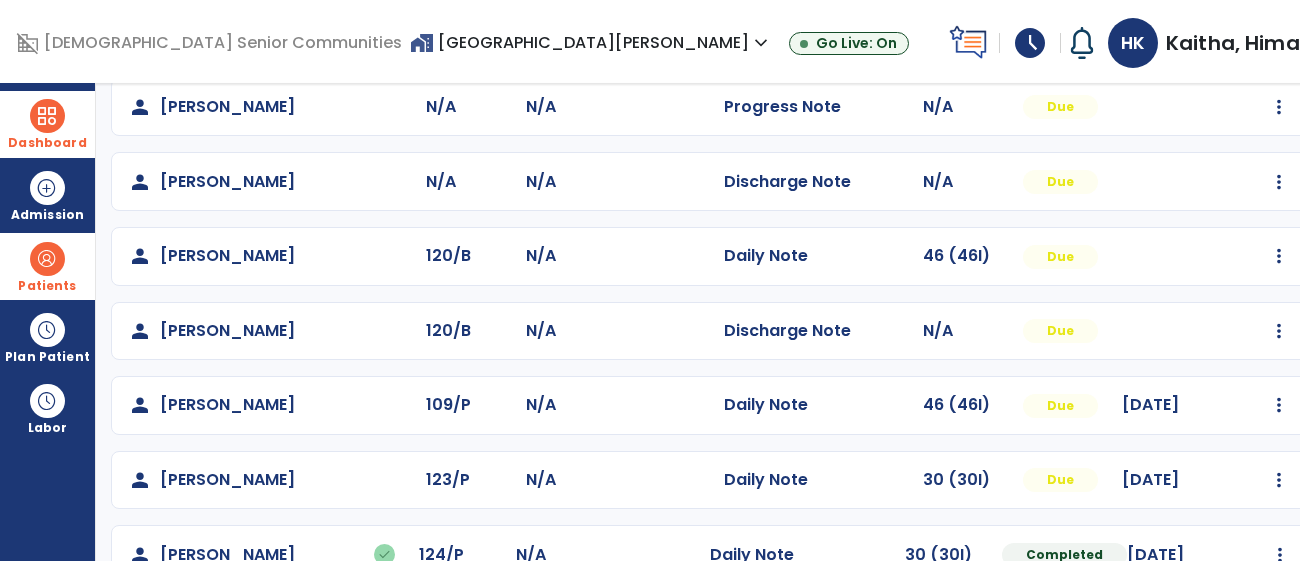 scroll, scrollTop: 0, scrollLeft: 0, axis: both 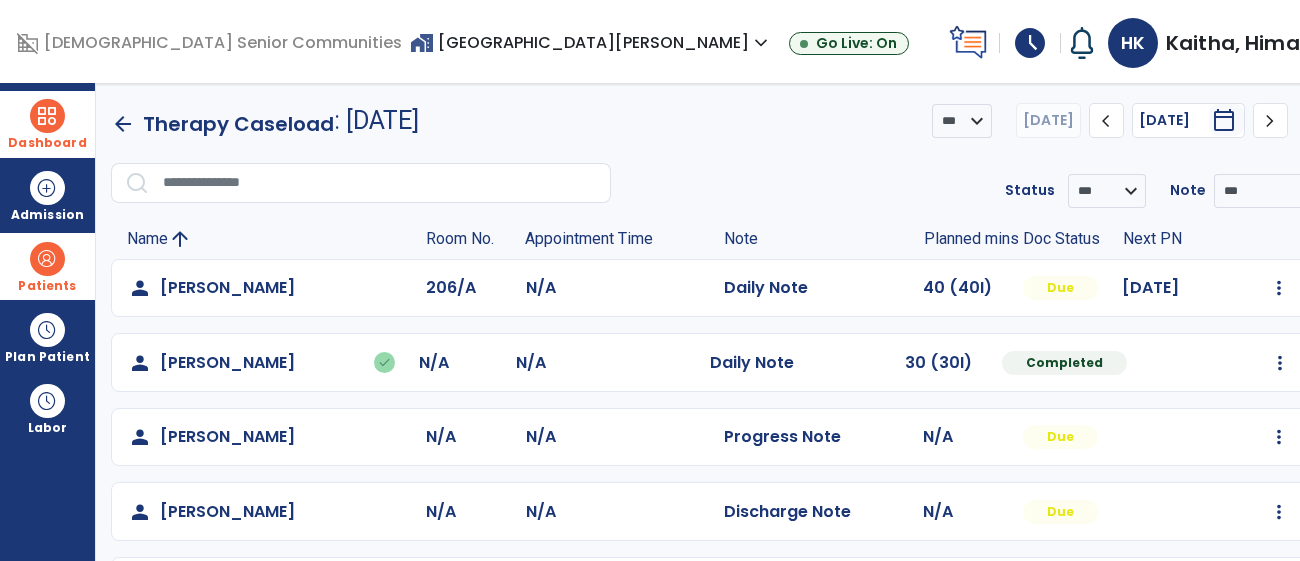 click on "expand_more" at bounding box center (1312, 43) 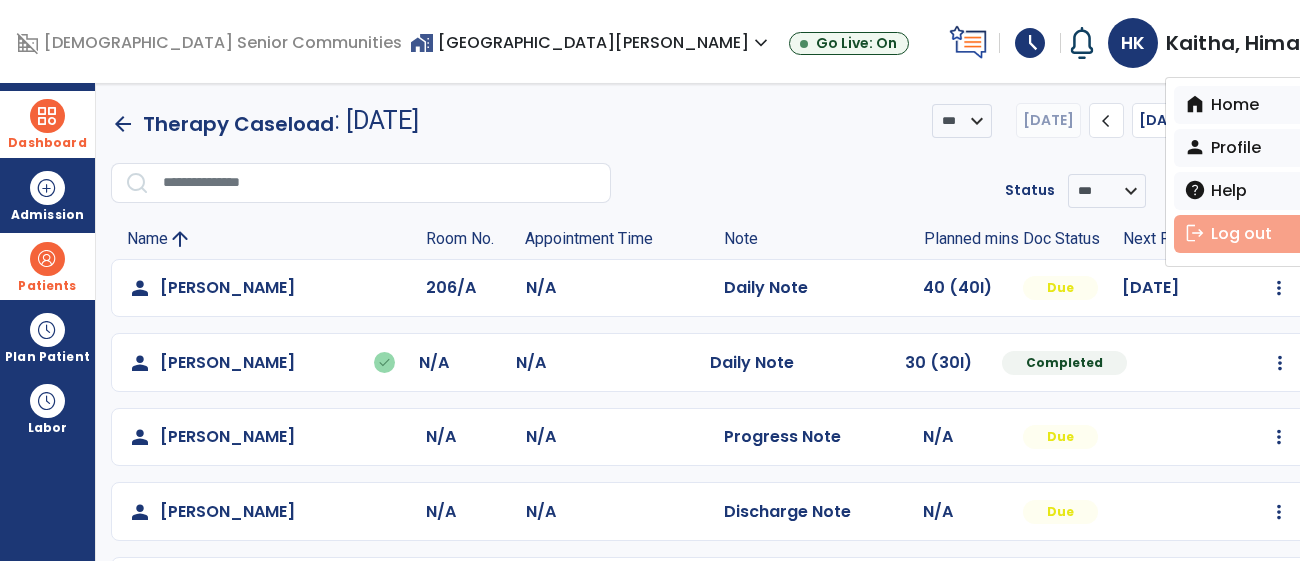 click on "logout   Log out" at bounding box center [1245, 234] 